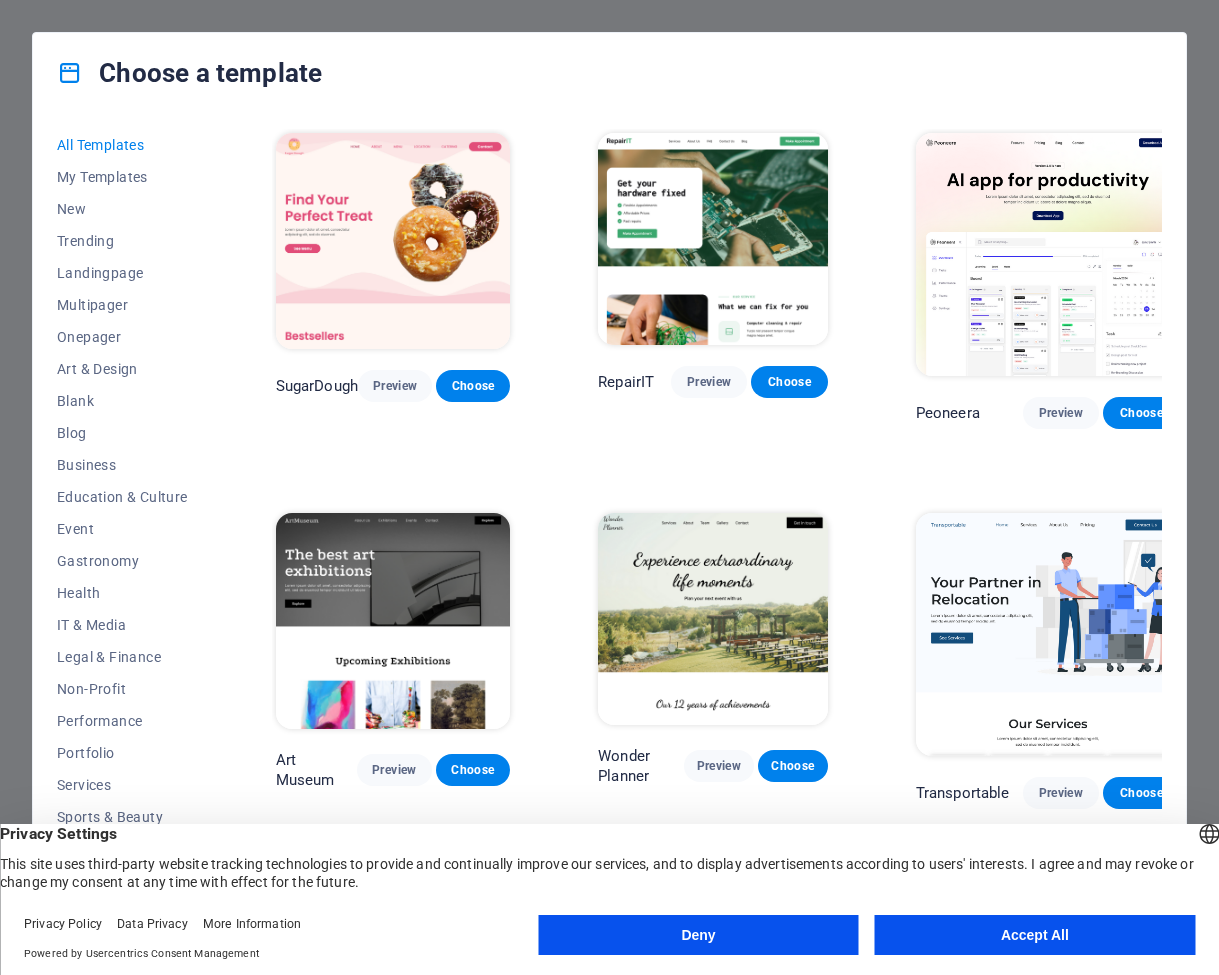 scroll, scrollTop: 0, scrollLeft: 0, axis: both 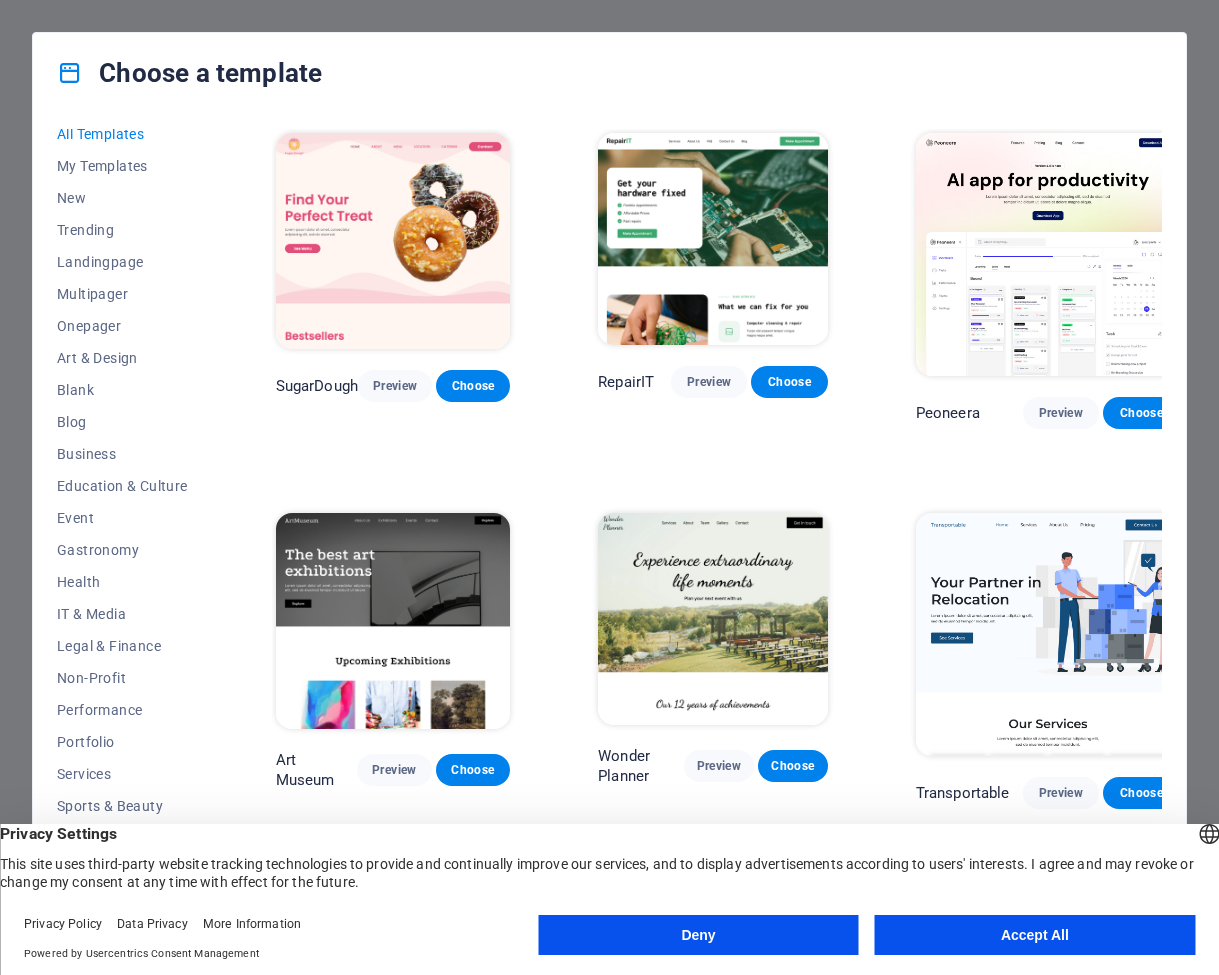 click on "Deny" at bounding box center [698, 935] 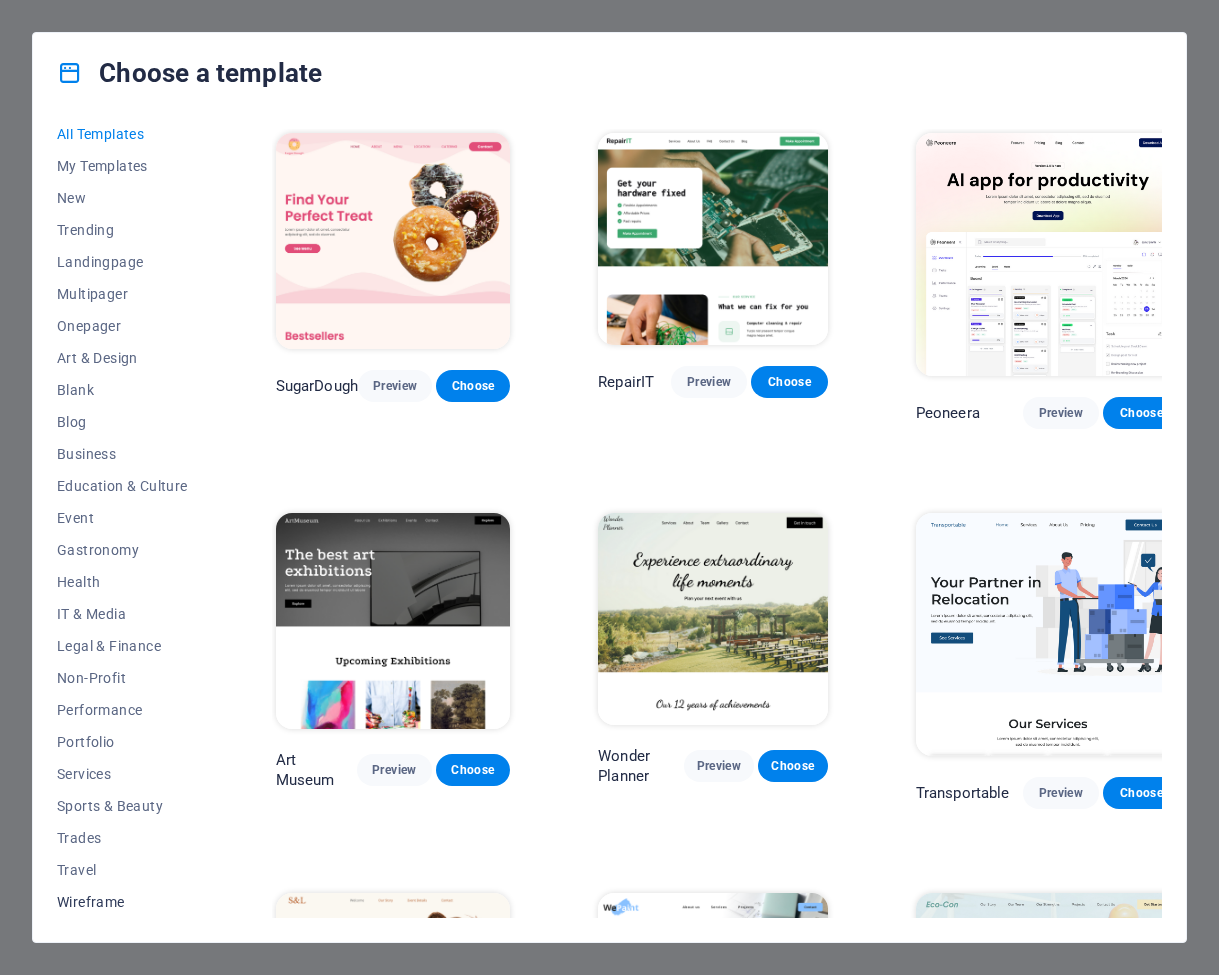 click on "Wireframe" at bounding box center (122, 902) 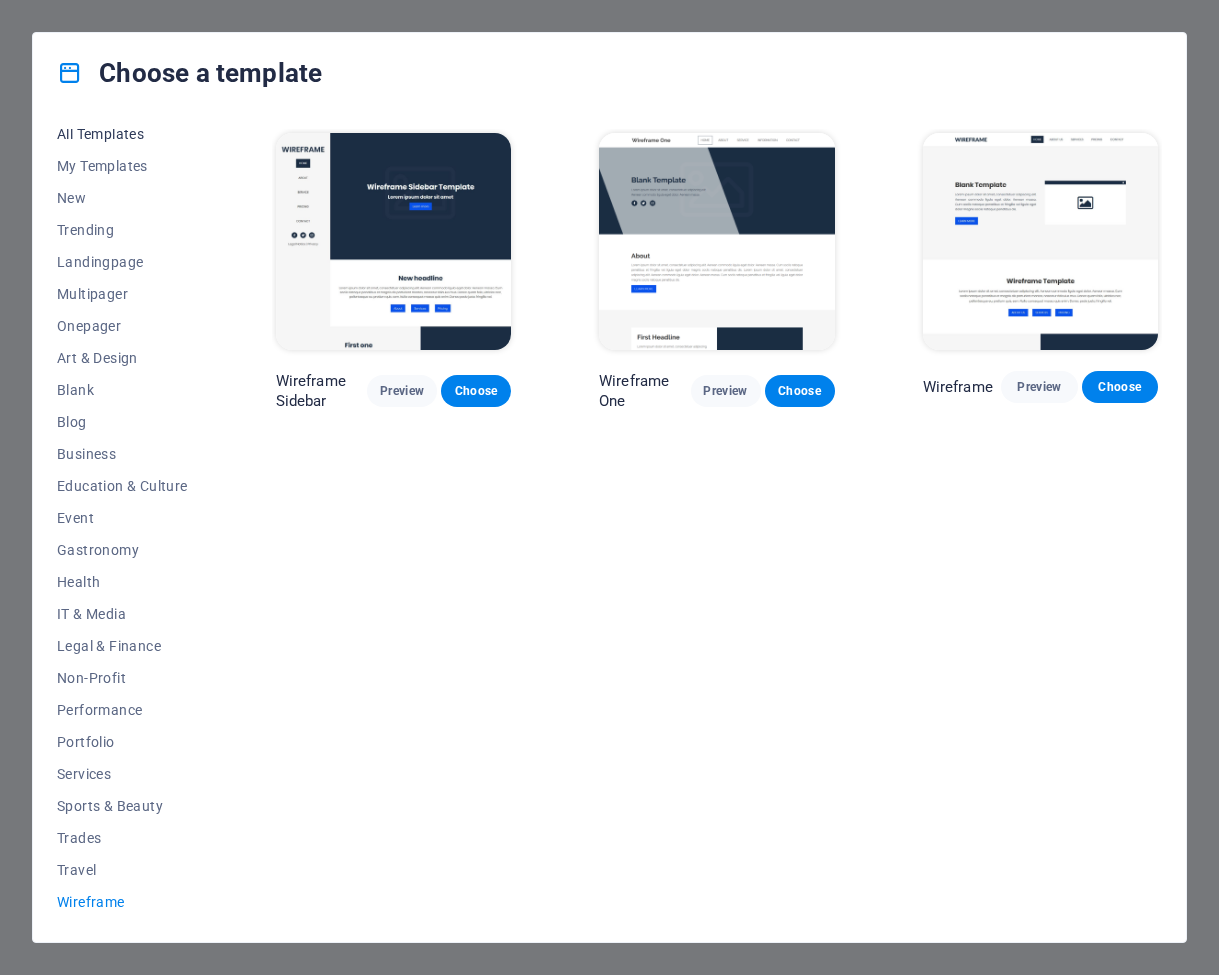 click on "All Templates" at bounding box center (122, 134) 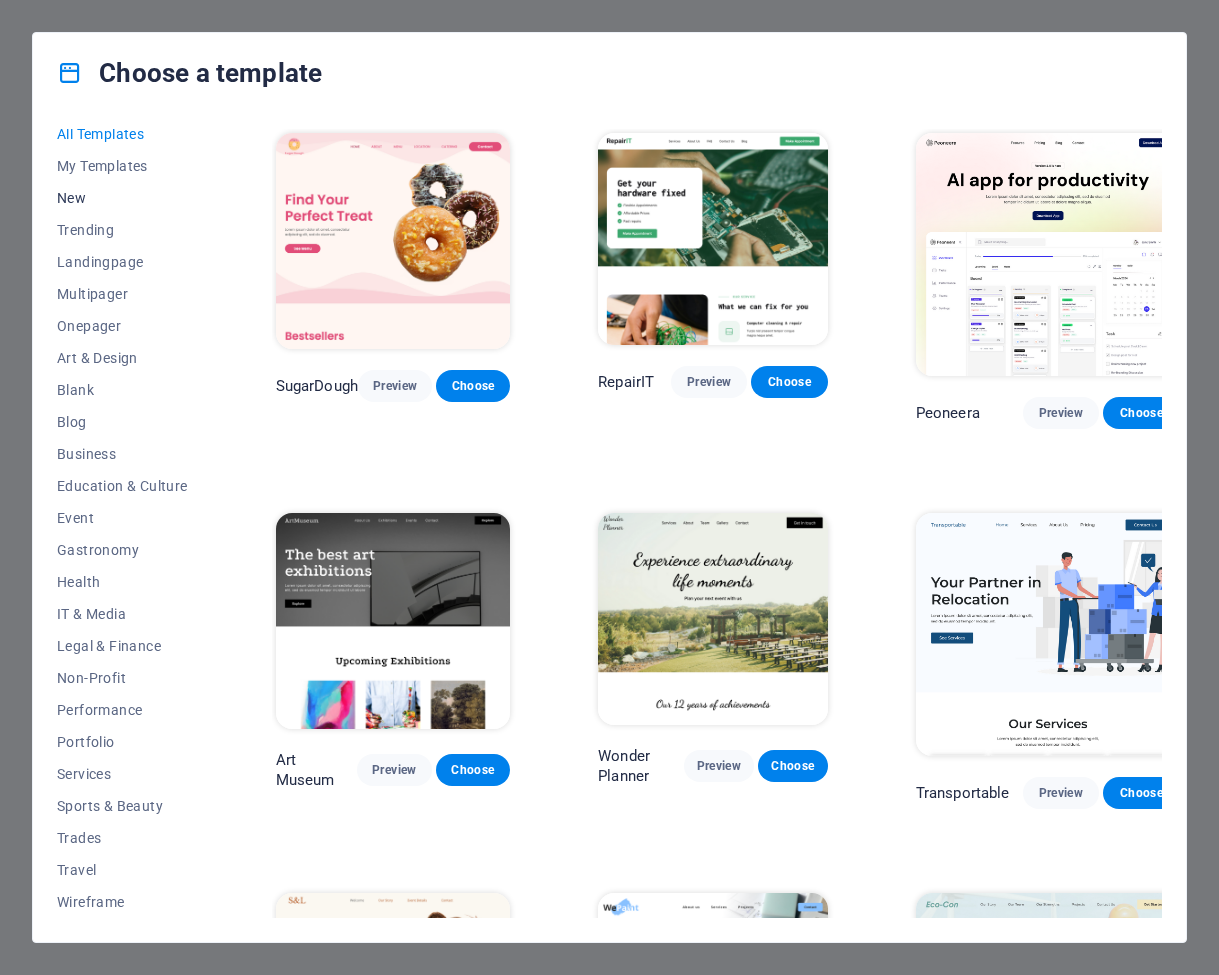 click on "New" at bounding box center [122, 198] 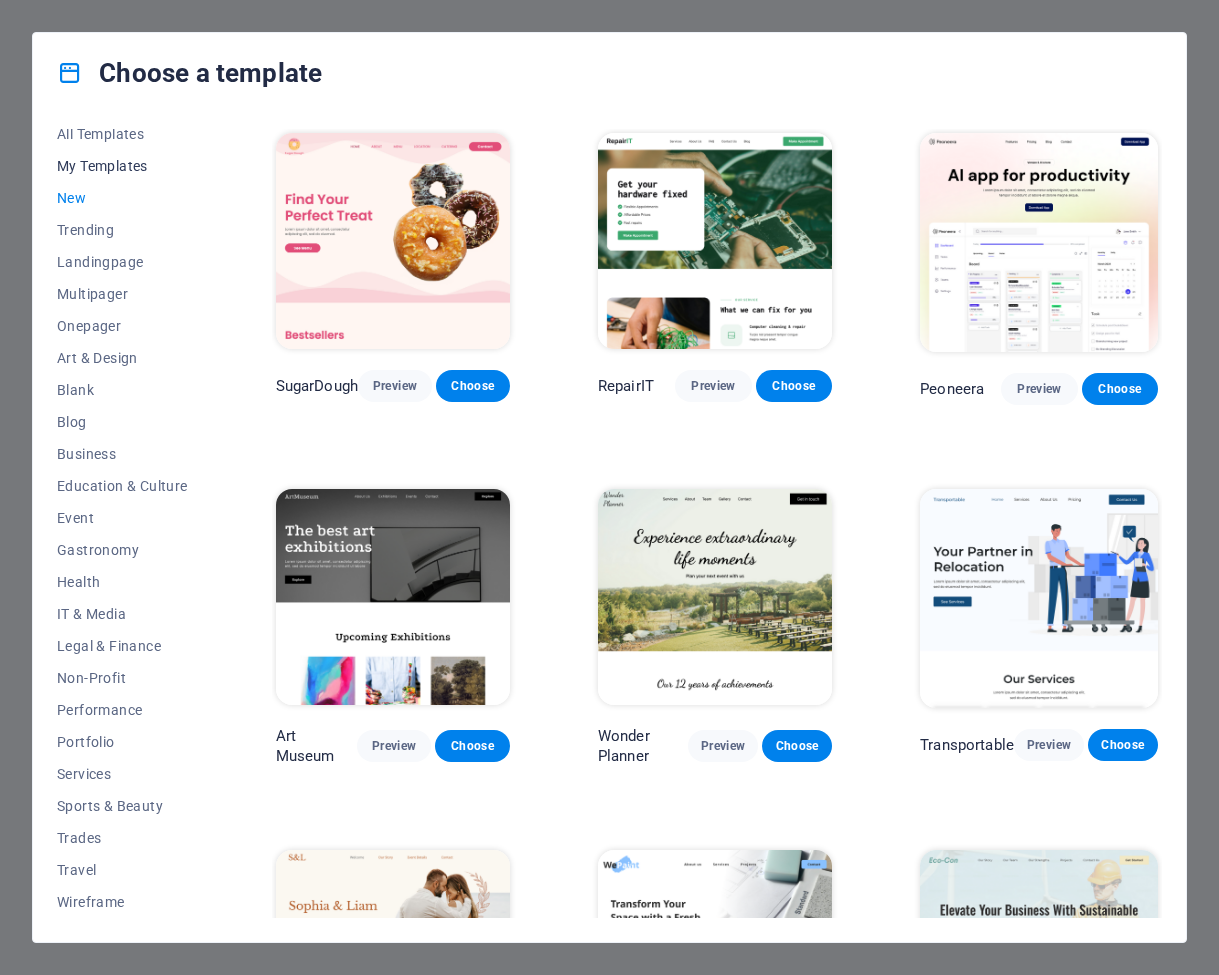 click on "My Templates" at bounding box center [122, 166] 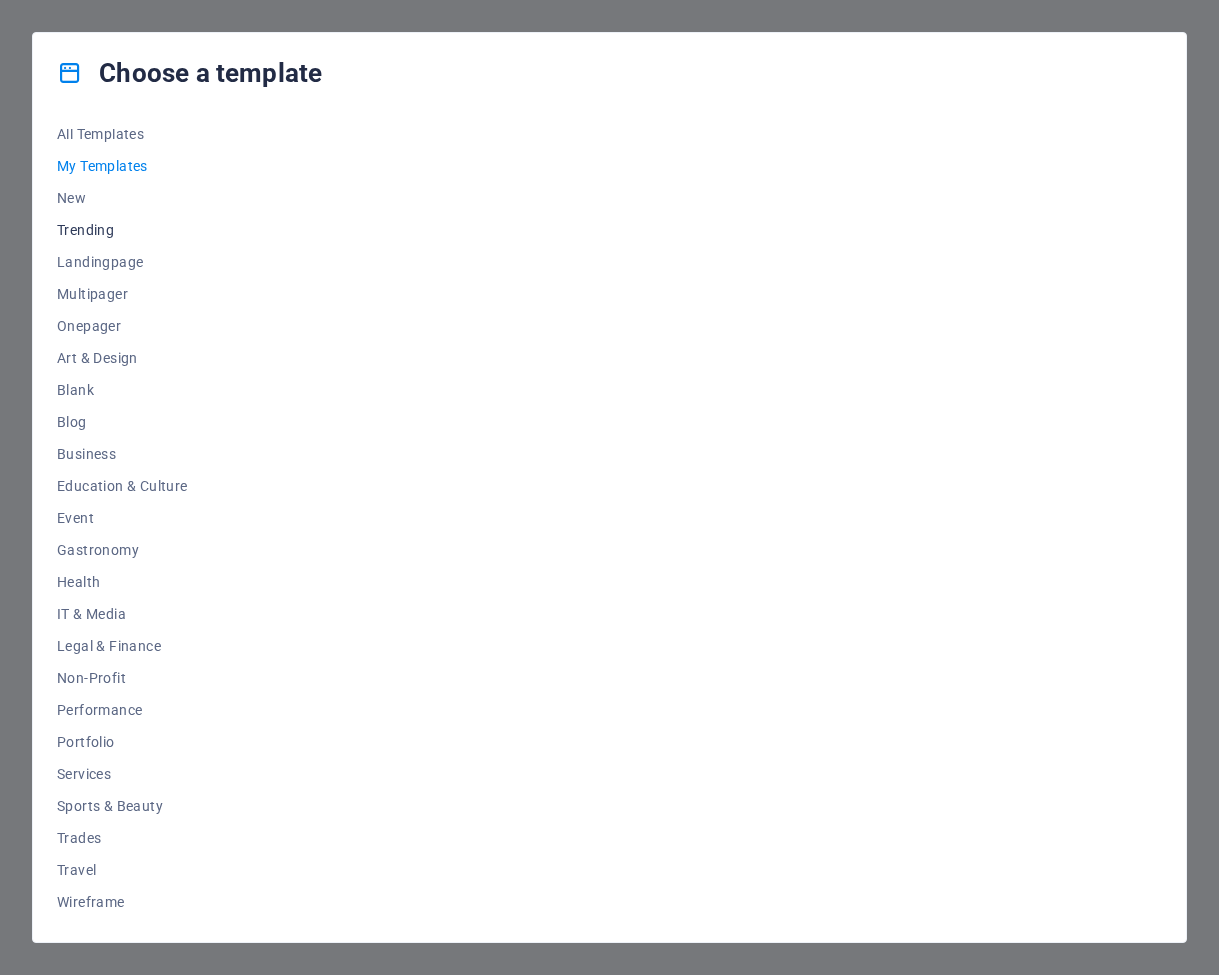 click on "Trending" at bounding box center (122, 230) 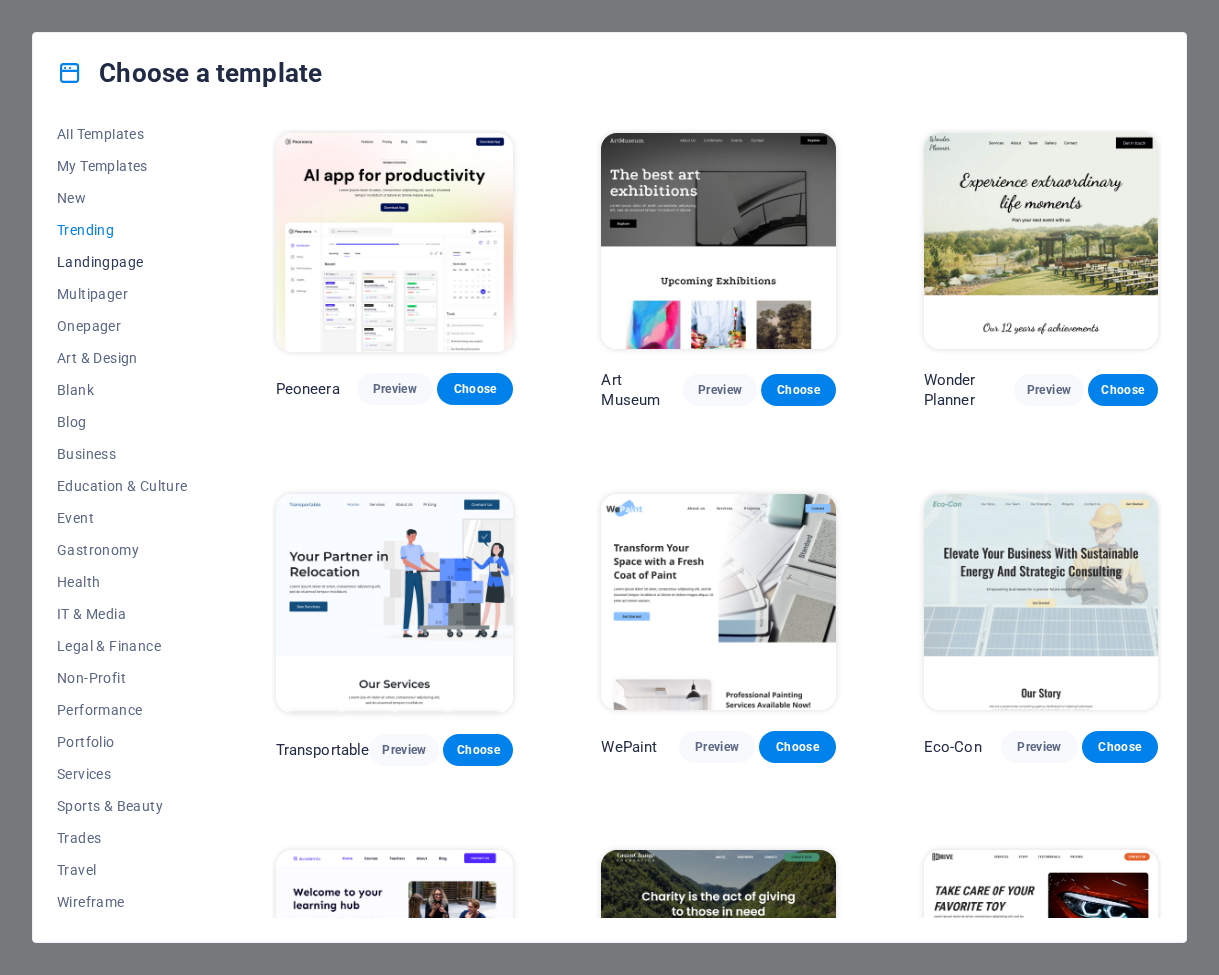 click on "Landingpage" at bounding box center [122, 262] 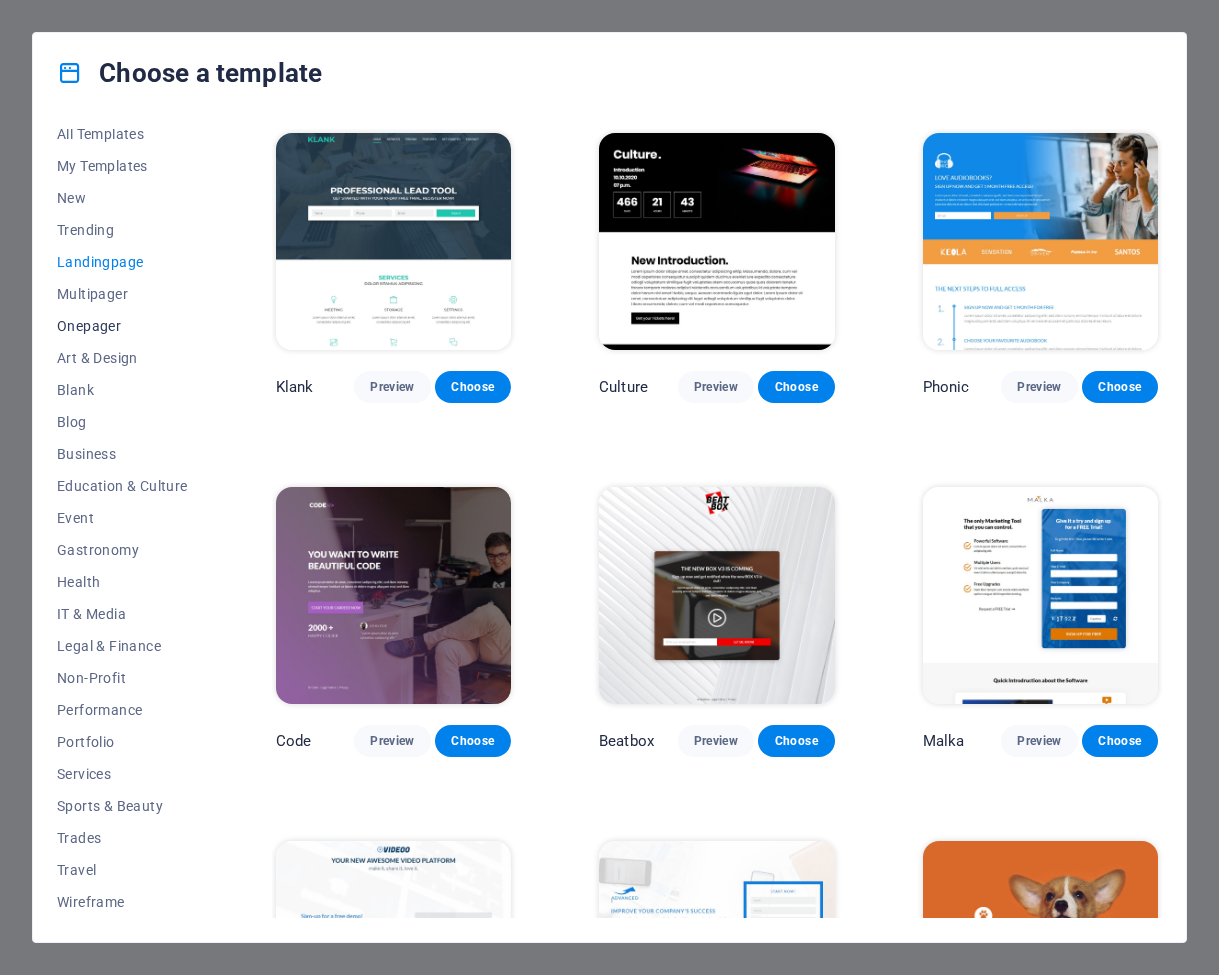 click on "Onepager" at bounding box center (122, 326) 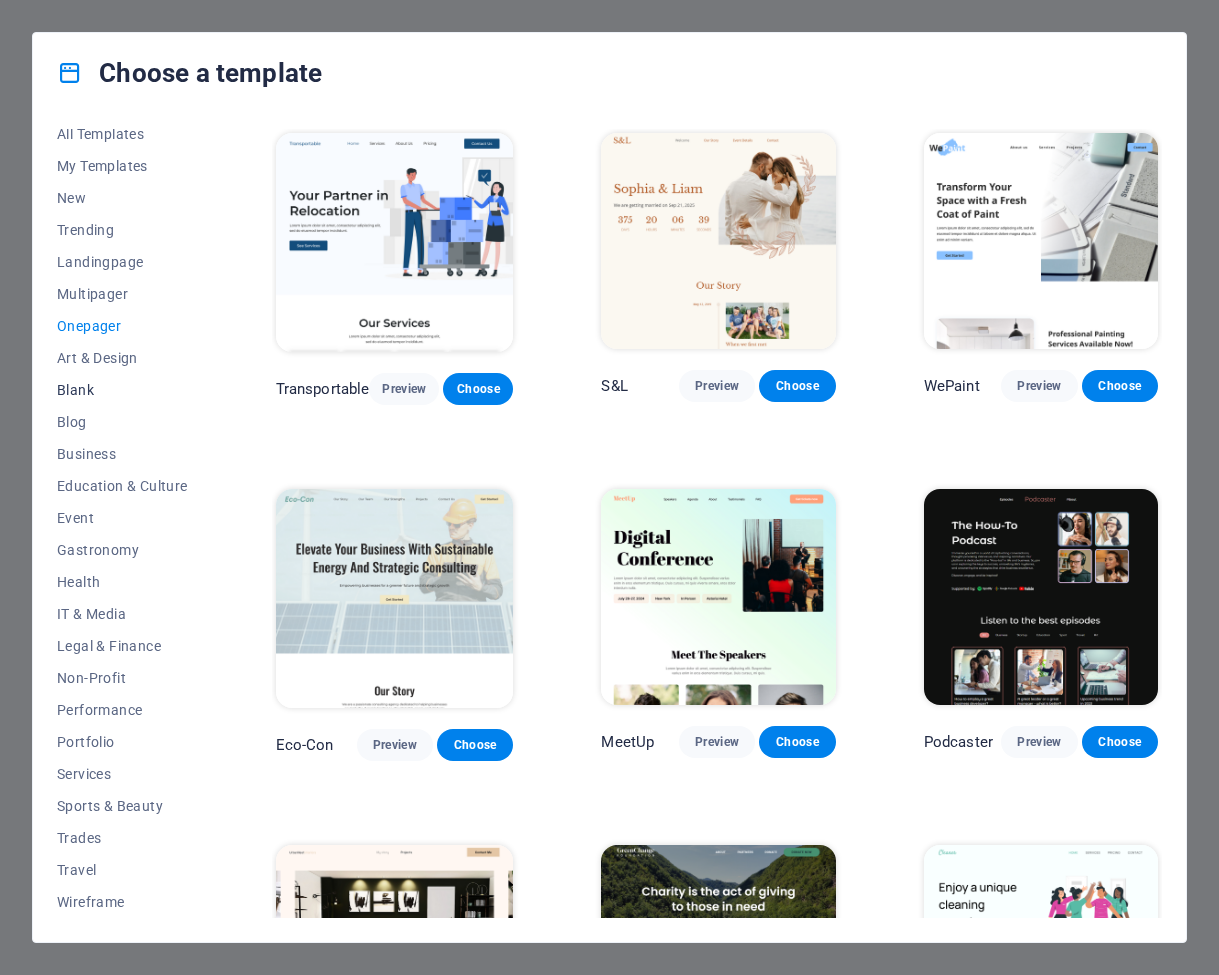 click on "Blank" at bounding box center [122, 390] 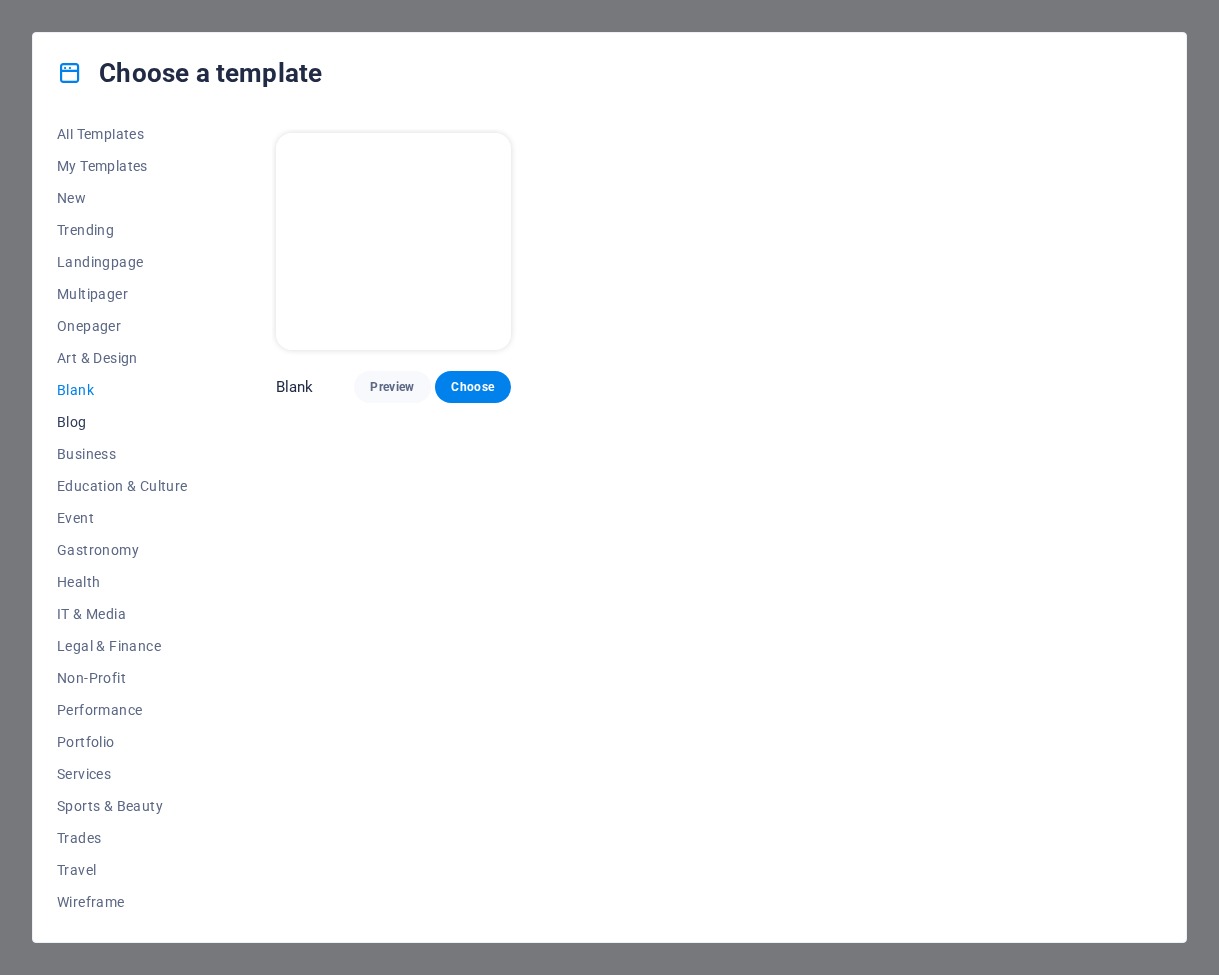 click on "Blog" at bounding box center [122, 422] 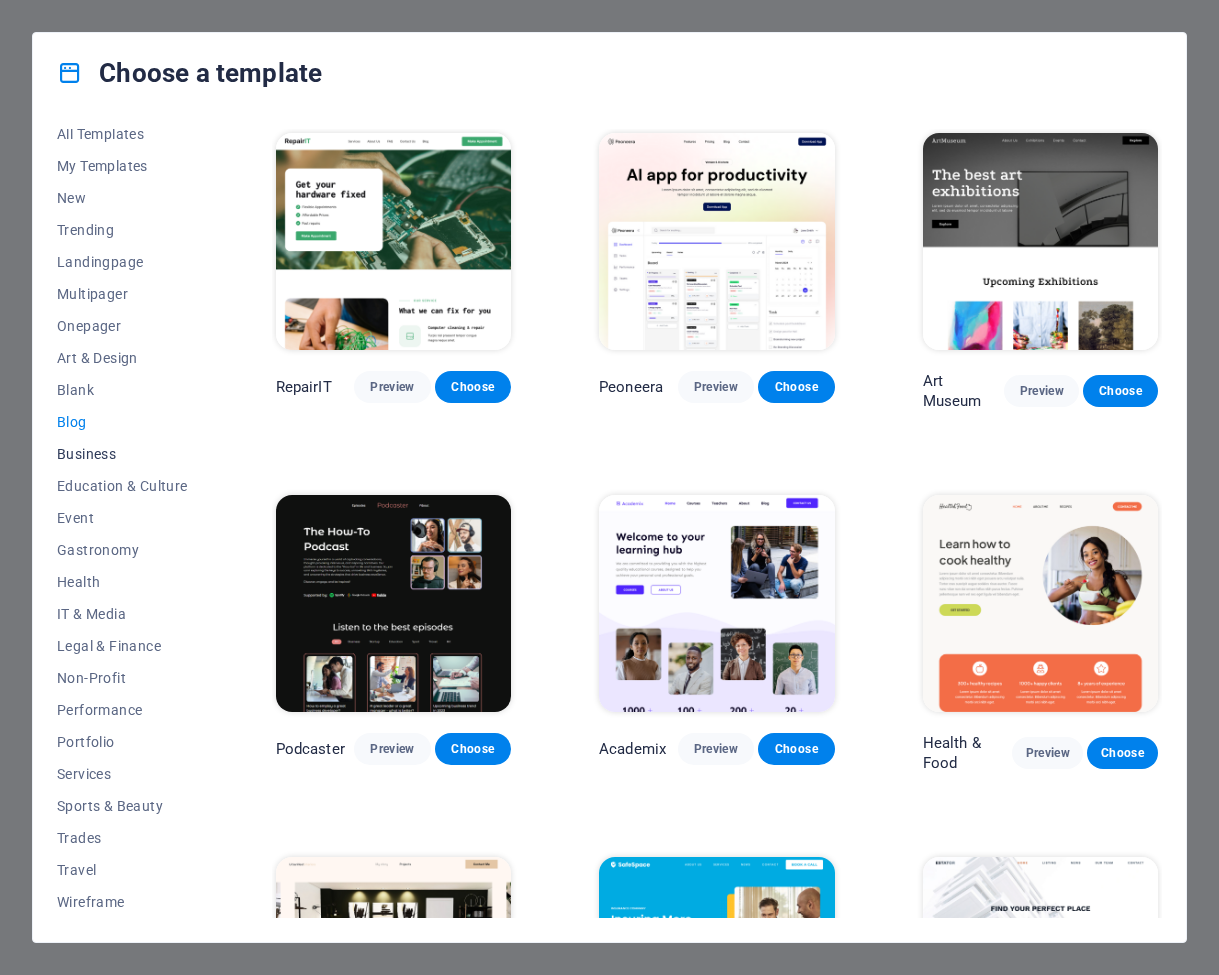 click on "Business" at bounding box center (122, 454) 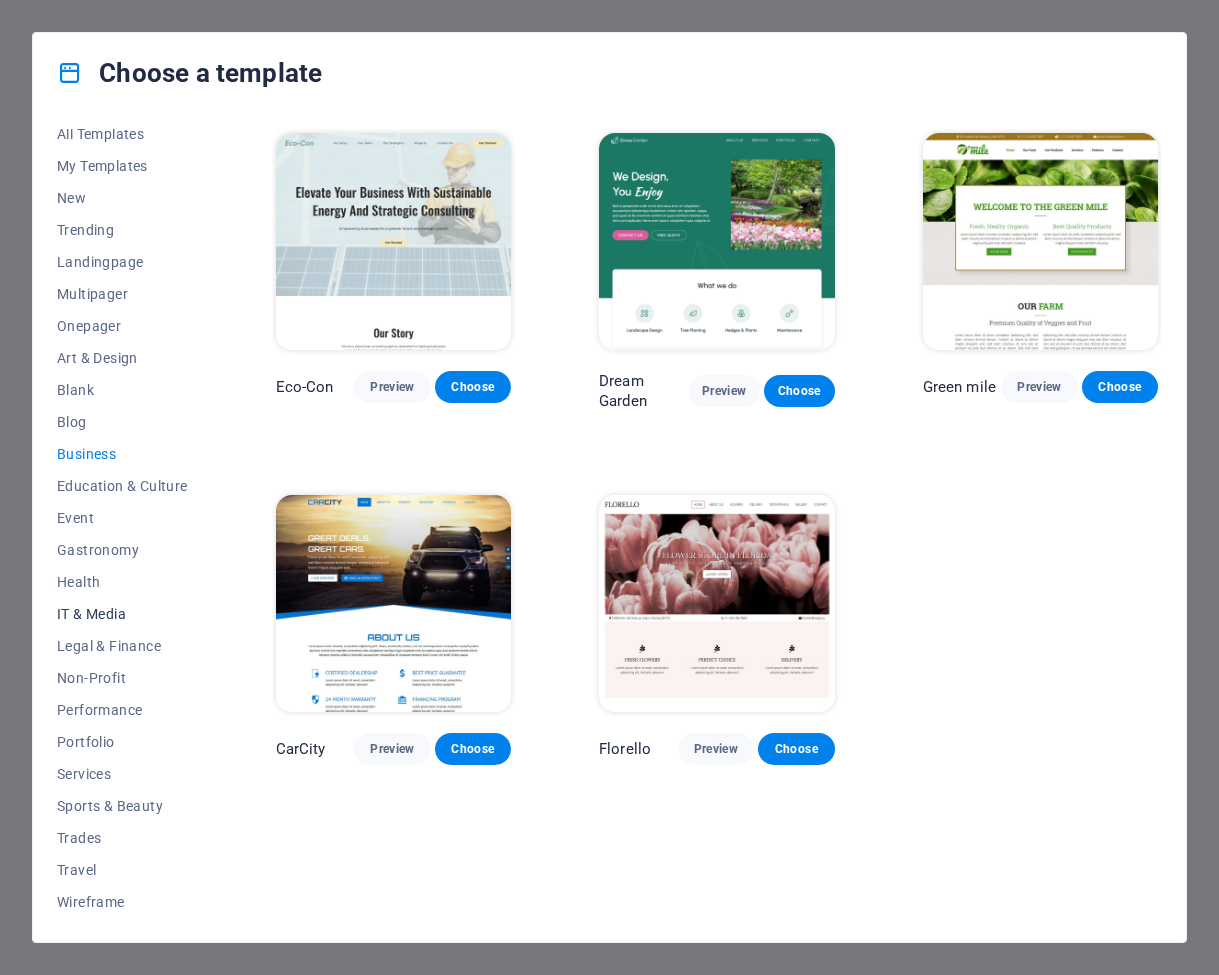 click on "IT & Media" at bounding box center [122, 614] 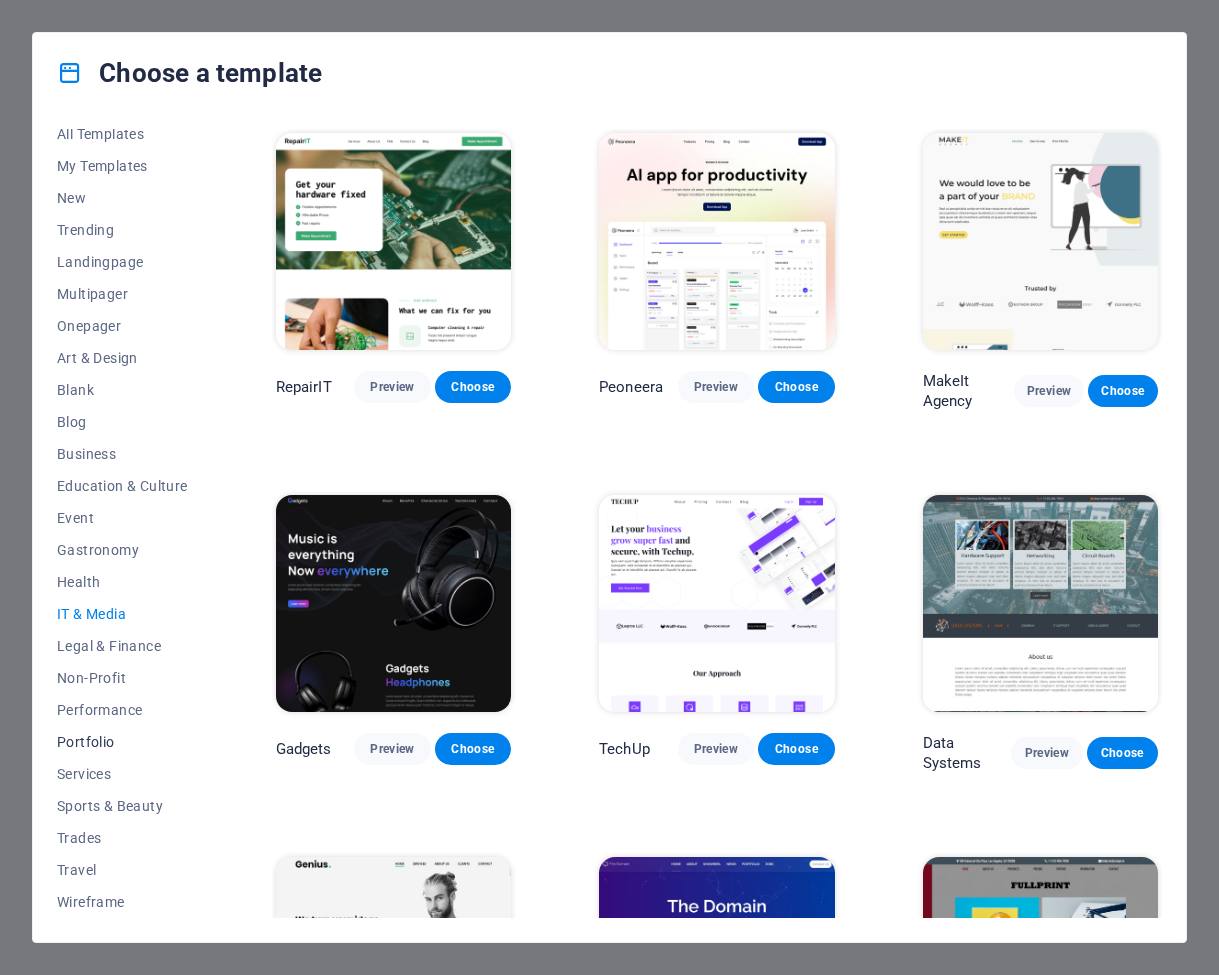 click on "Portfolio" at bounding box center [122, 742] 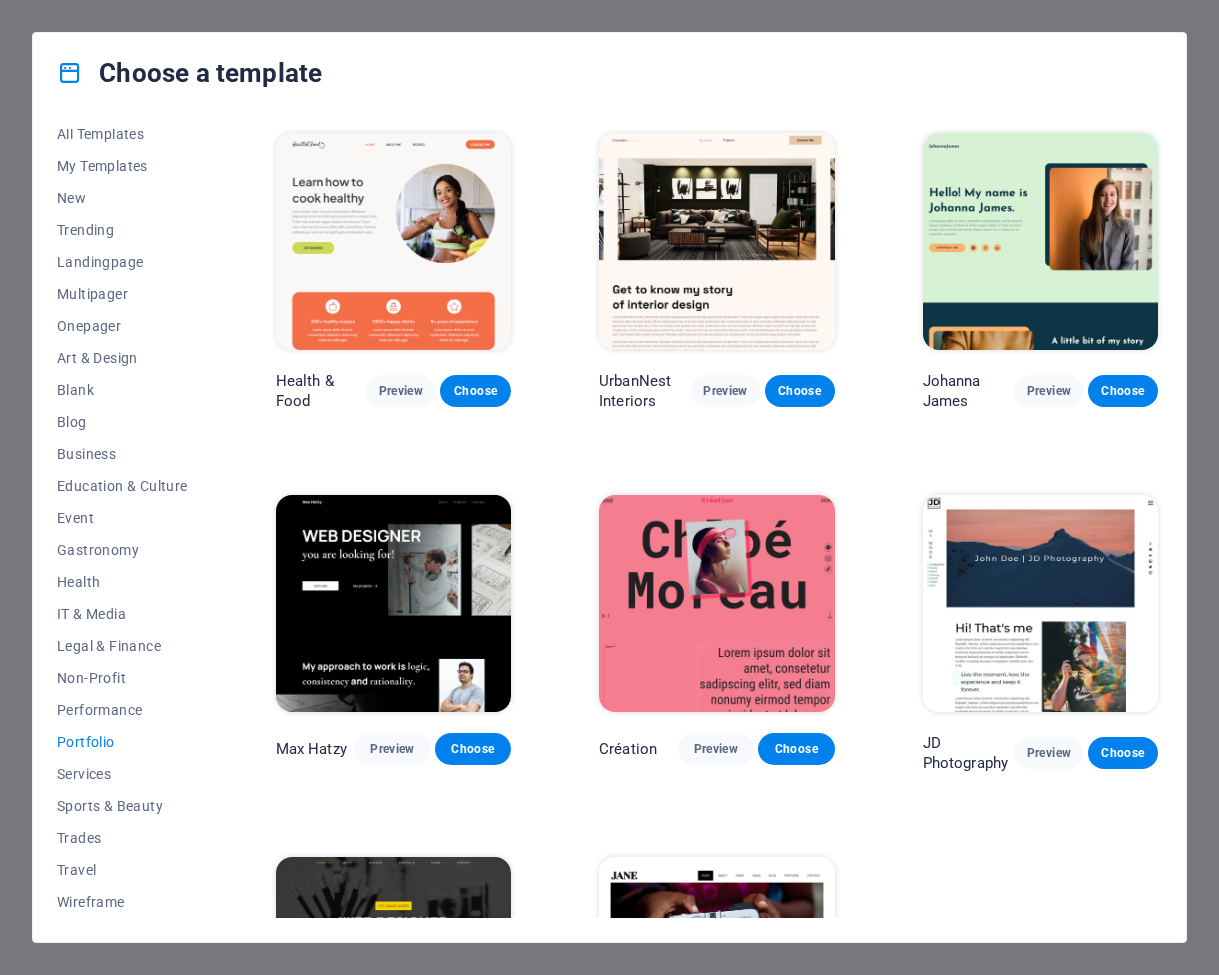 scroll, scrollTop: 0, scrollLeft: 0, axis: both 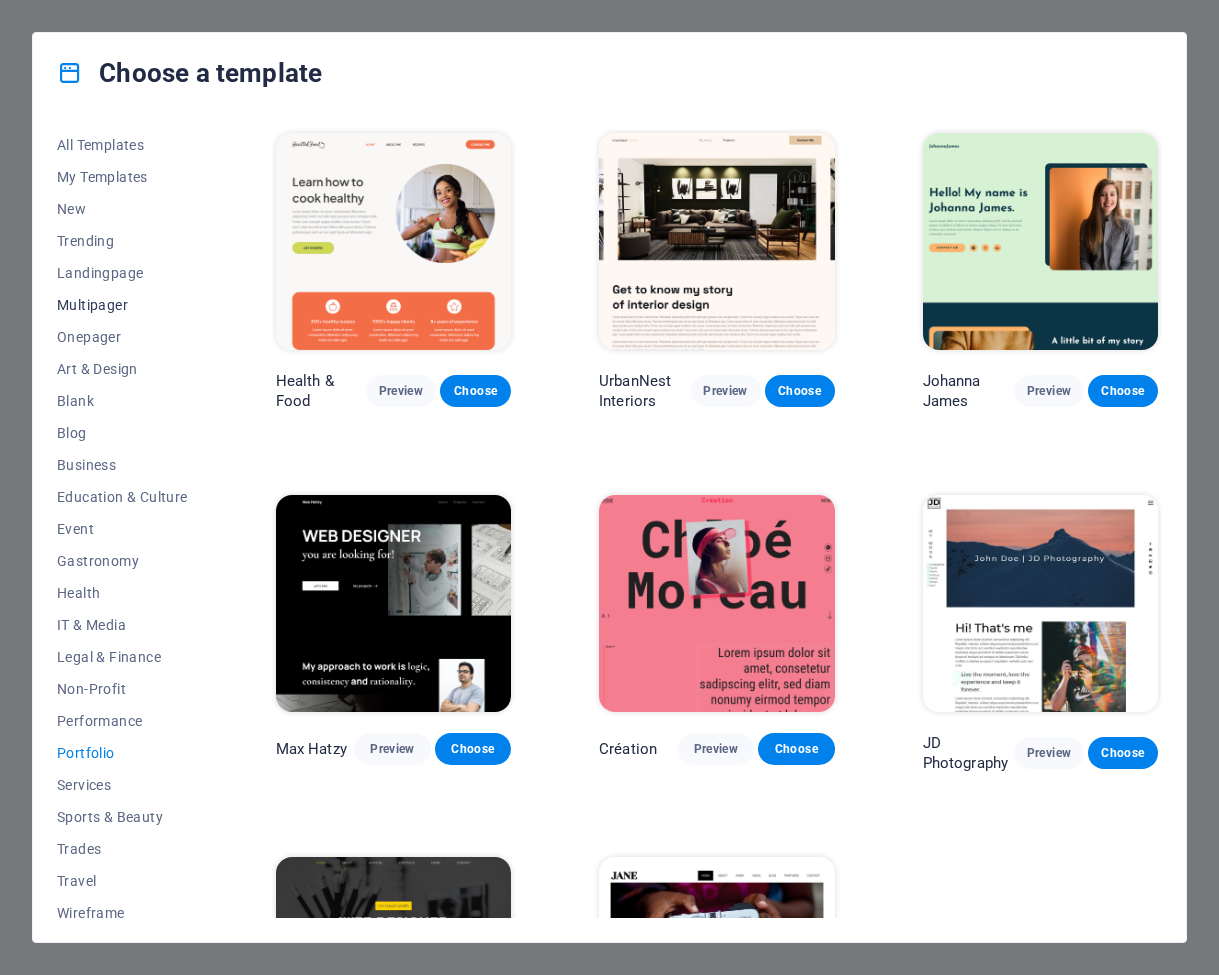 click on "Multipager" at bounding box center (122, 305) 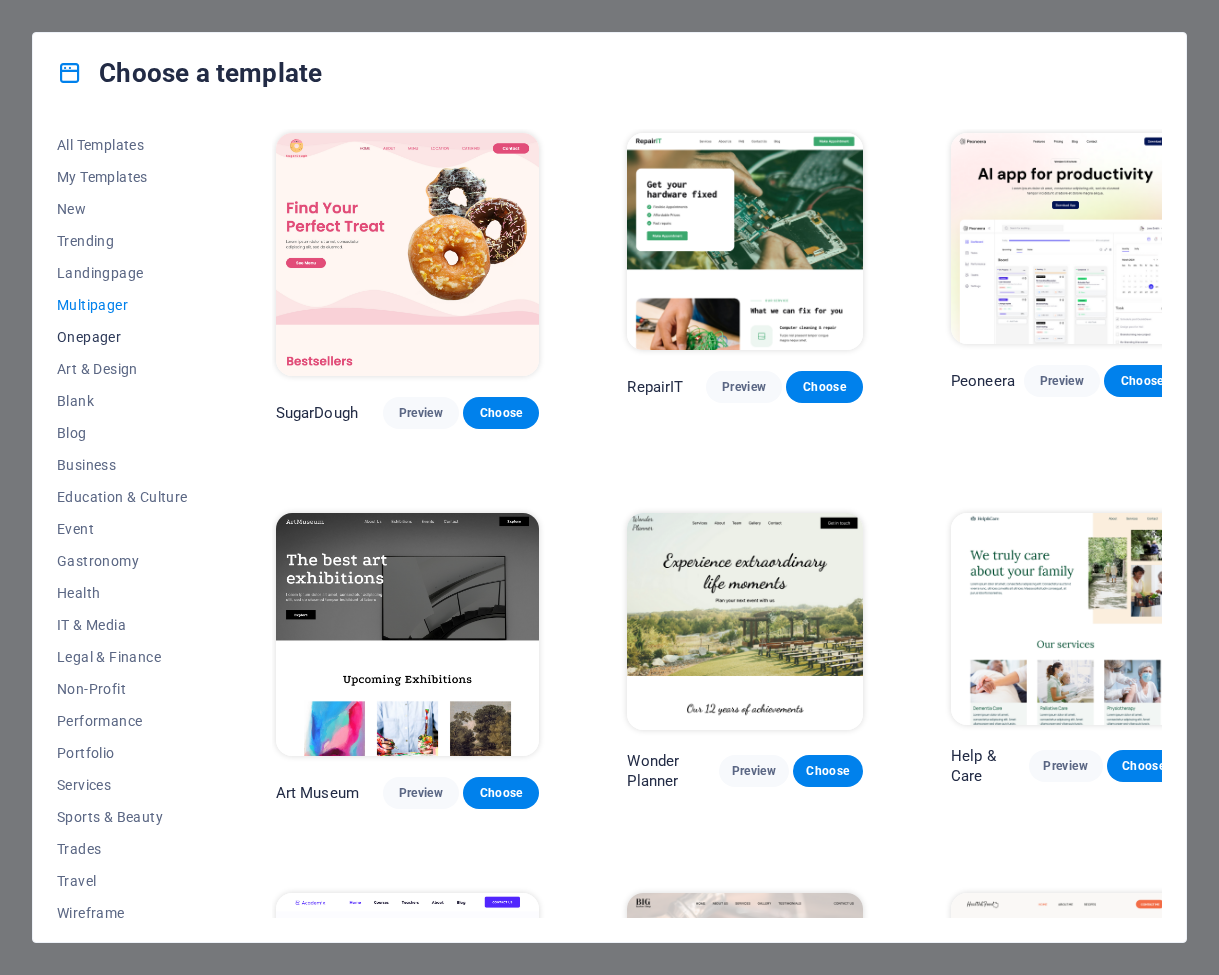click on "Onepager" at bounding box center (122, 337) 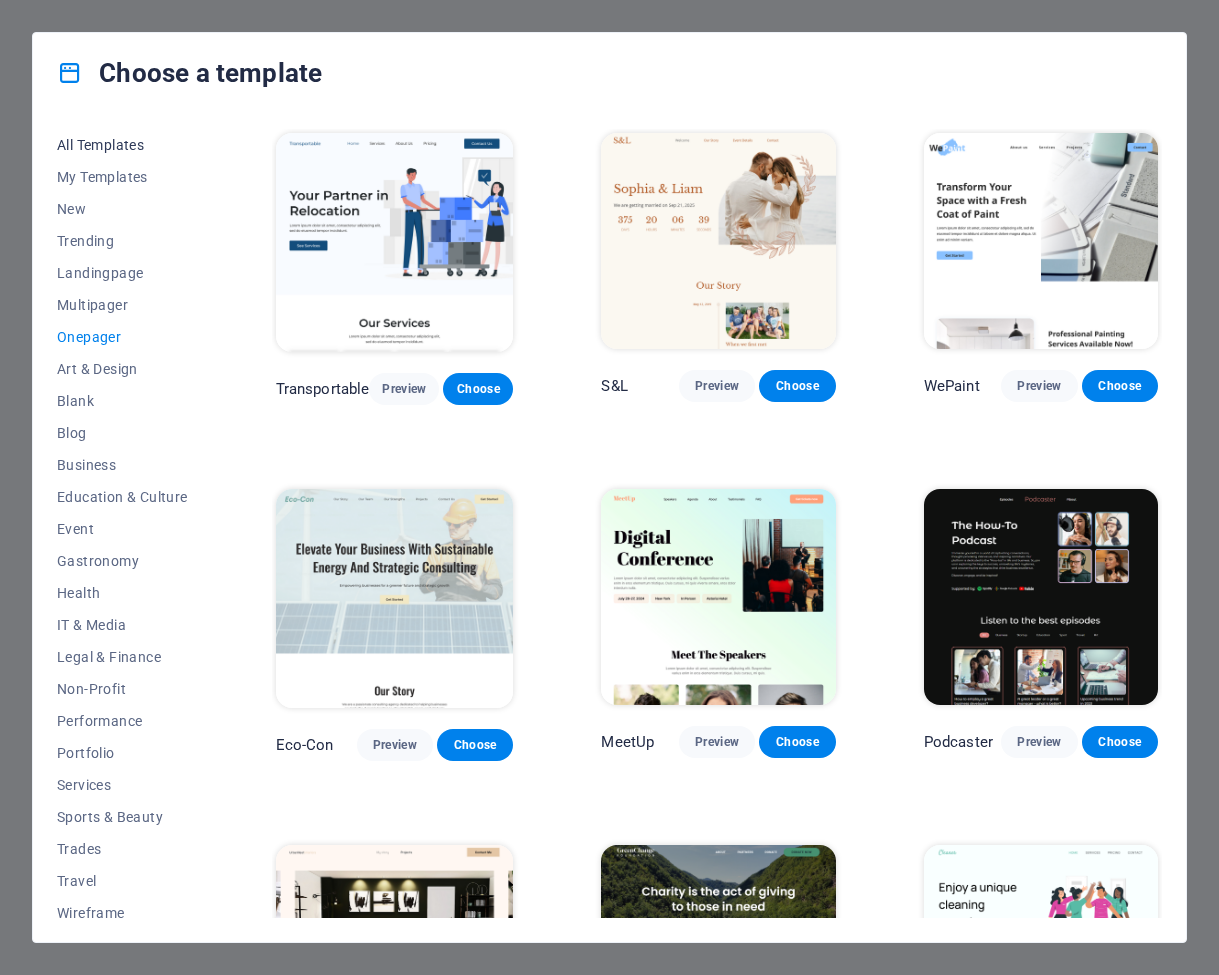 click on "All Templates" at bounding box center (122, 145) 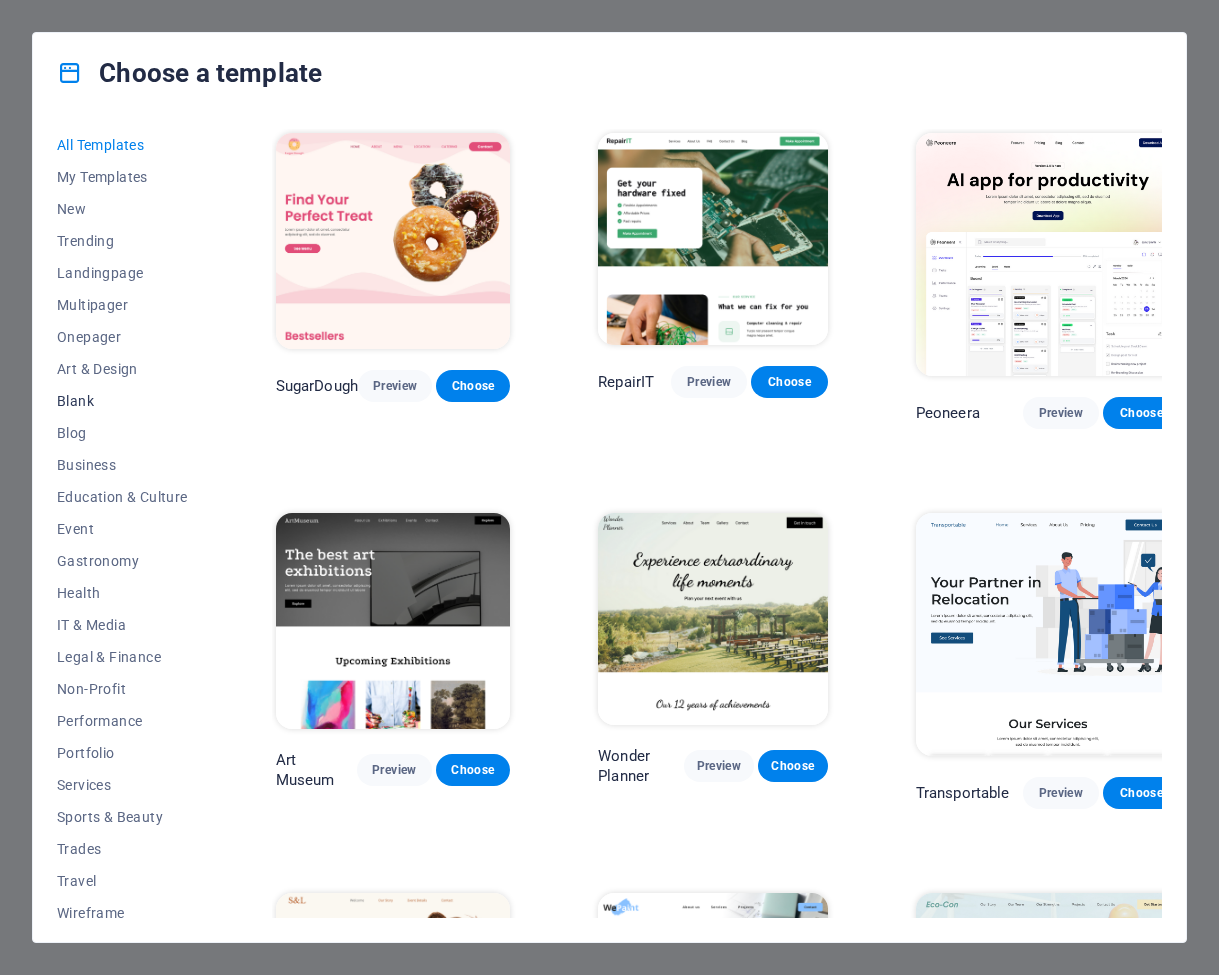 click on "Blank" at bounding box center (122, 401) 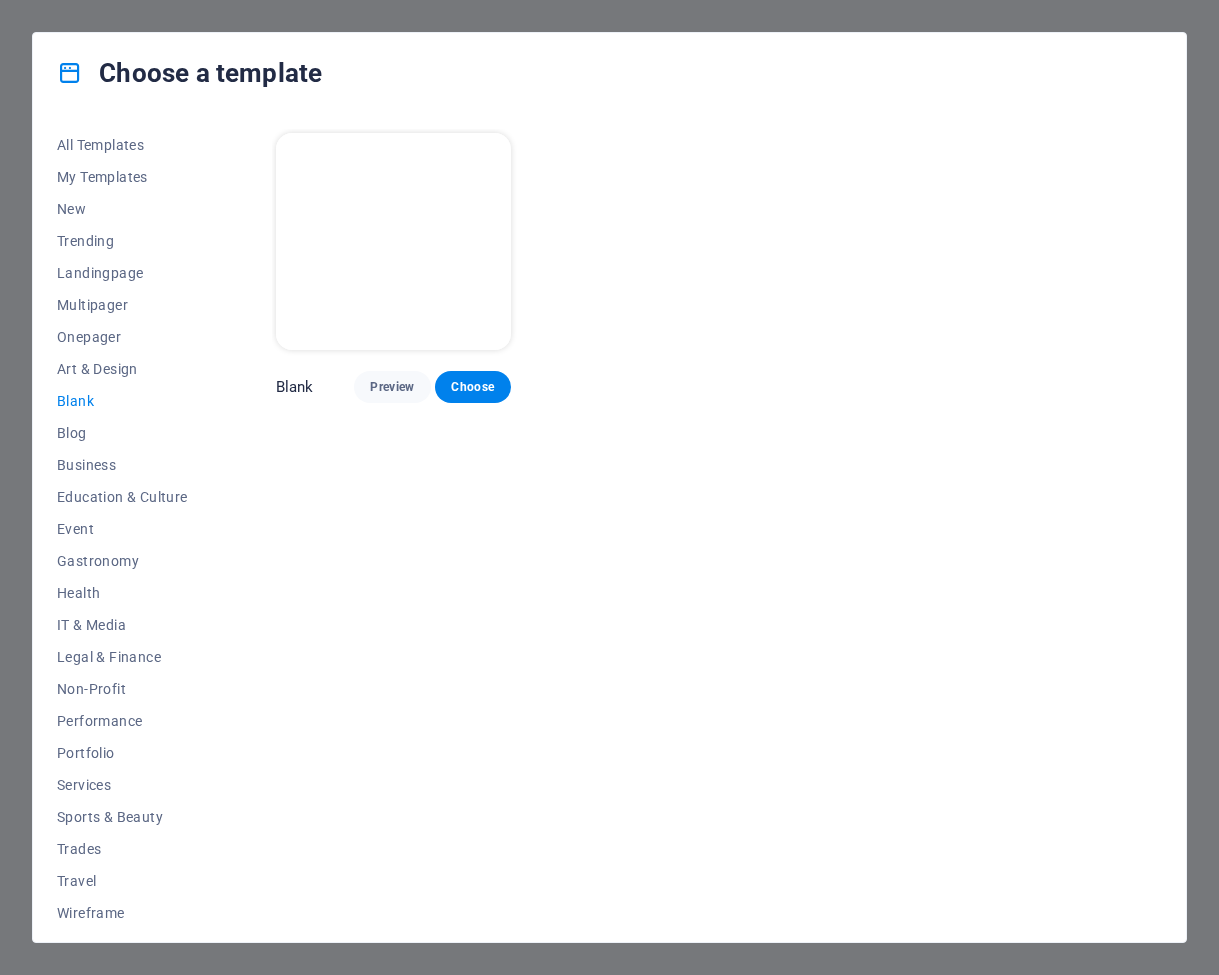 click on "Choose a template All Templates My Templates New Trending Landingpage Multipager Onepager Art & Design Blank Blog Business Education & Culture Event Gastronomy Health IT & Media Legal & Finance Non-Profit Performance Portfolio Services Sports & Beauty Trades Travel Wireframe Blank Preview Choose" at bounding box center [609, 487] 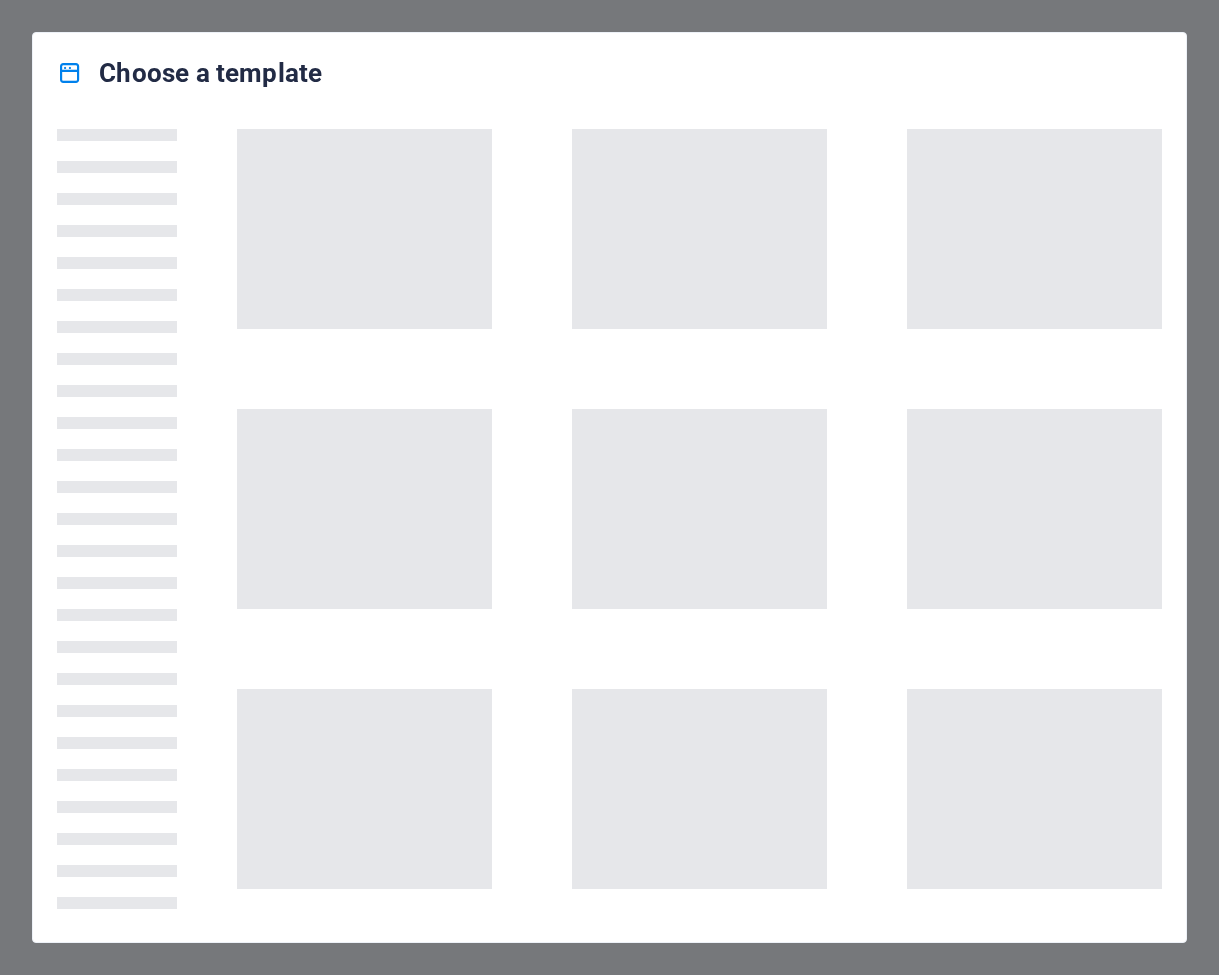 scroll, scrollTop: 0, scrollLeft: 0, axis: both 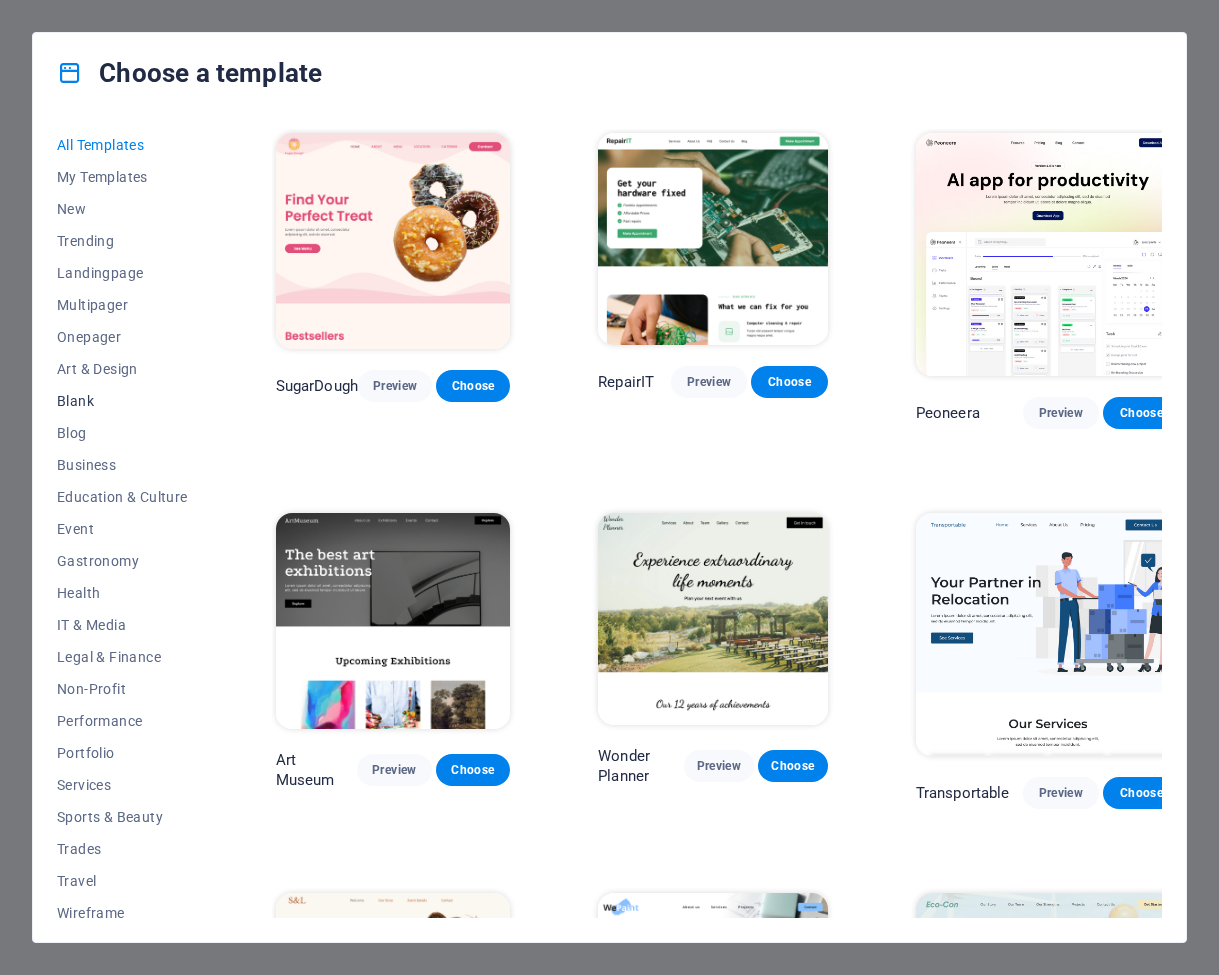 click on "Blank" at bounding box center (122, 401) 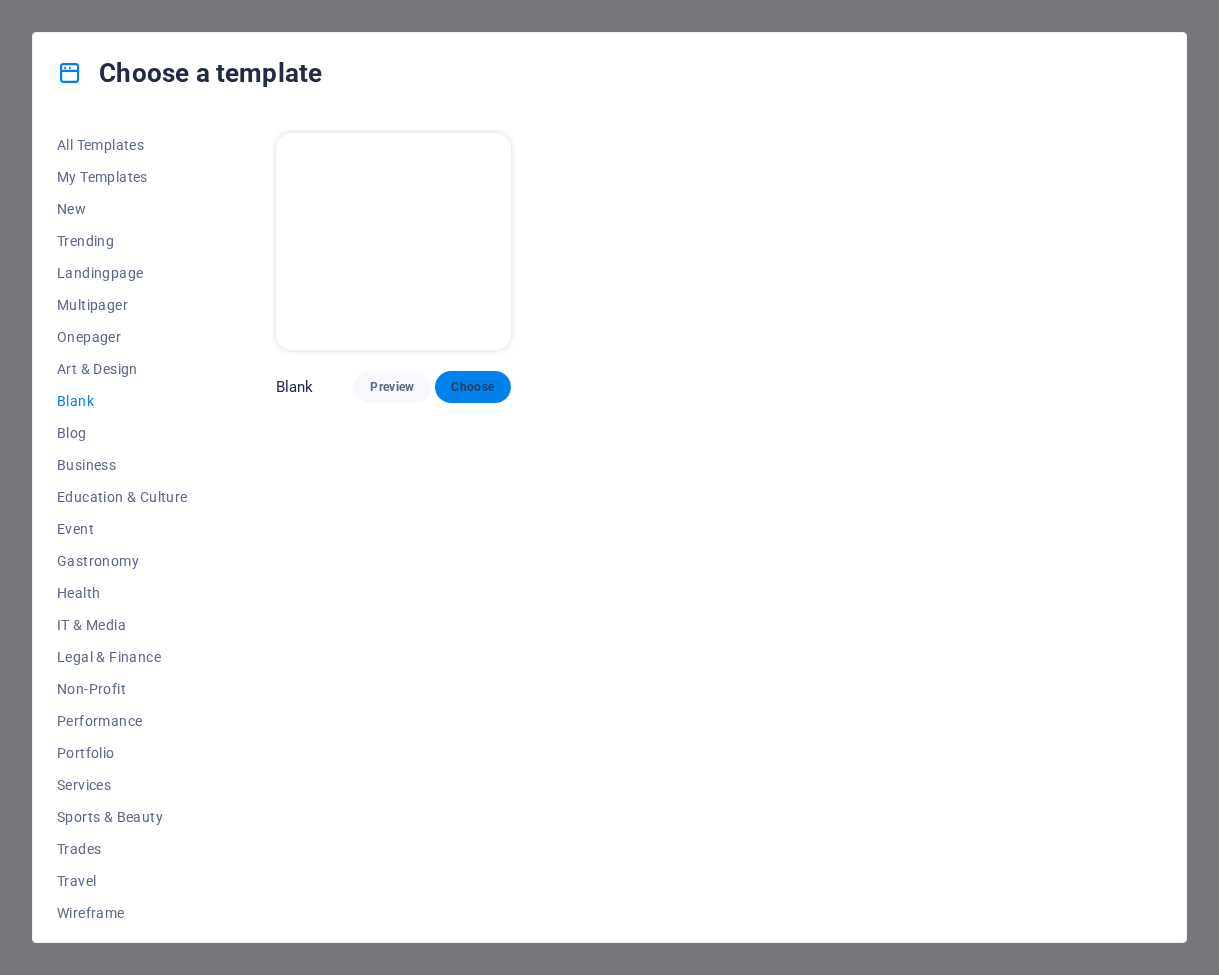 click on "Choose" at bounding box center [473, 387] 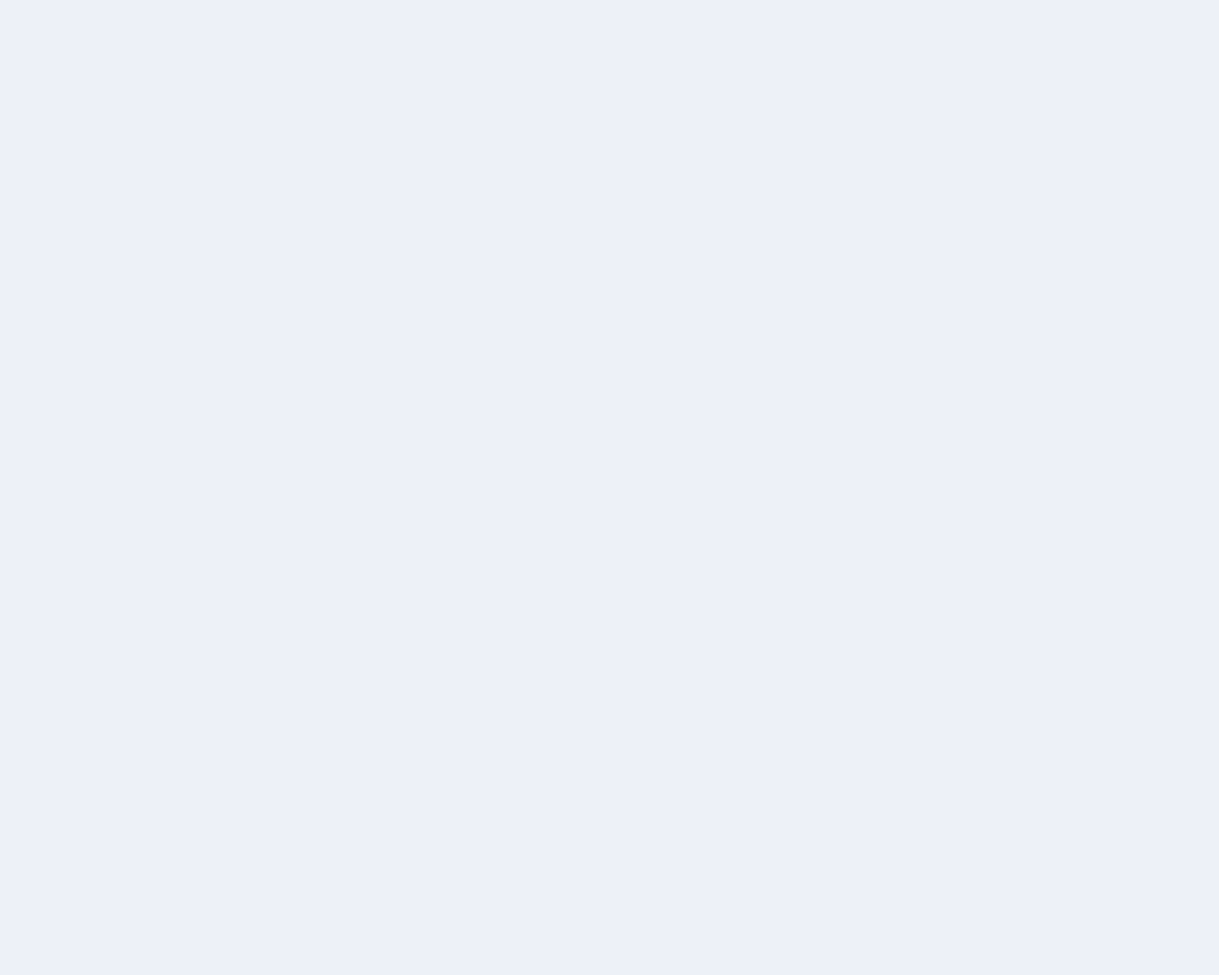 scroll, scrollTop: 0, scrollLeft: 0, axis: both 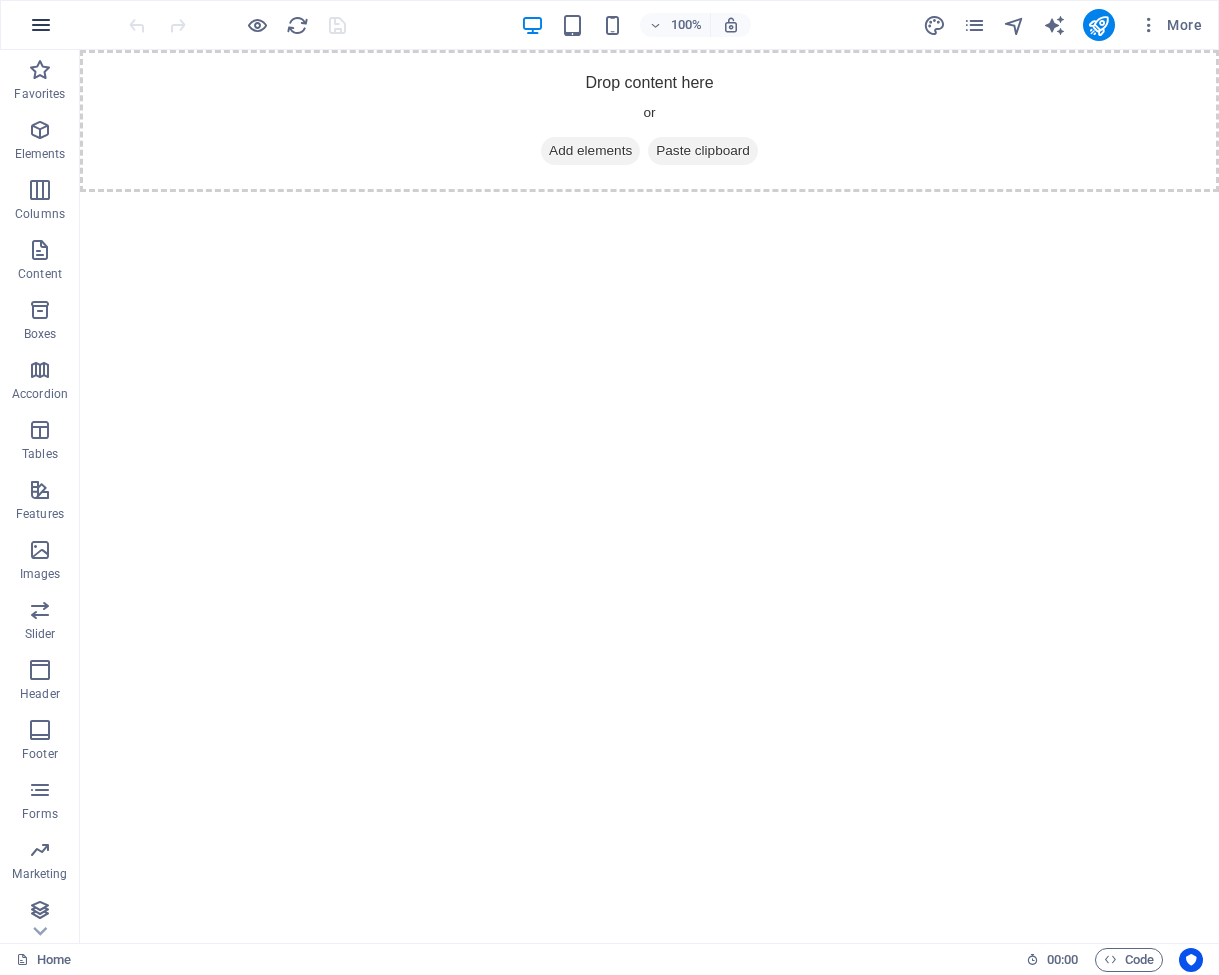 click at bounding box center (41, 25) 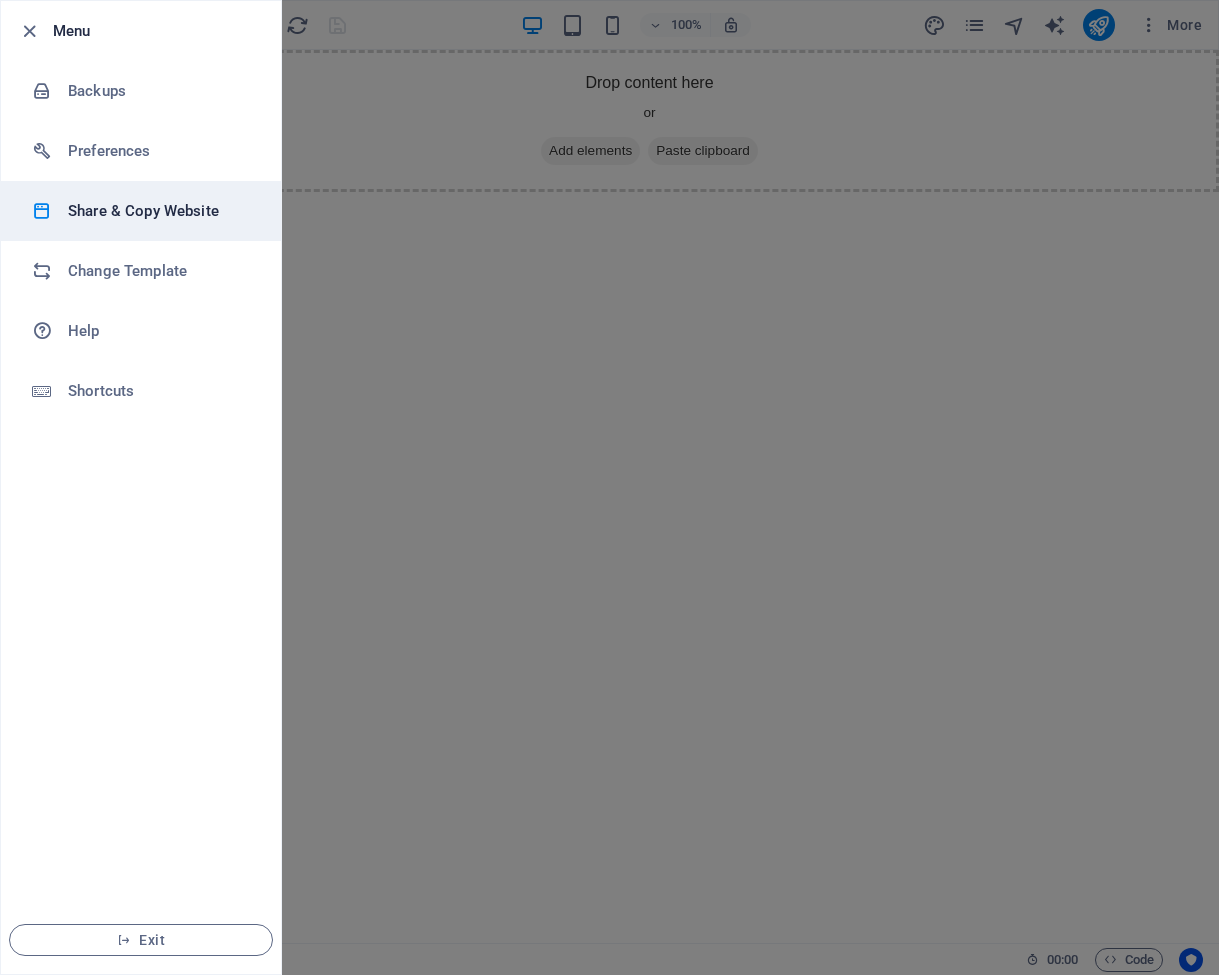click on "Share & Copy Website" at bounding box center (160, 211) 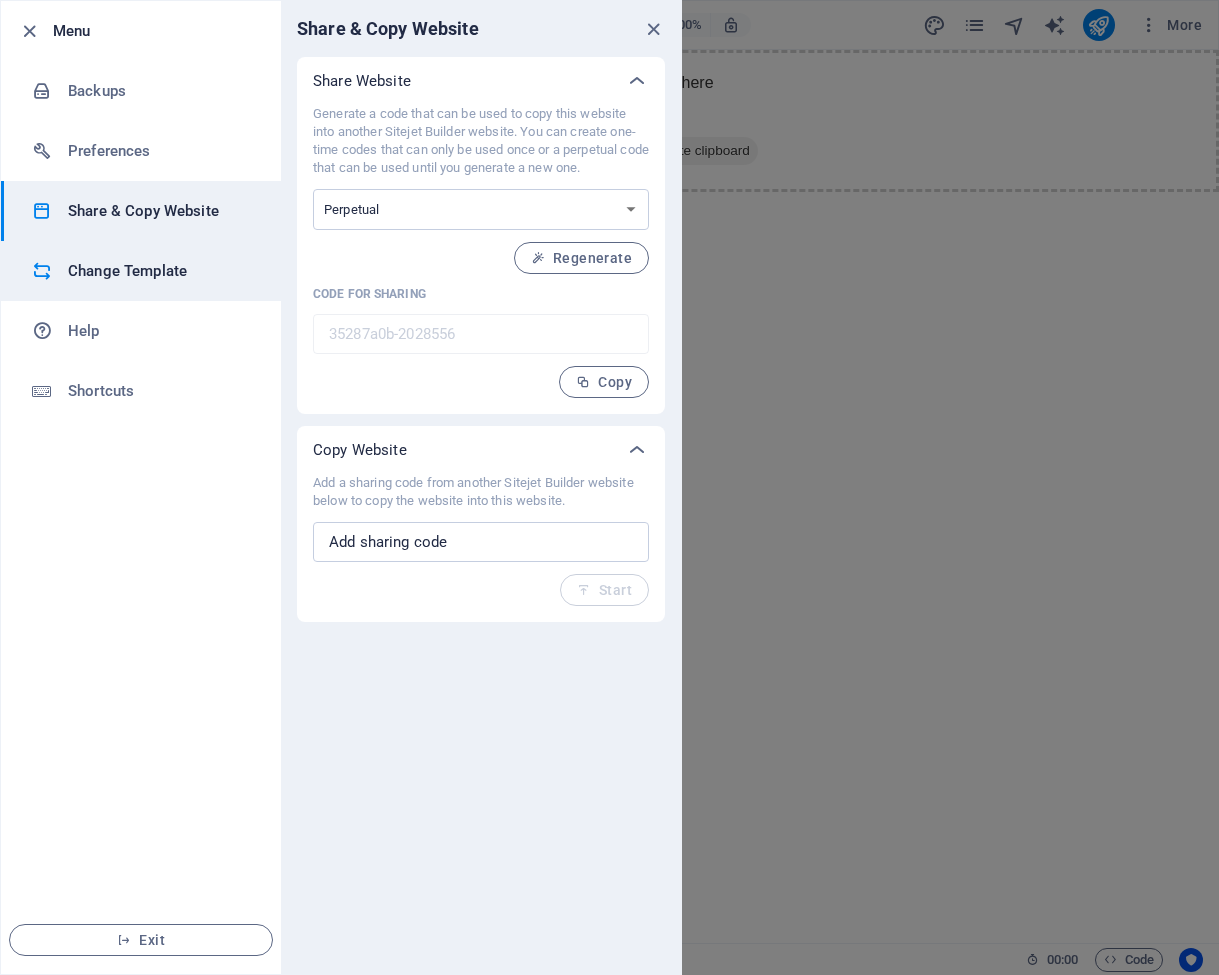 click on "Change Template" at bounding box center [160, 271] 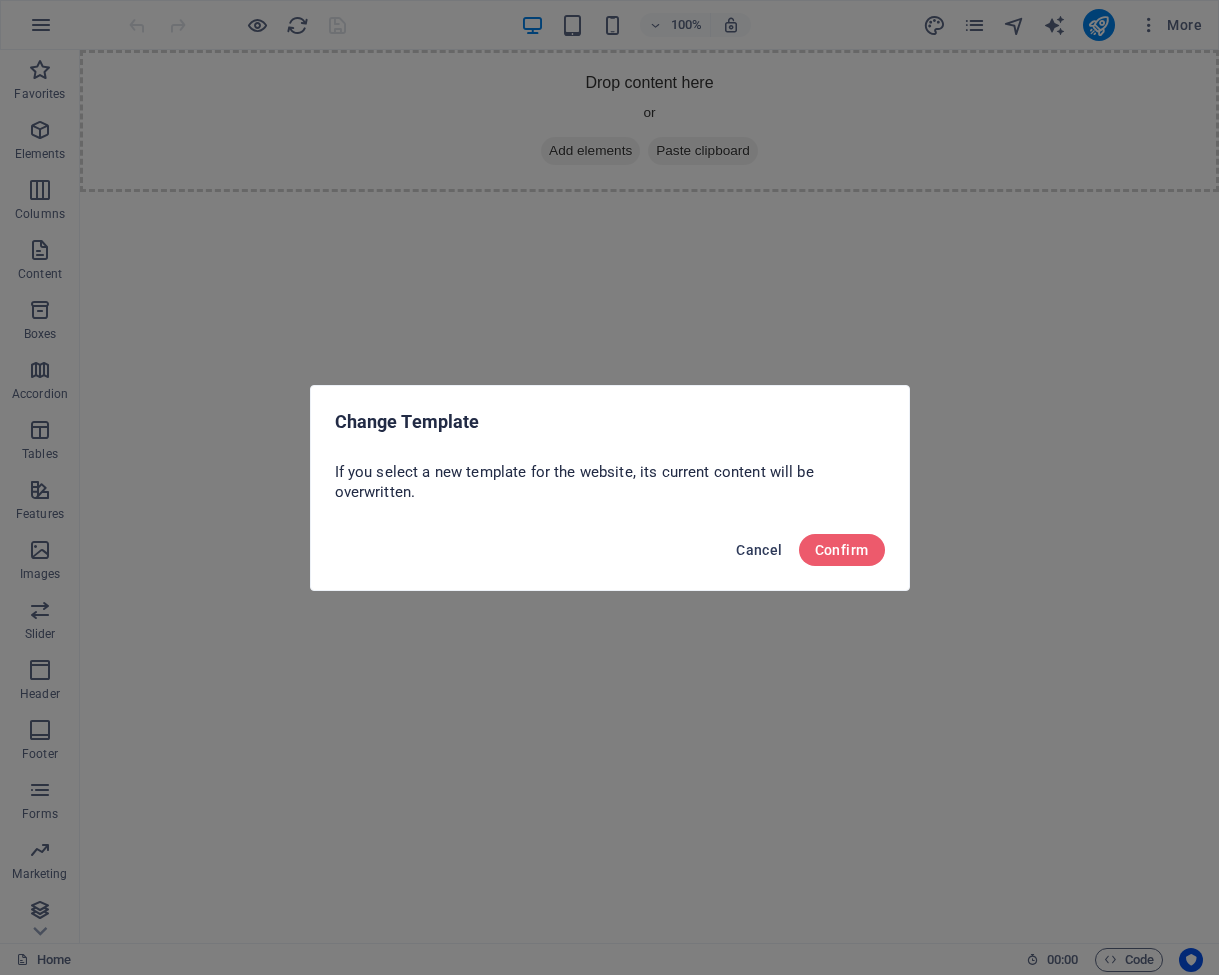 click on "Cancel" at bounding box center (759, 550) 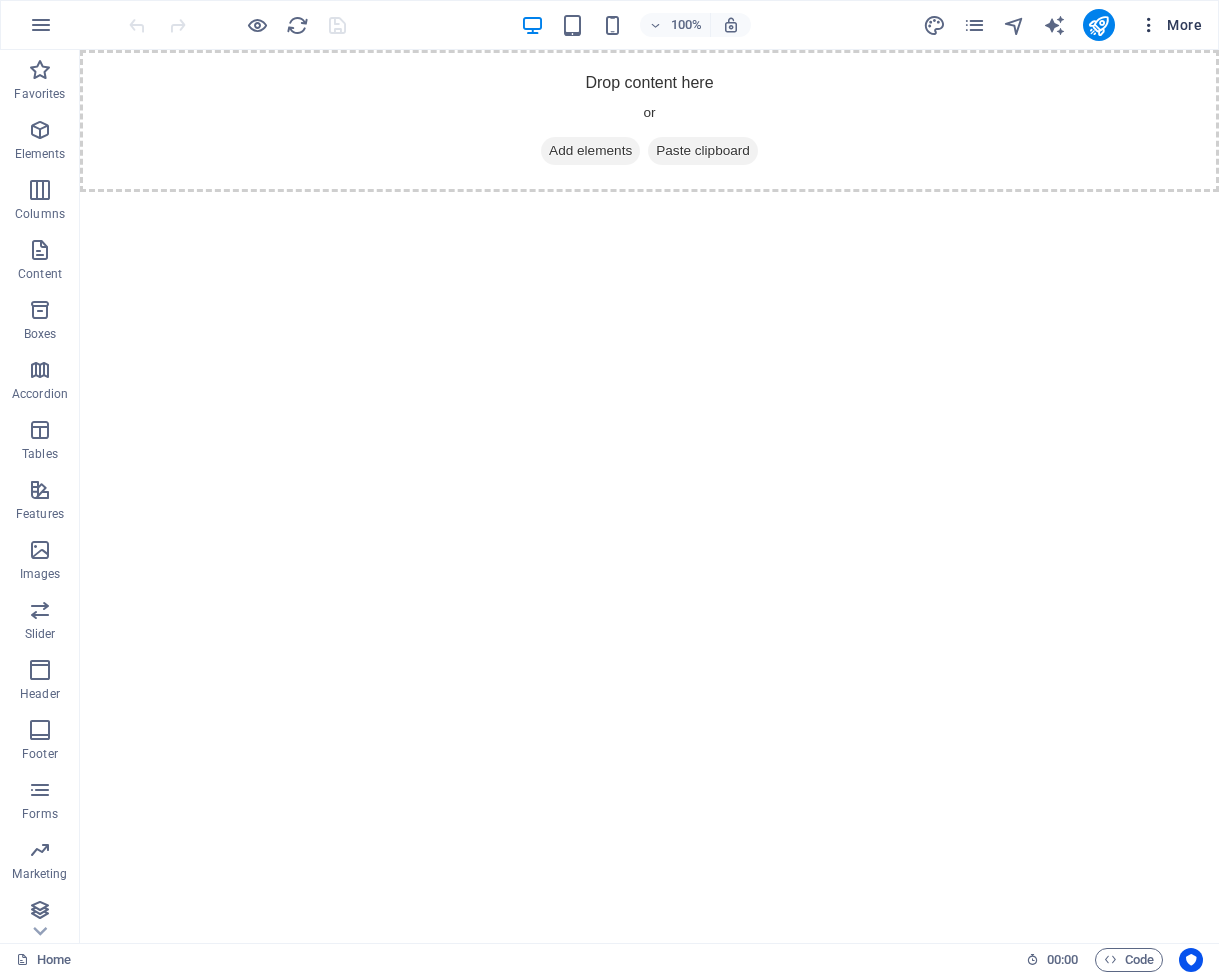 click at bounding box center [1149, 25] 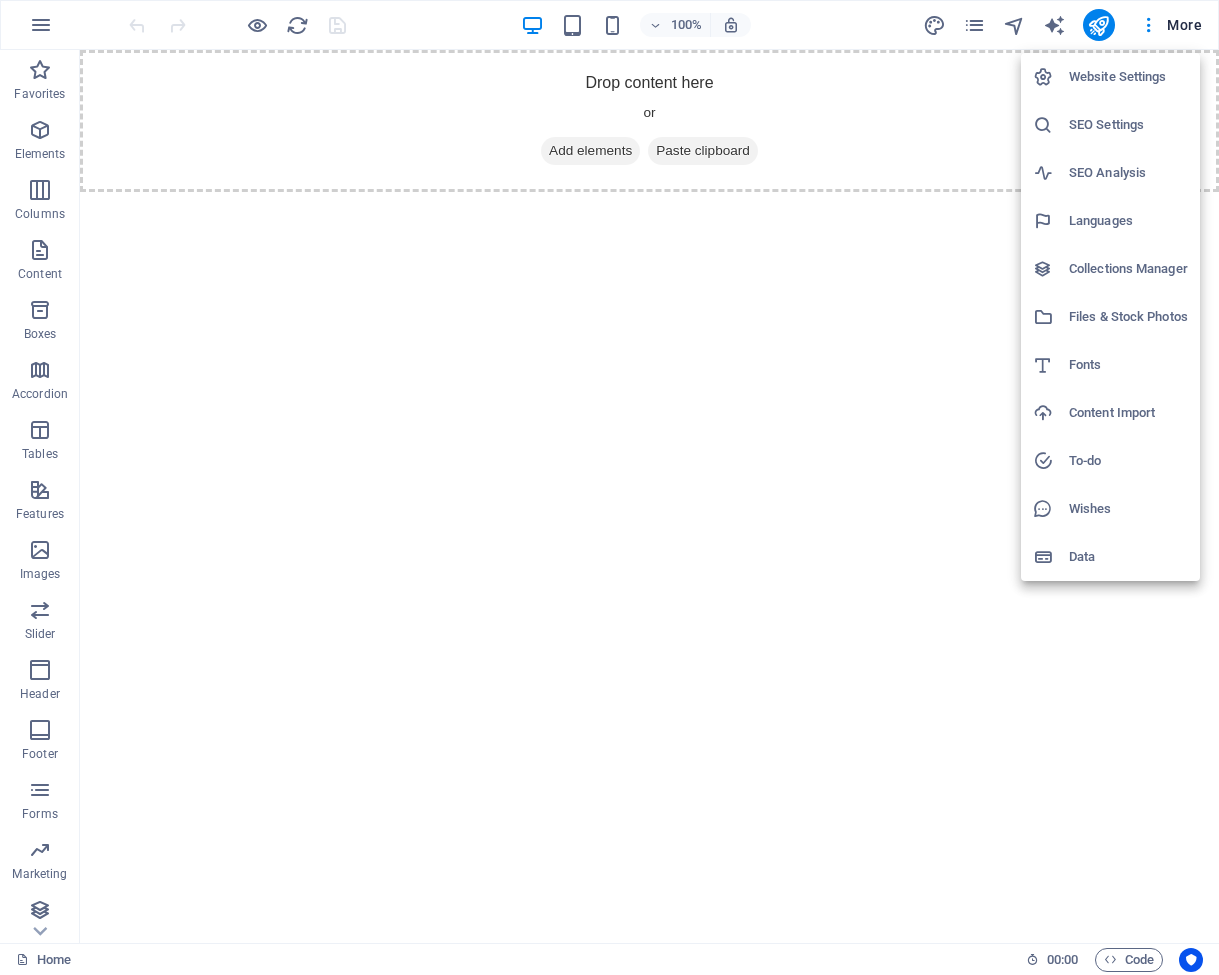 click at bounding box center [609, 487] 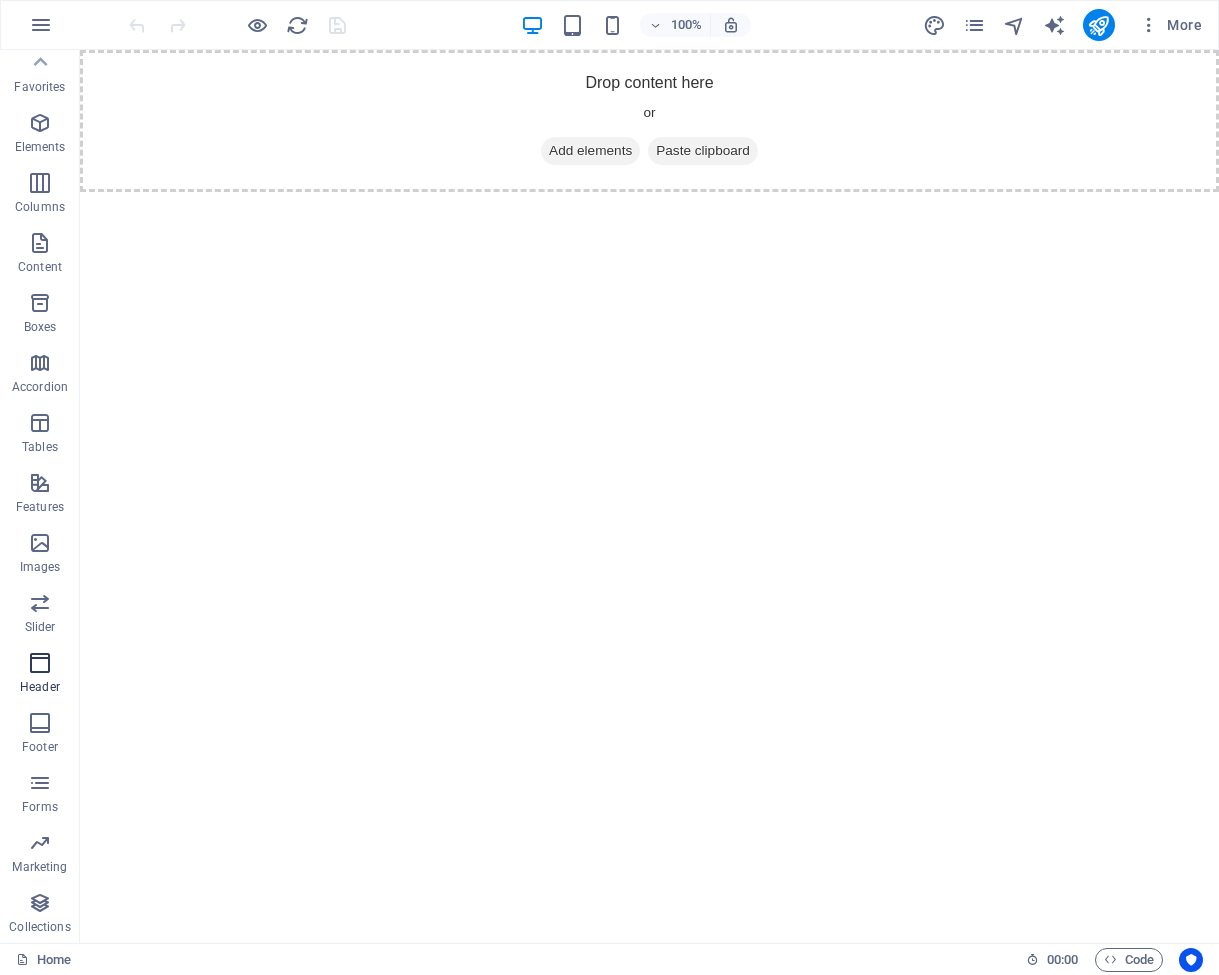 scroll, scrollTop: 0, scrollLeft: 0, axis: both 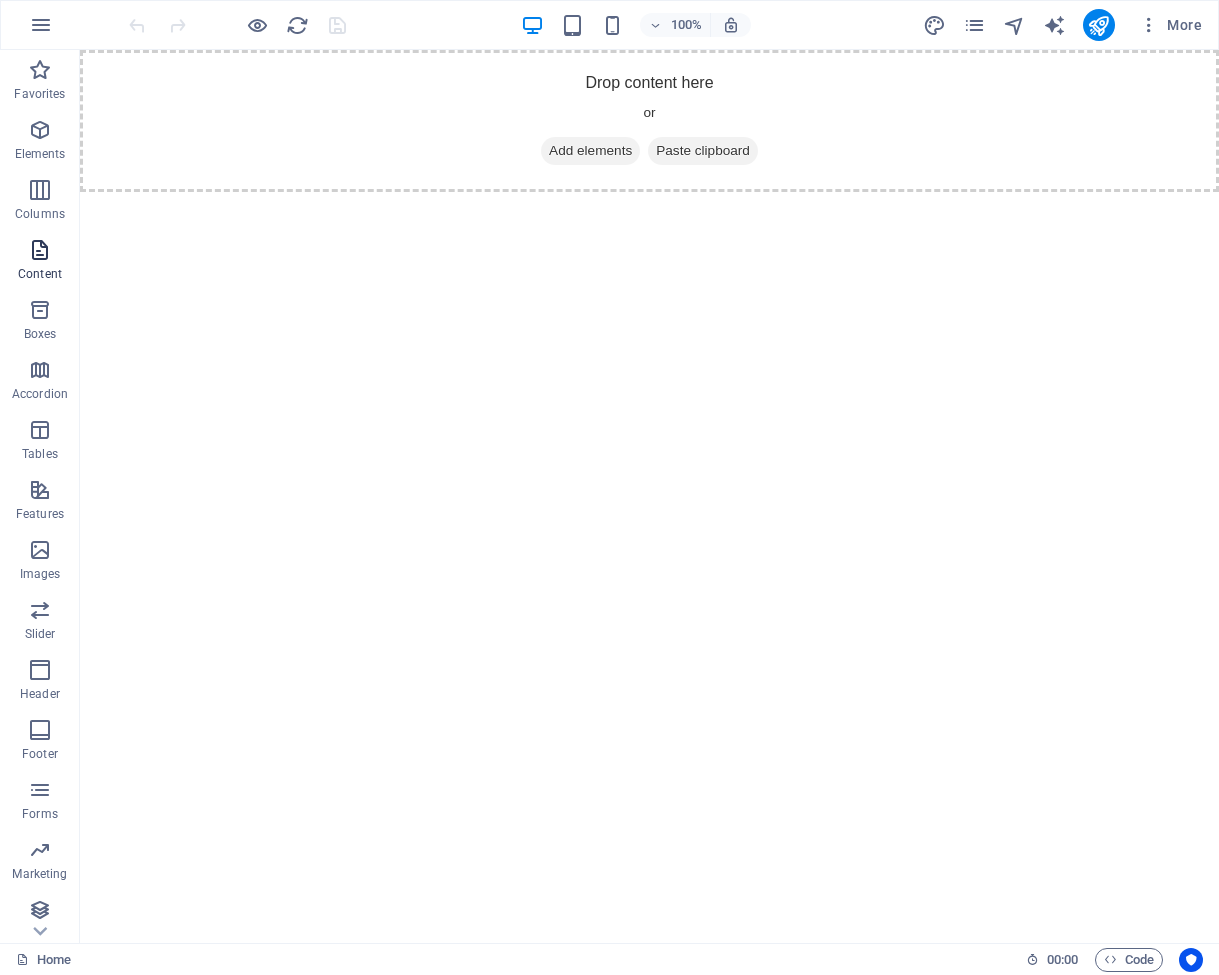 click on "Content" at bounding box center (40, 262) 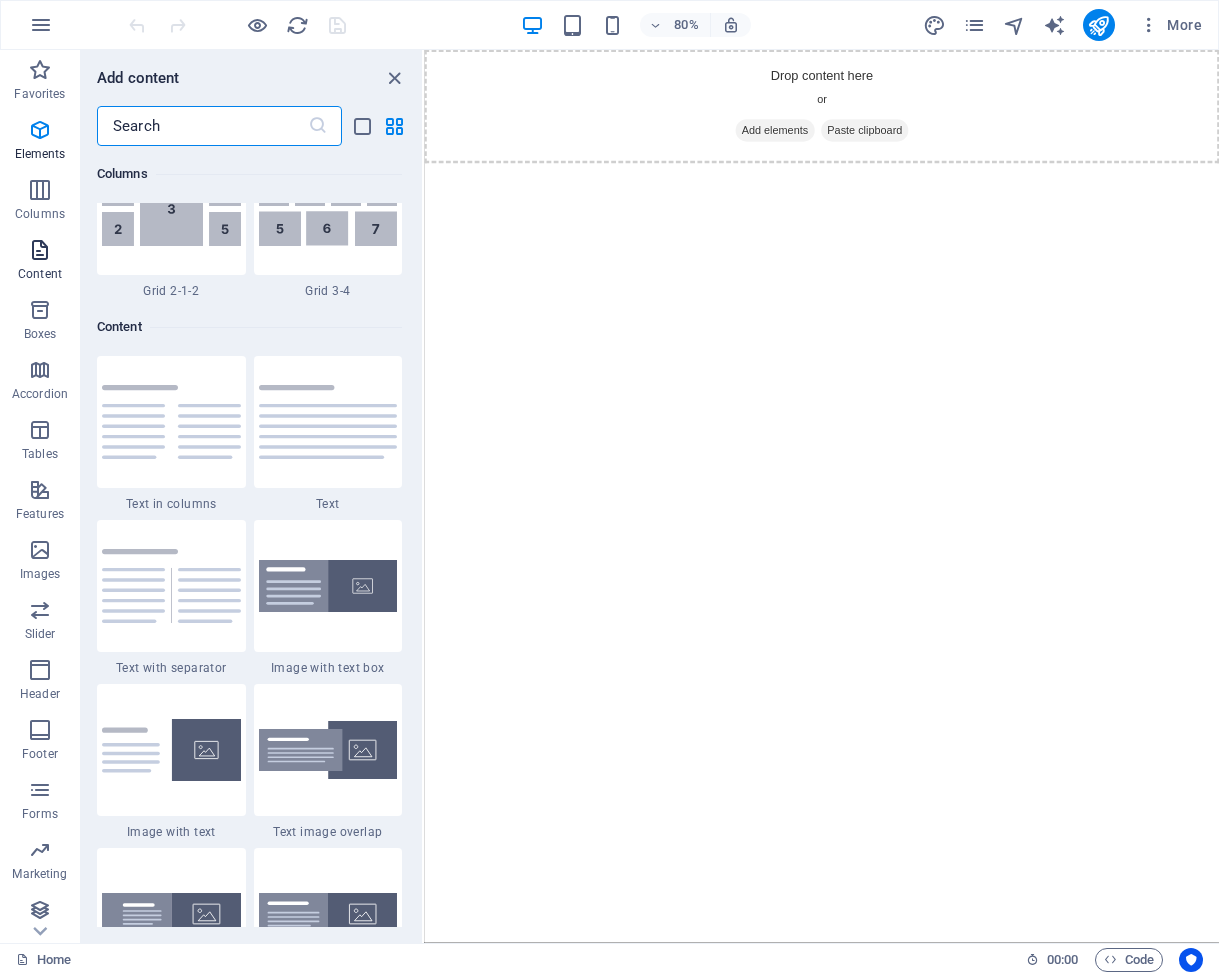 scroll, scrollTop: 3499, scrollLeft: 0, axis: vertical 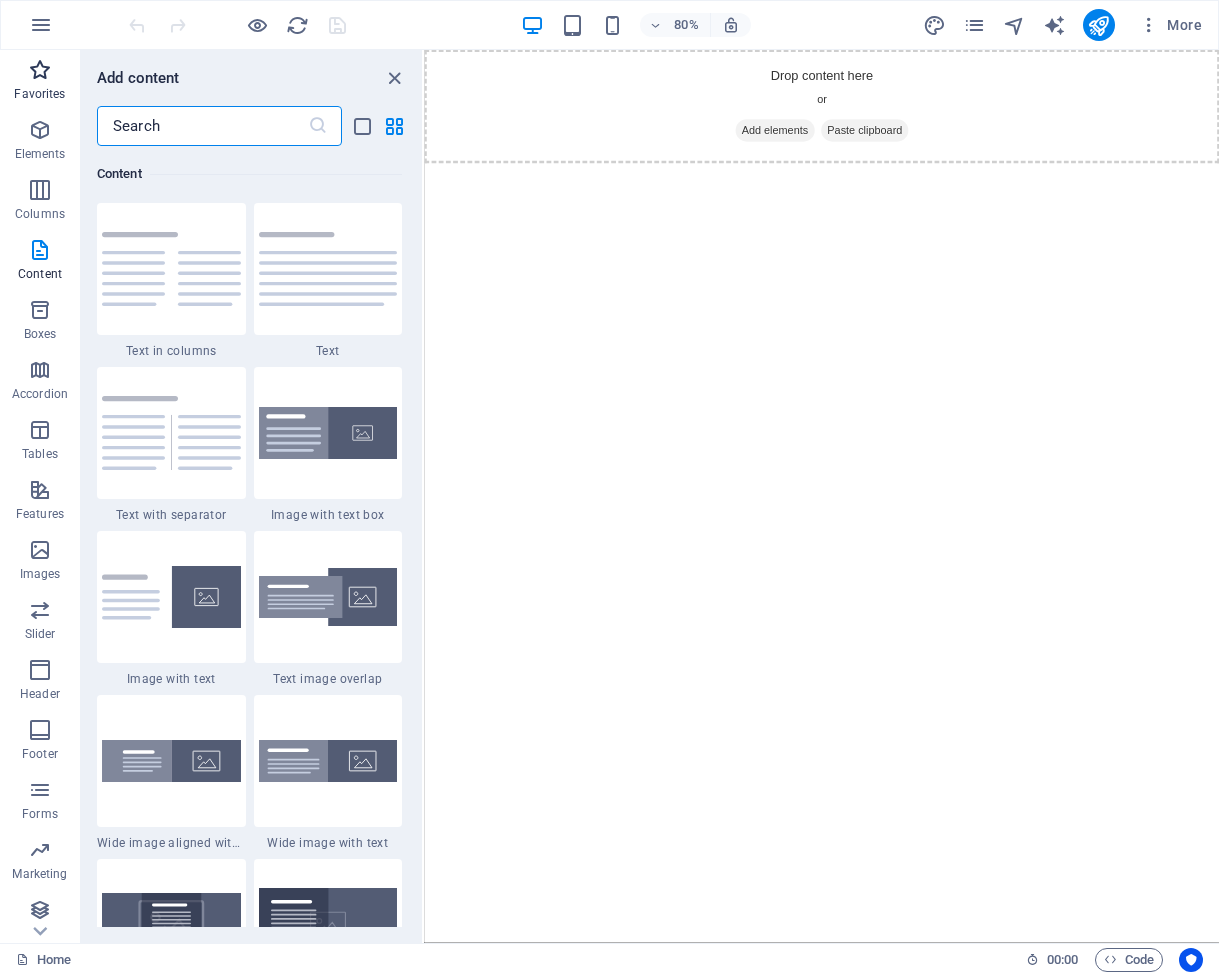click on "Favorites" at bounding box center (39, 94) 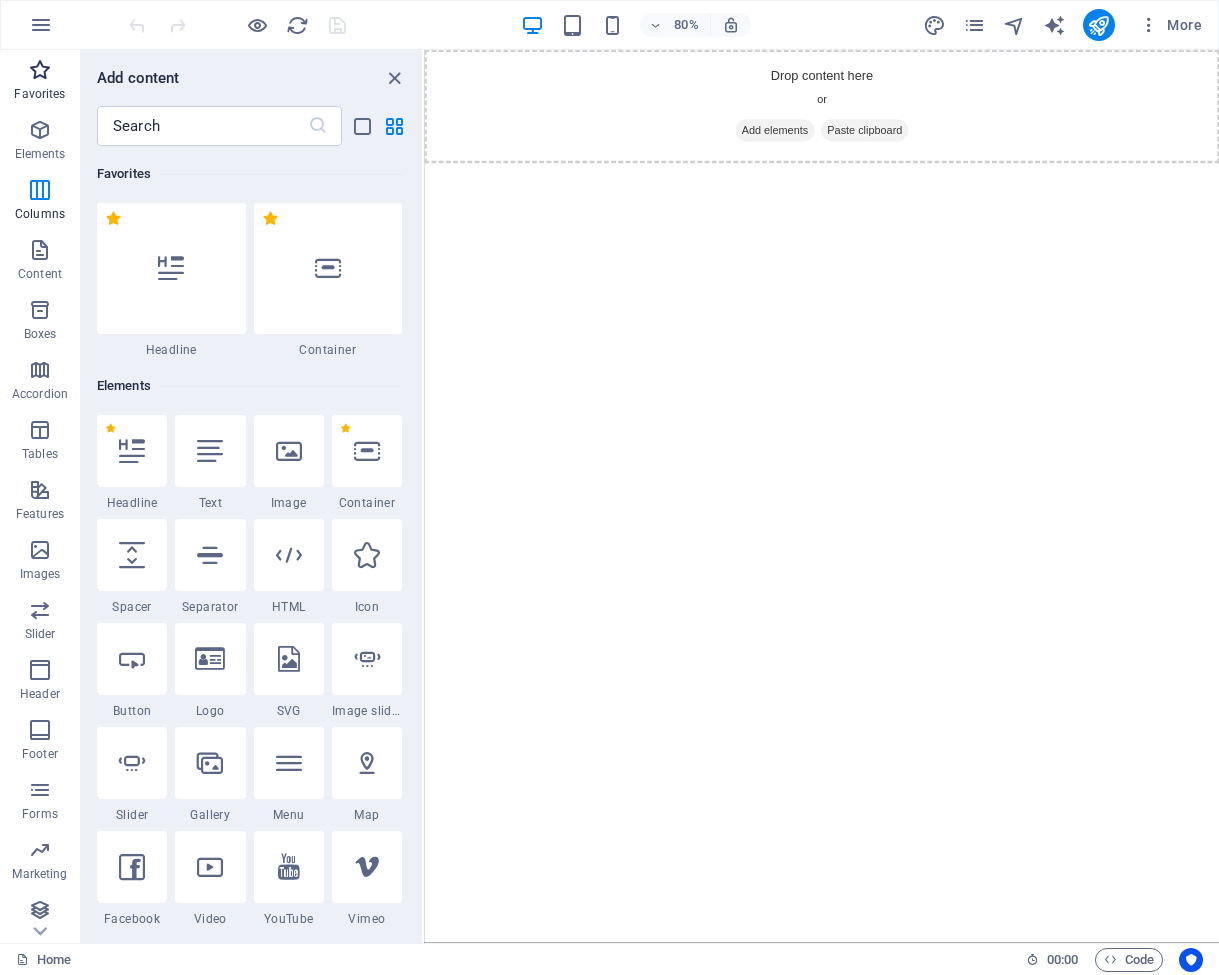 scroll, scrollTop: 0, scrollLeft: 0, axis: both 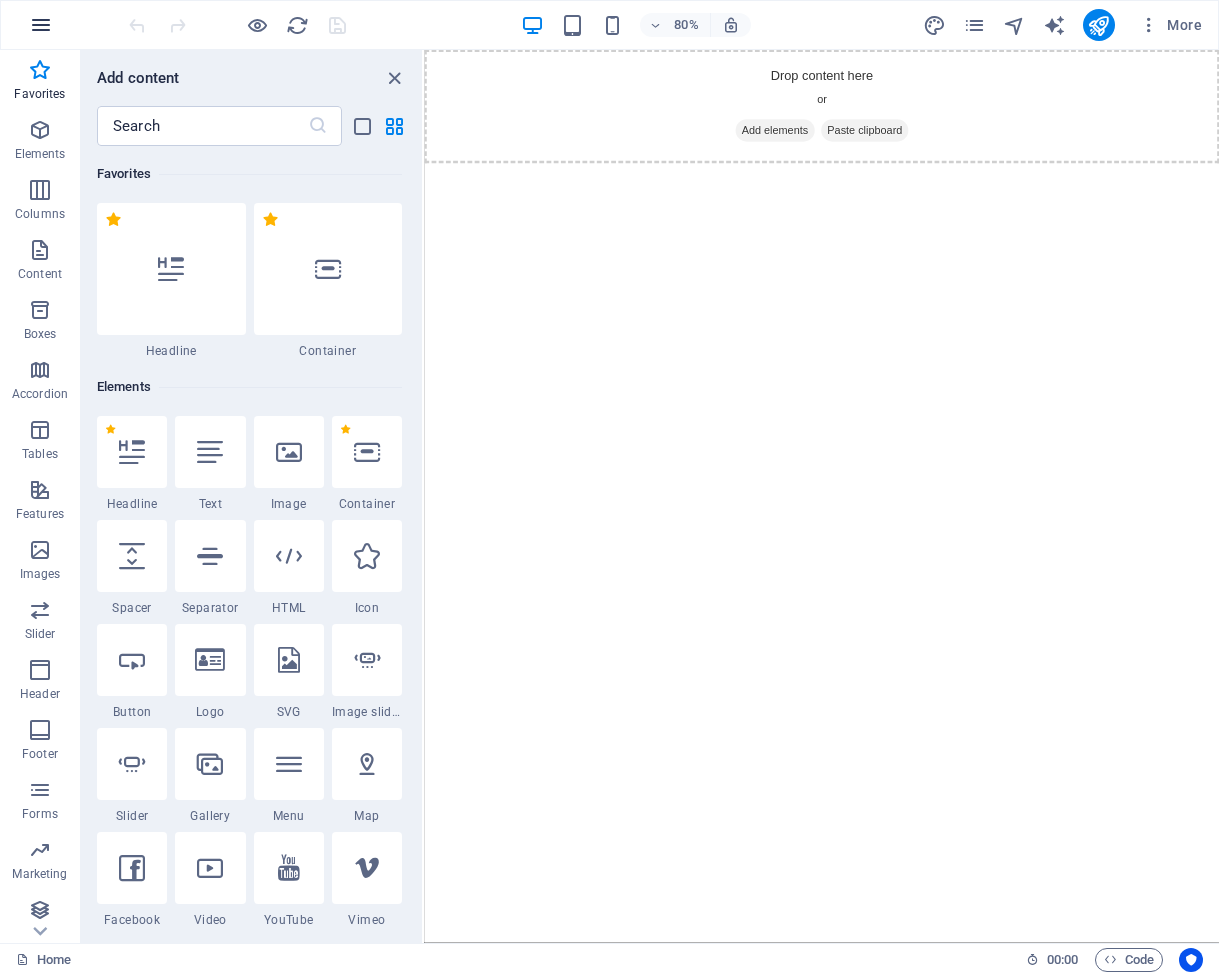 click at bounding box center [41, 25] 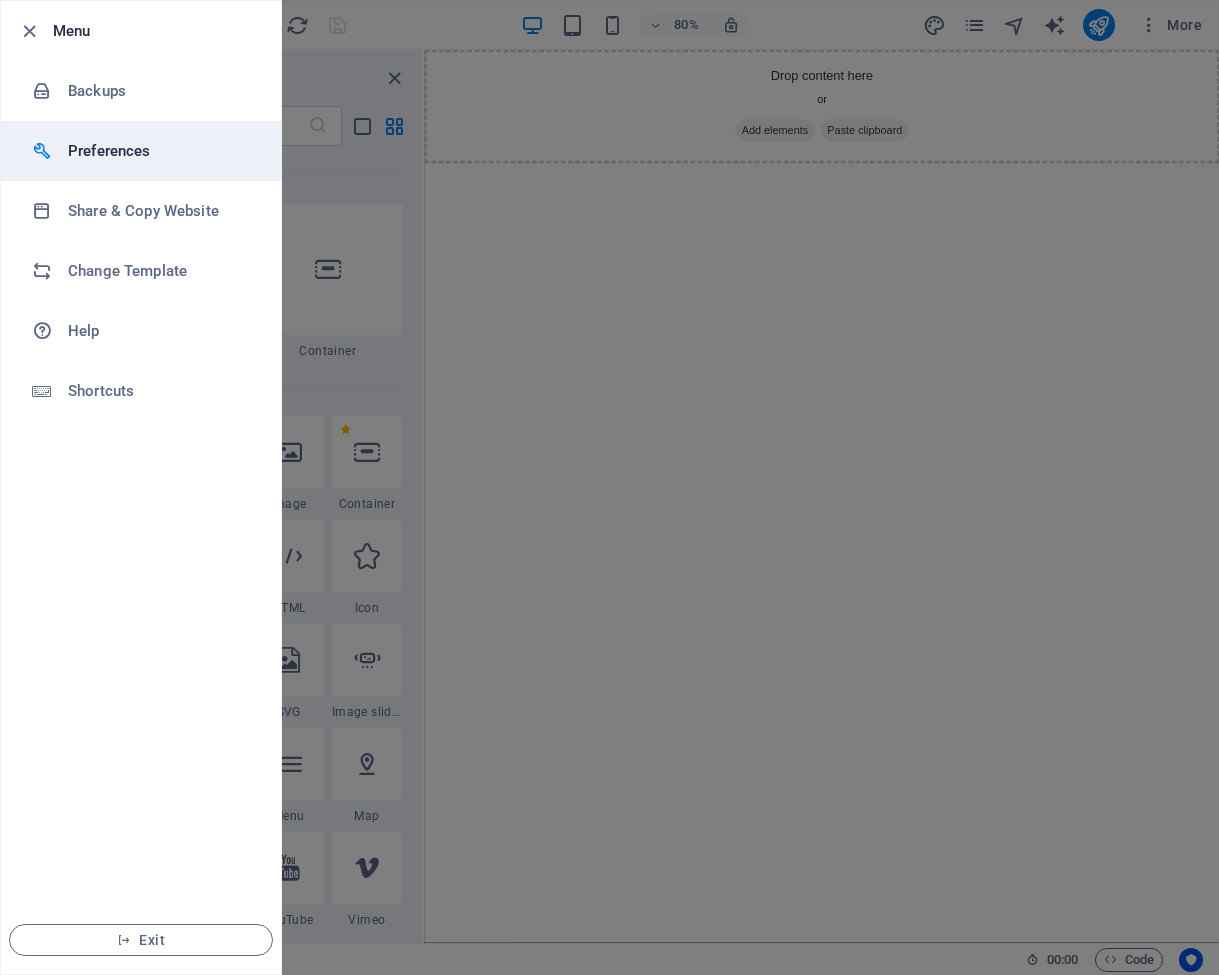 click on "Preferences" at bounding box center [160, 151] 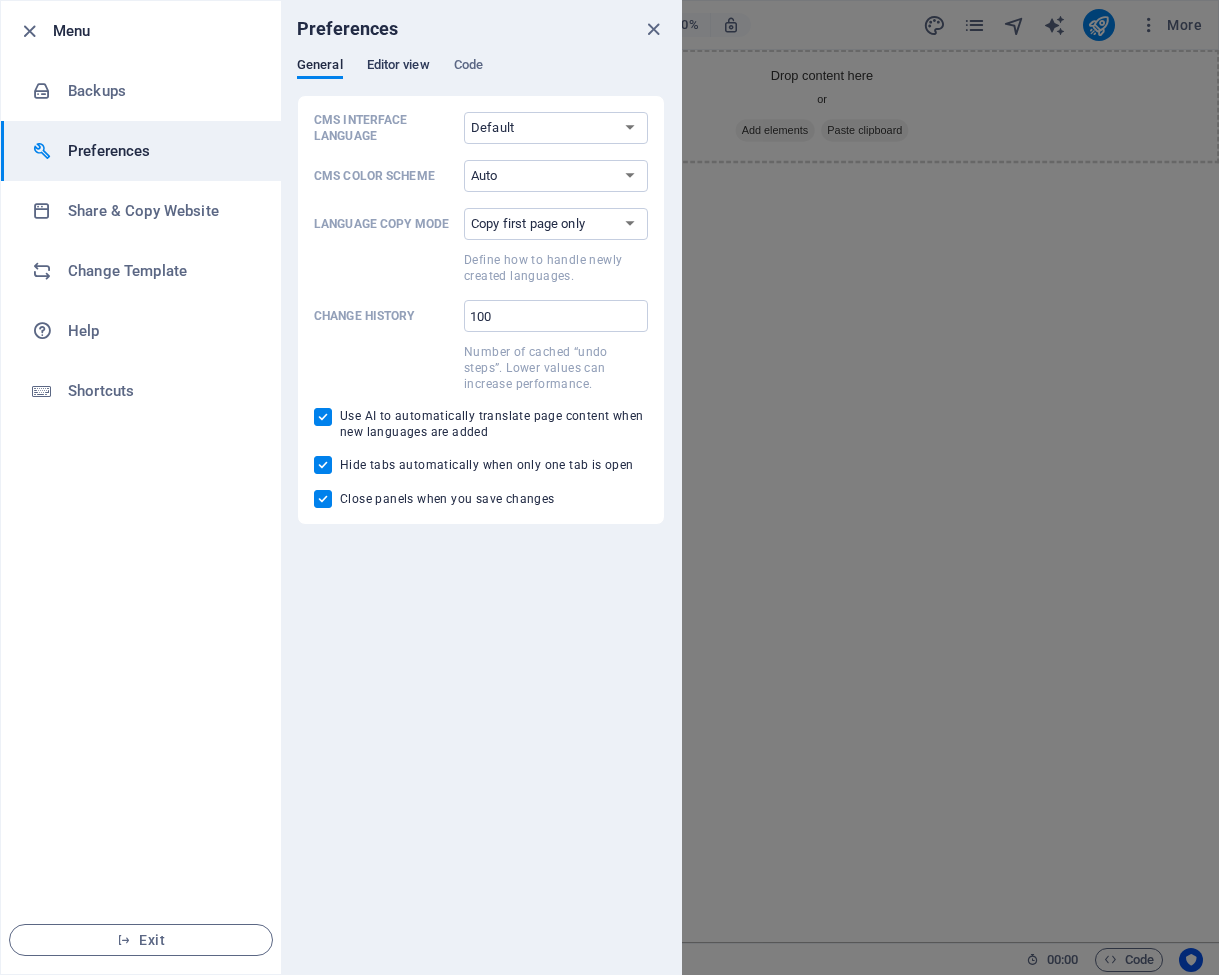 click on "Editor view" at bounding box center [398, 67] 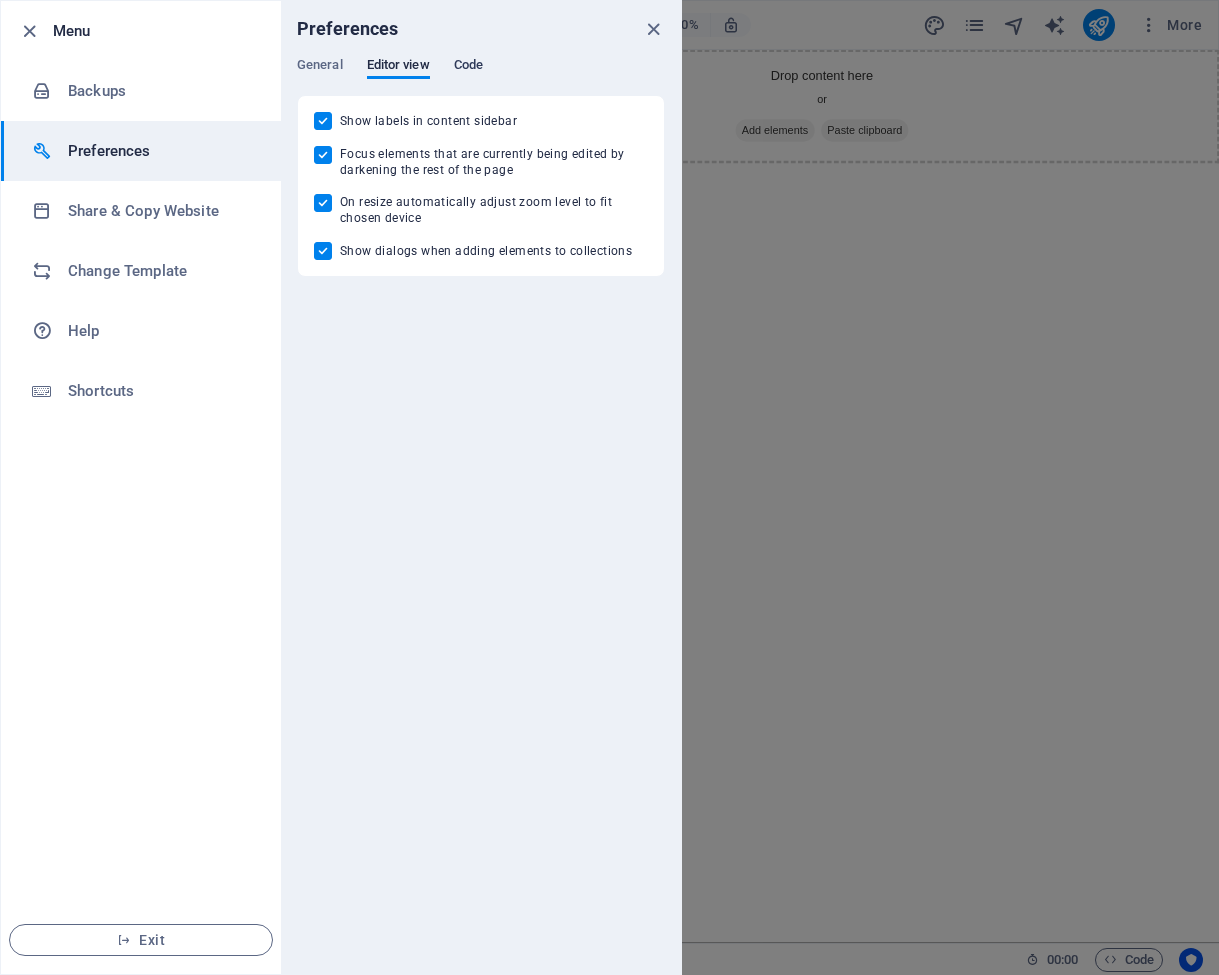 click on "Code" at bounding box center [468, 67] 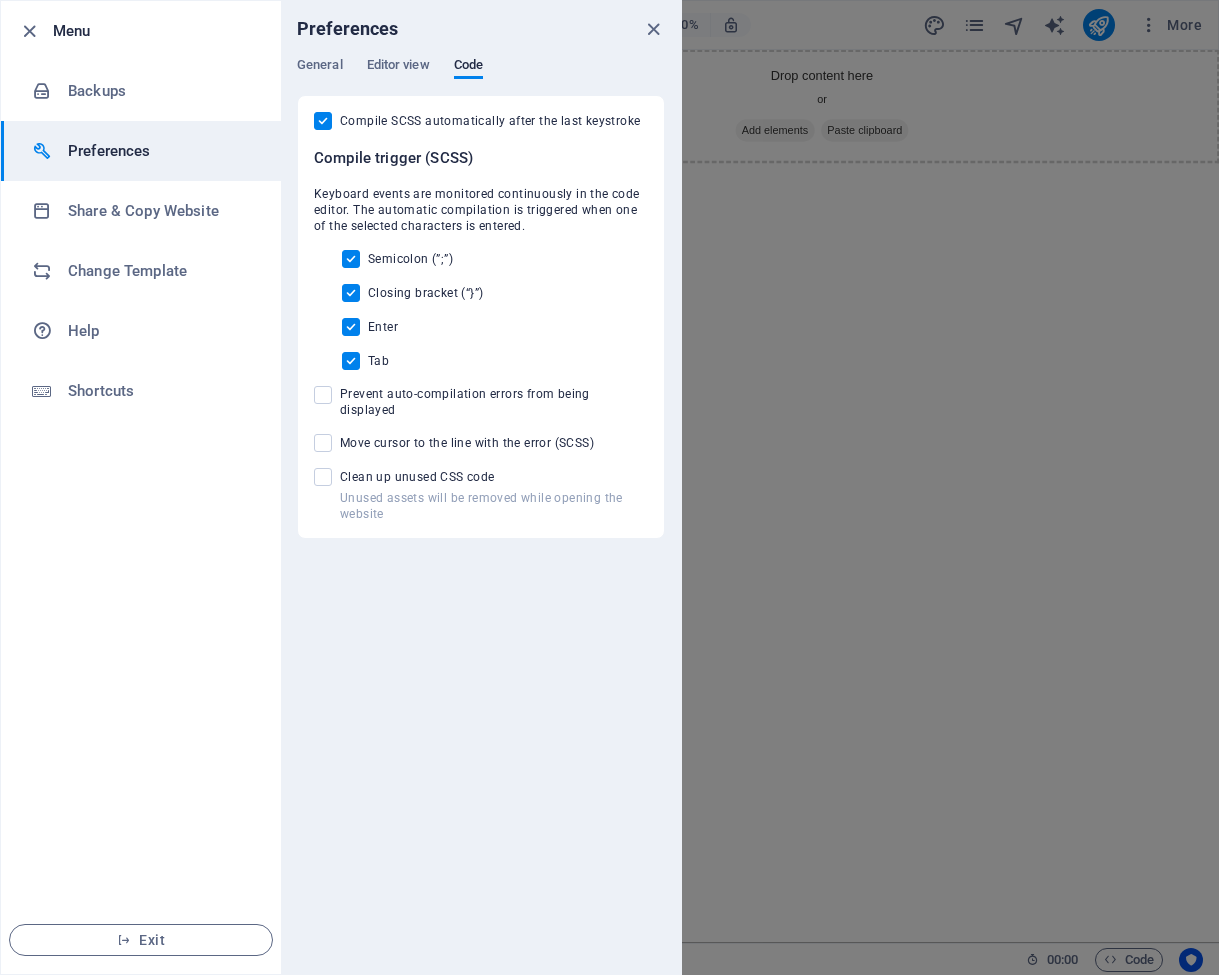 click at bounding box center (609, 487) 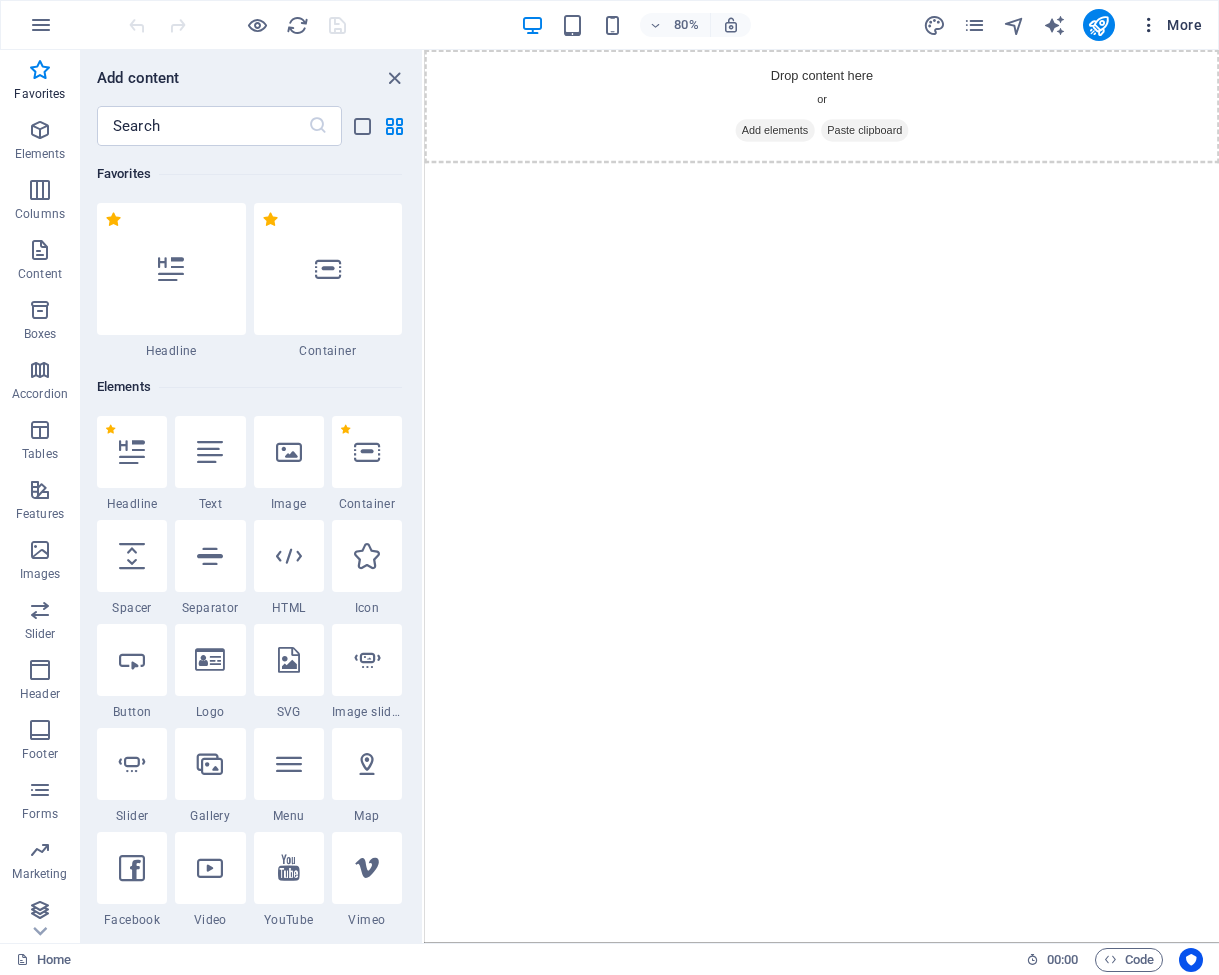 click at bounding box center (1149, 25) 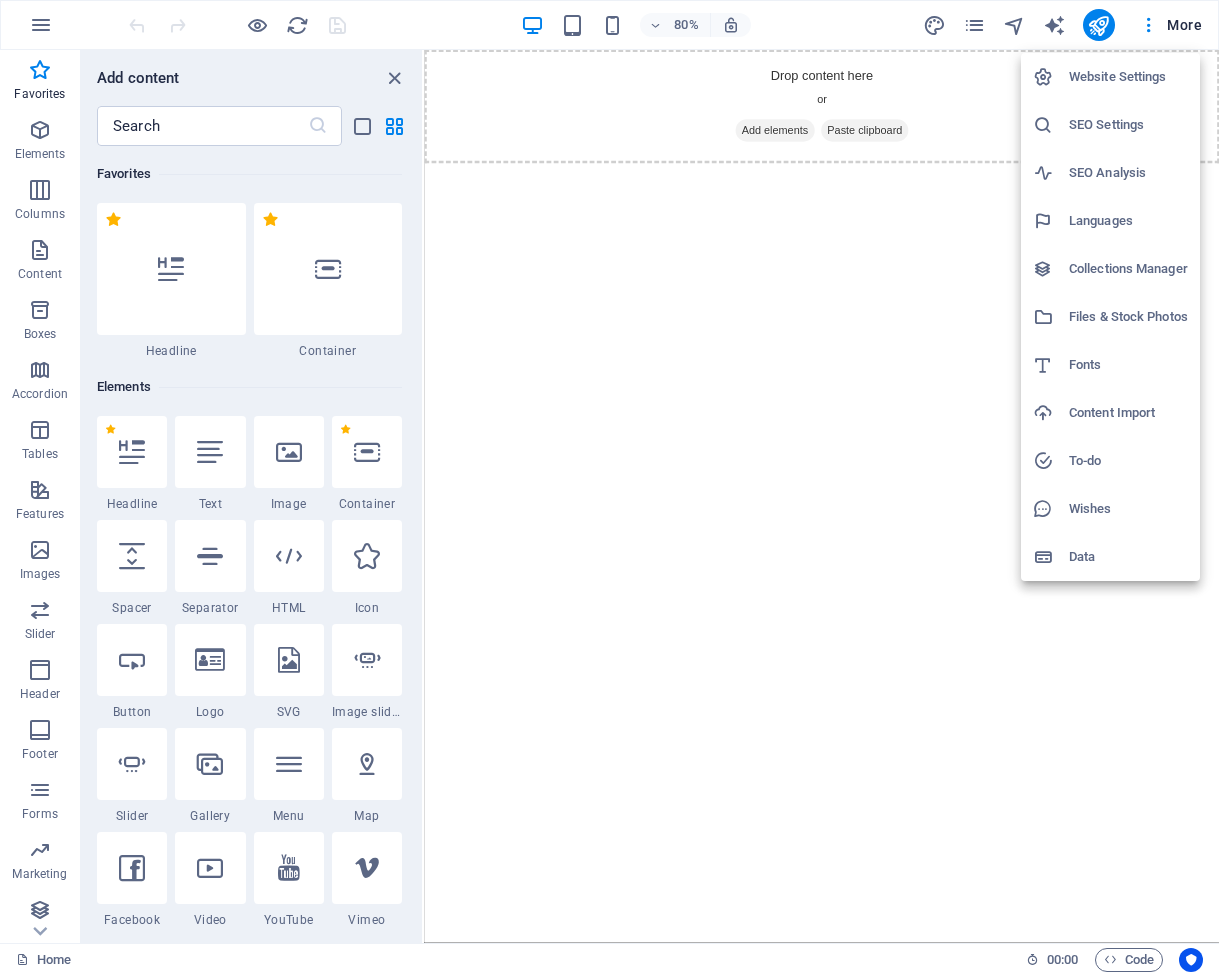 click on "Website Settings" at bounding box center (1110, 77) 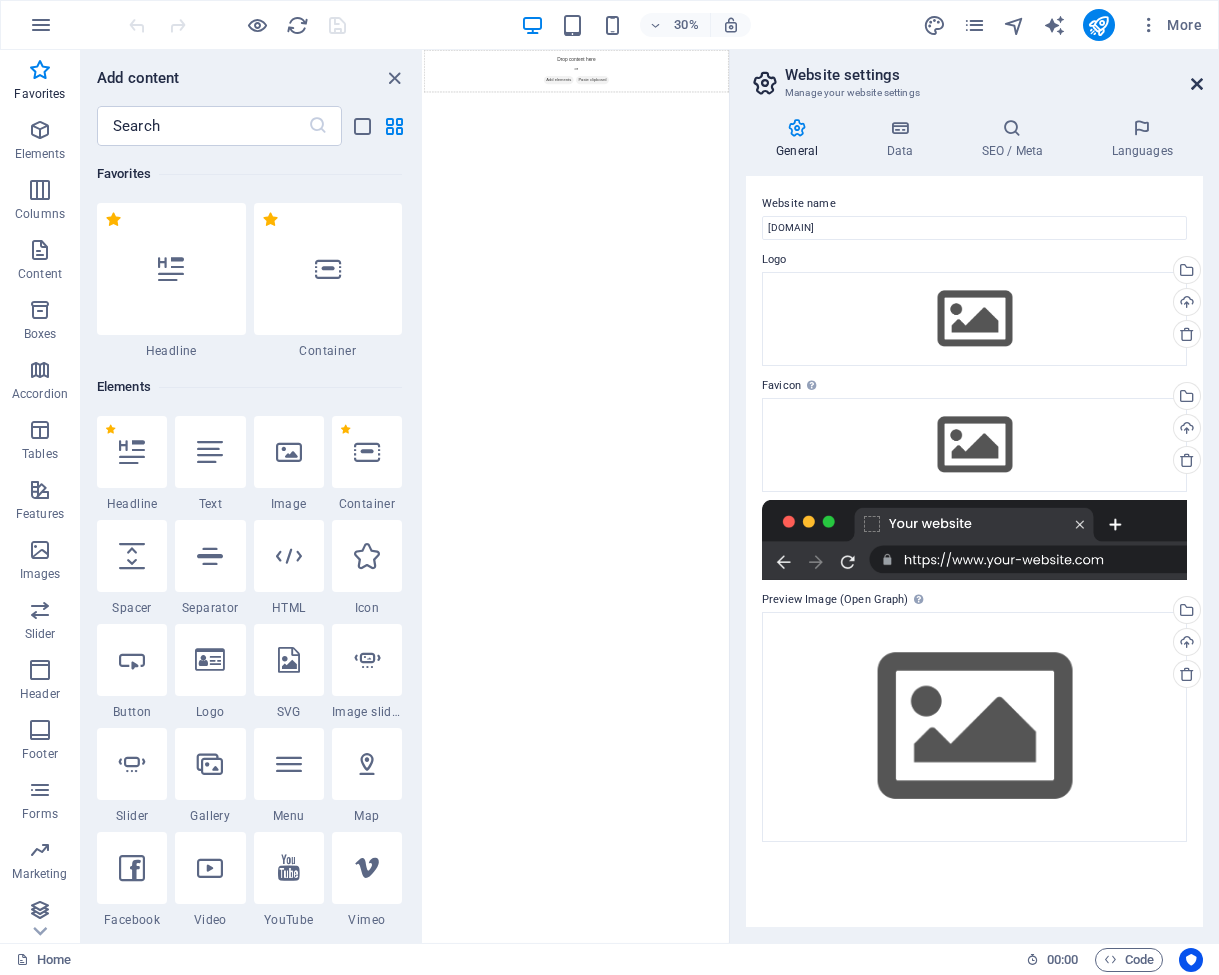 drag, startPoint x: 1191, startPoint y: 86, endPoint x: 951, endPoint y: 101, distance: 240.46829 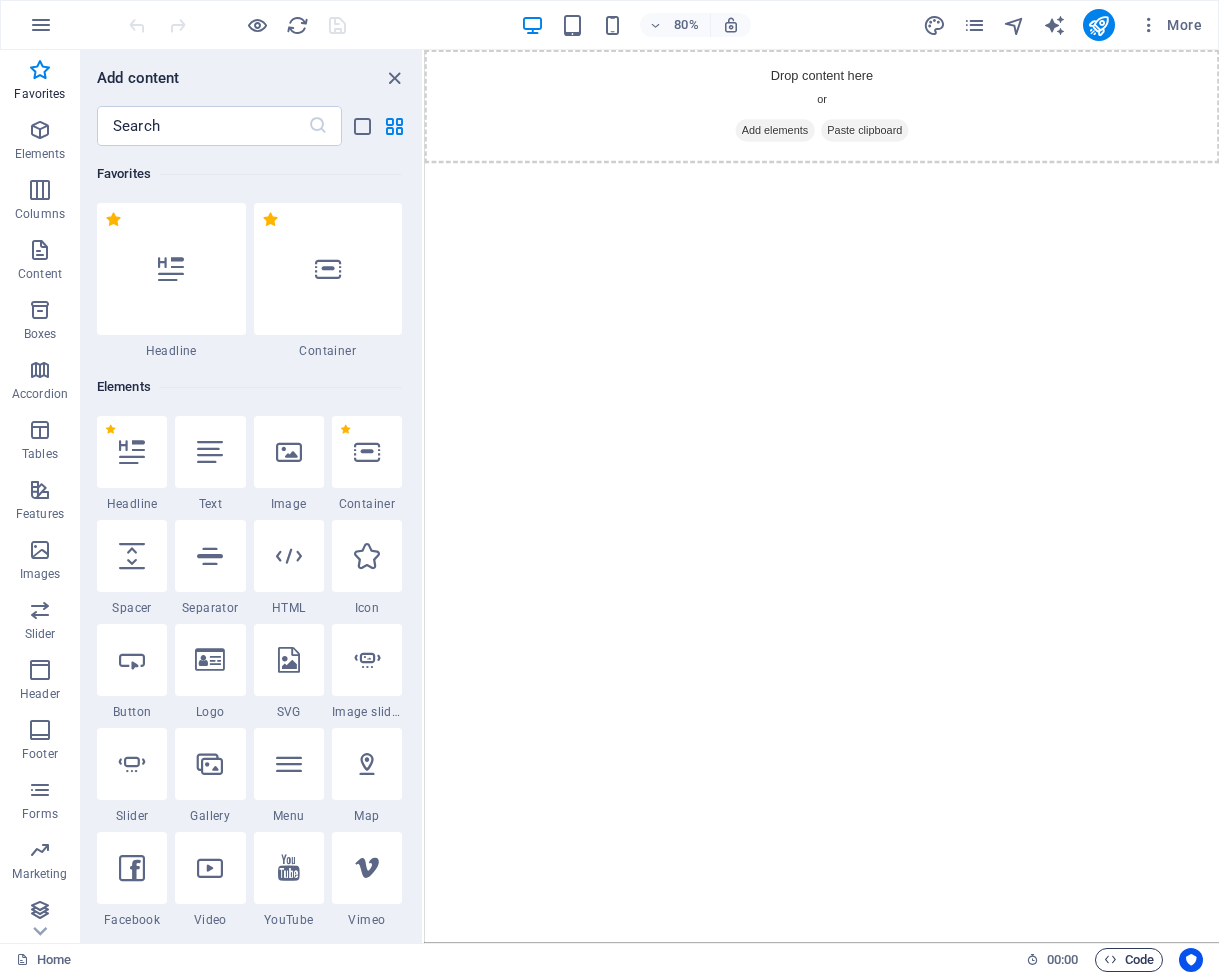 click on "Code" at bounding box center (1129, 960) 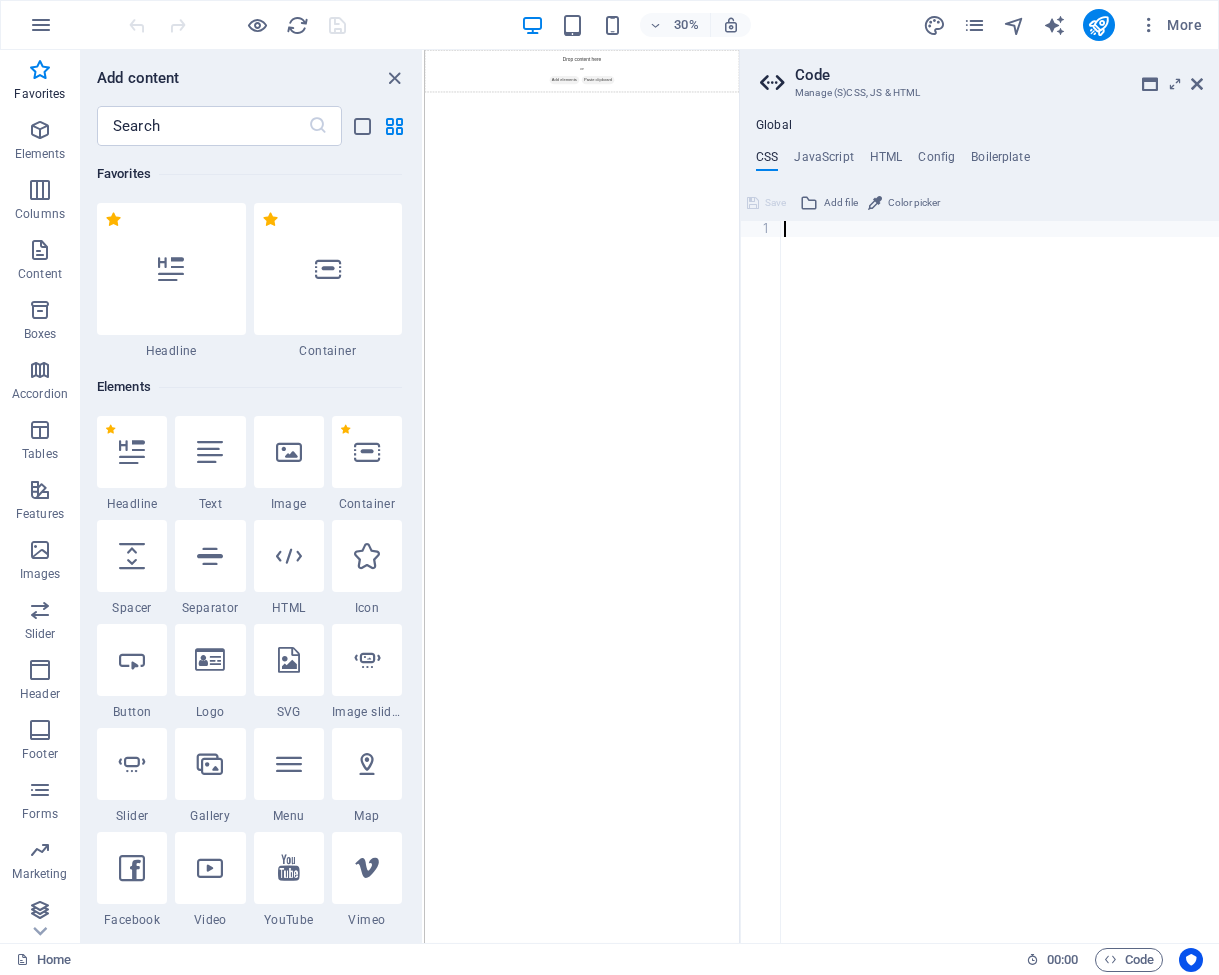 click on "Global CSS JavaScript HTML Config Boilerplate 1     הההההההההההההההההההההההההההההההההההההההההההההההההההההההההההההההההההההההההההההההההההההההההההההההההההההההההההההההההההההההההההההההההההההההההההההההההההההההההההההההההההההההההההההההההההההההההההההההההההההההההההההההההההההההההההההההההההההההההההההההההההההההההההההההה XXXXXXXXXXXXXXXXXXXXXXXXXXXXXXXXXXXXXXXXXXXXXXXXXXXXXXXXXXXXXXXXXXXXXXXXXXXXXXXXXXXXXXXXXXXXXXXXXXXXXXXXXXXXXXXXXXXXXXXXXXXXXXXXXXXXXXXXXXXXXXXXXXXXXXXXXXXXXXXXXXXXXXXXXXXXXXXXXXXXXXXXXXXXXXXXXXXXXXXXXXXXXXXXXXXXXXXXXXXXXXXXXXXXXXXXXXXXXXXXXXXXXXXXXXXXXXXX Save Add file Color picker     Save Add file     Save Add file" at bounding box center (979, 530) 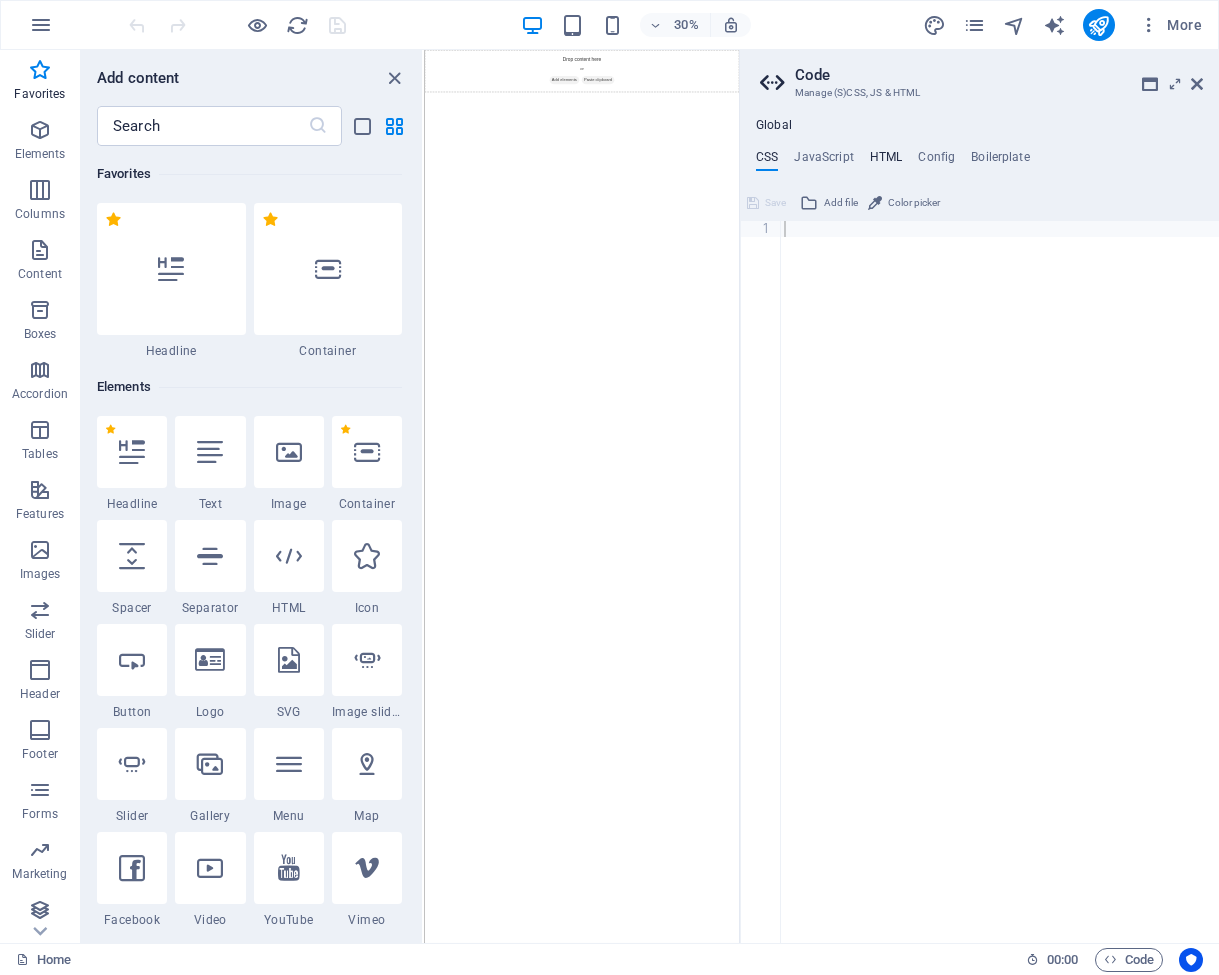 click on "HTML" at bounding box center [886, 161] 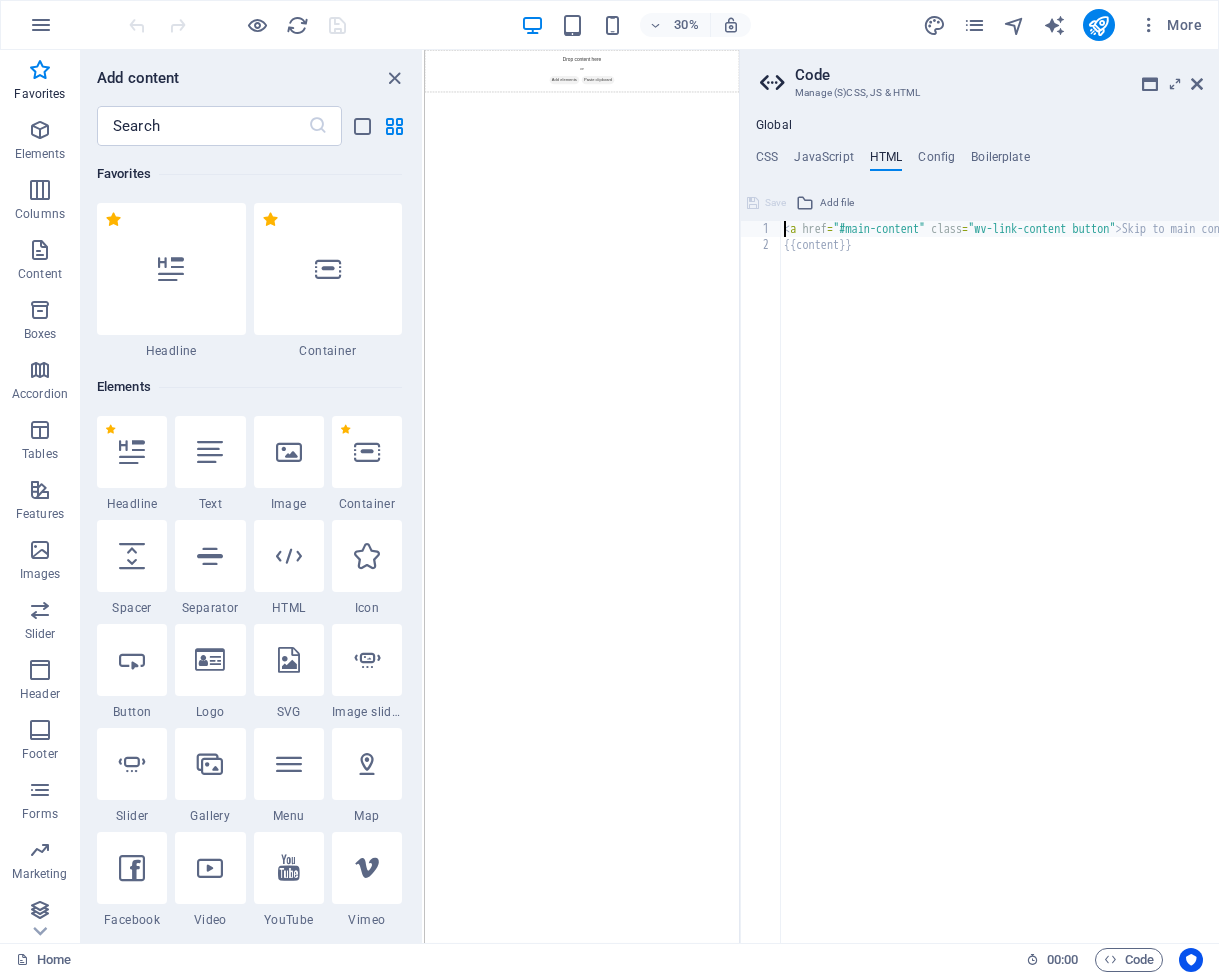 type on "<a href="#main-content" class="wv-link-content button">Skip to main content</a>
{{content}}" 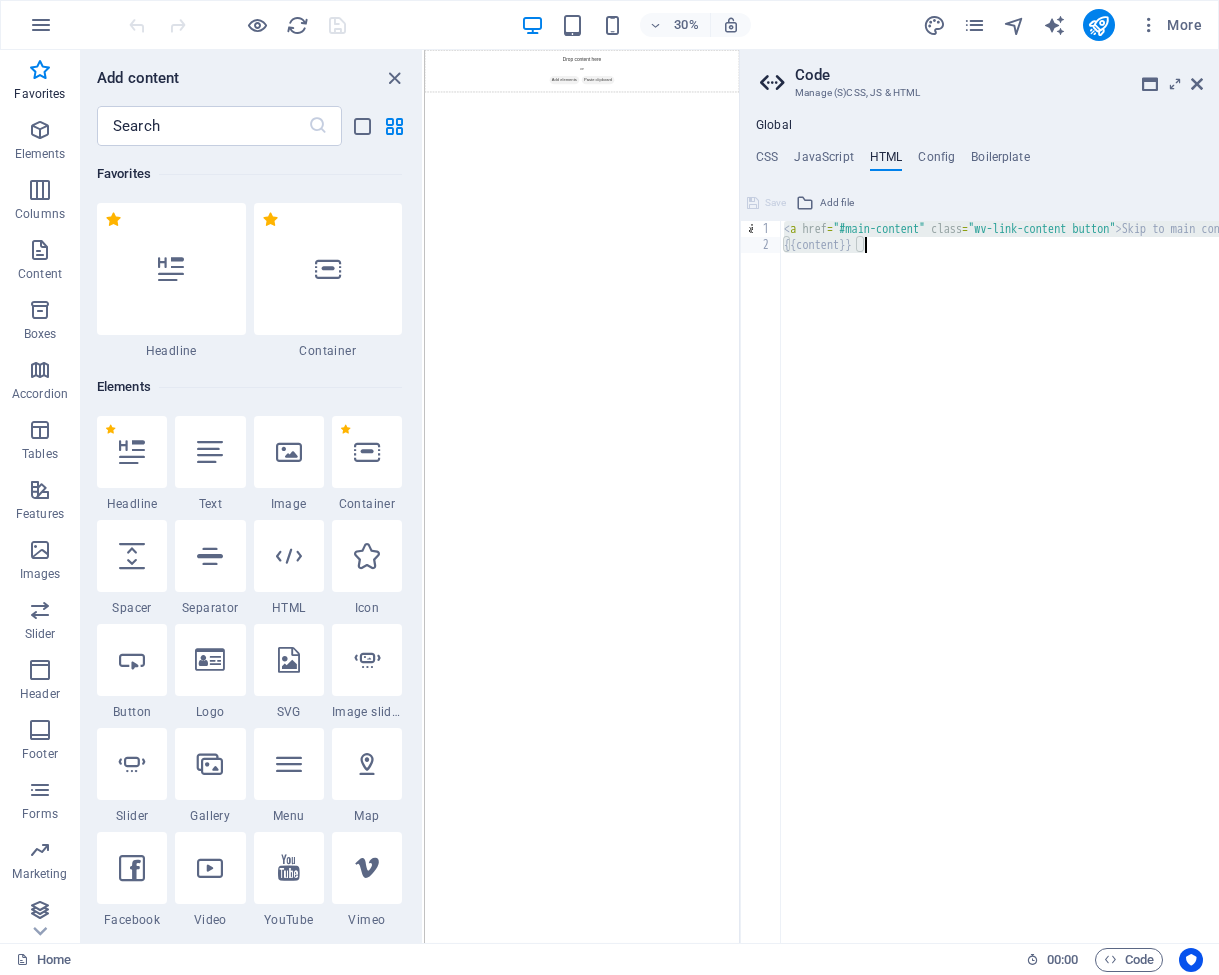 paste 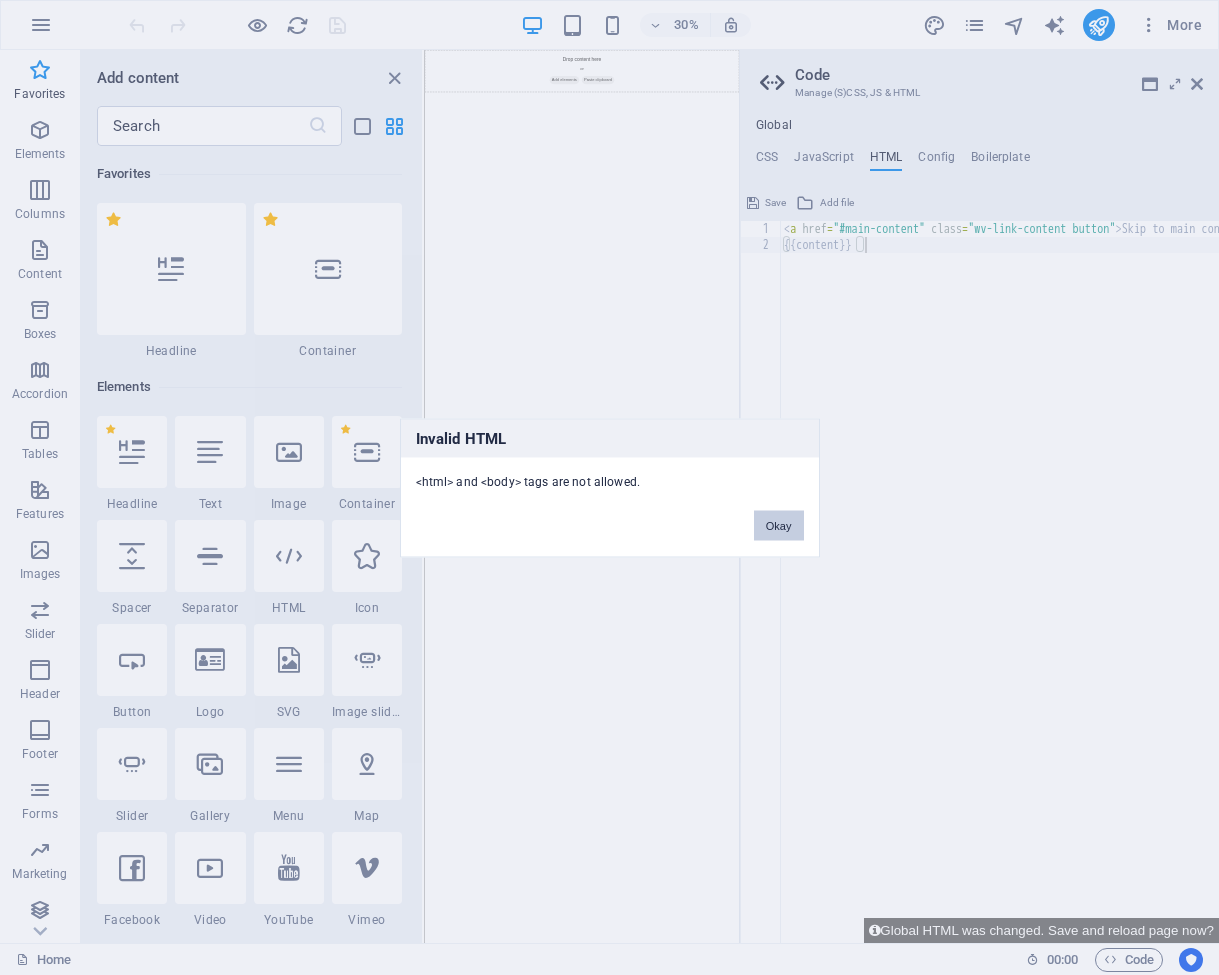 click on "Okay" at bounding box center (779, 525) 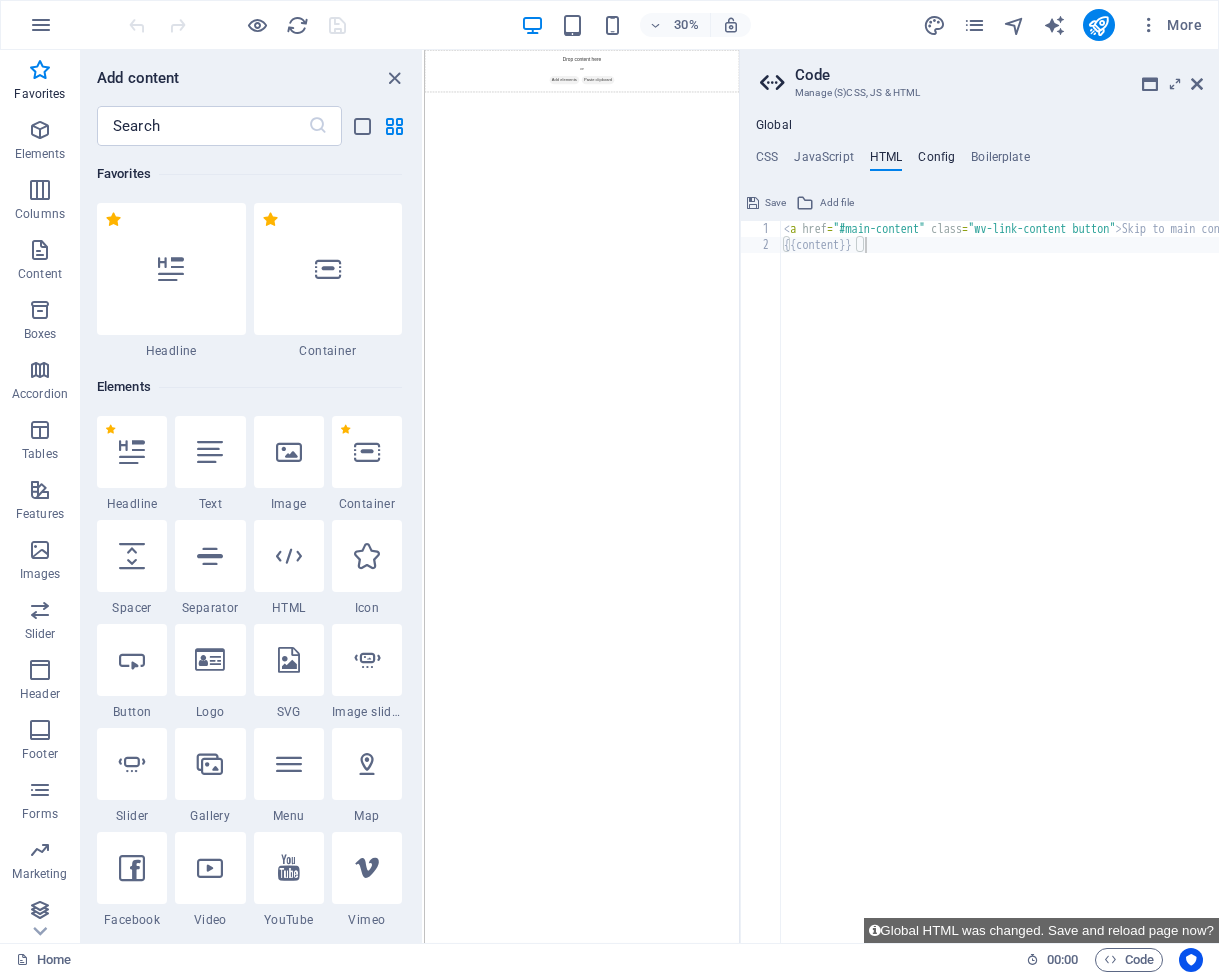 click on "Config" at bounding box center (936, 161) 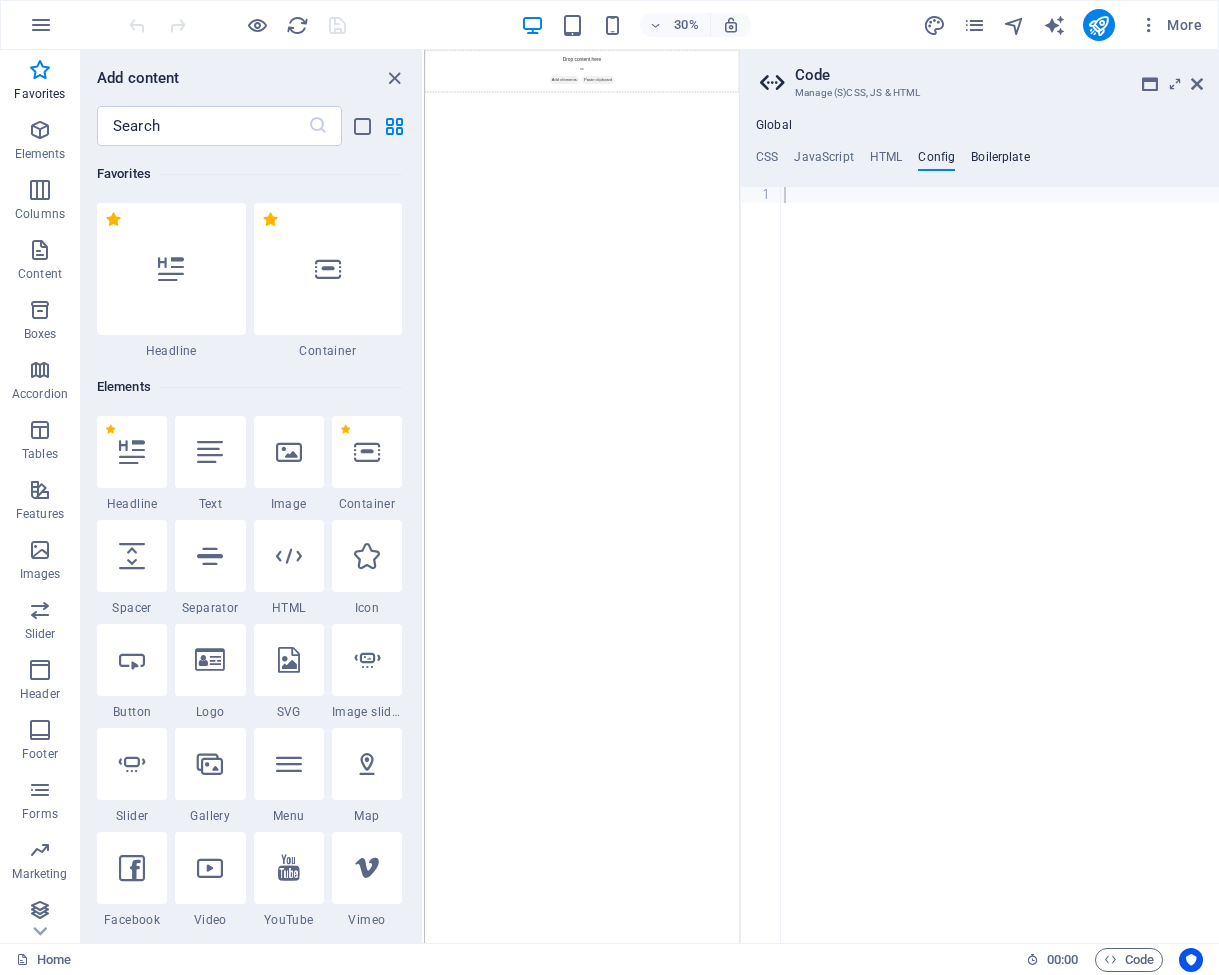 click on "Boilerplate" at bounding box center [1000, 161] 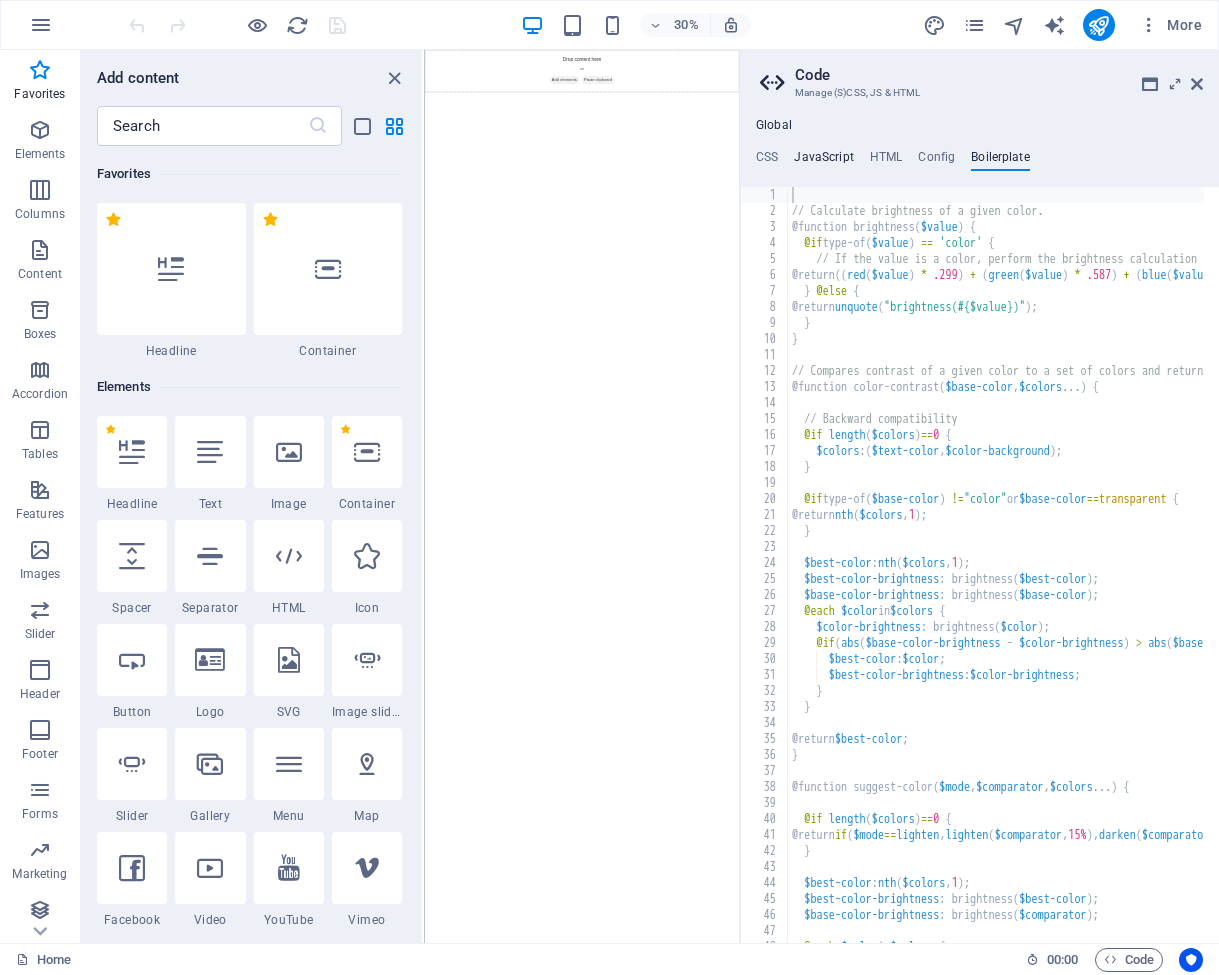 click on "JavaScript" at bounding box center [823, 161] 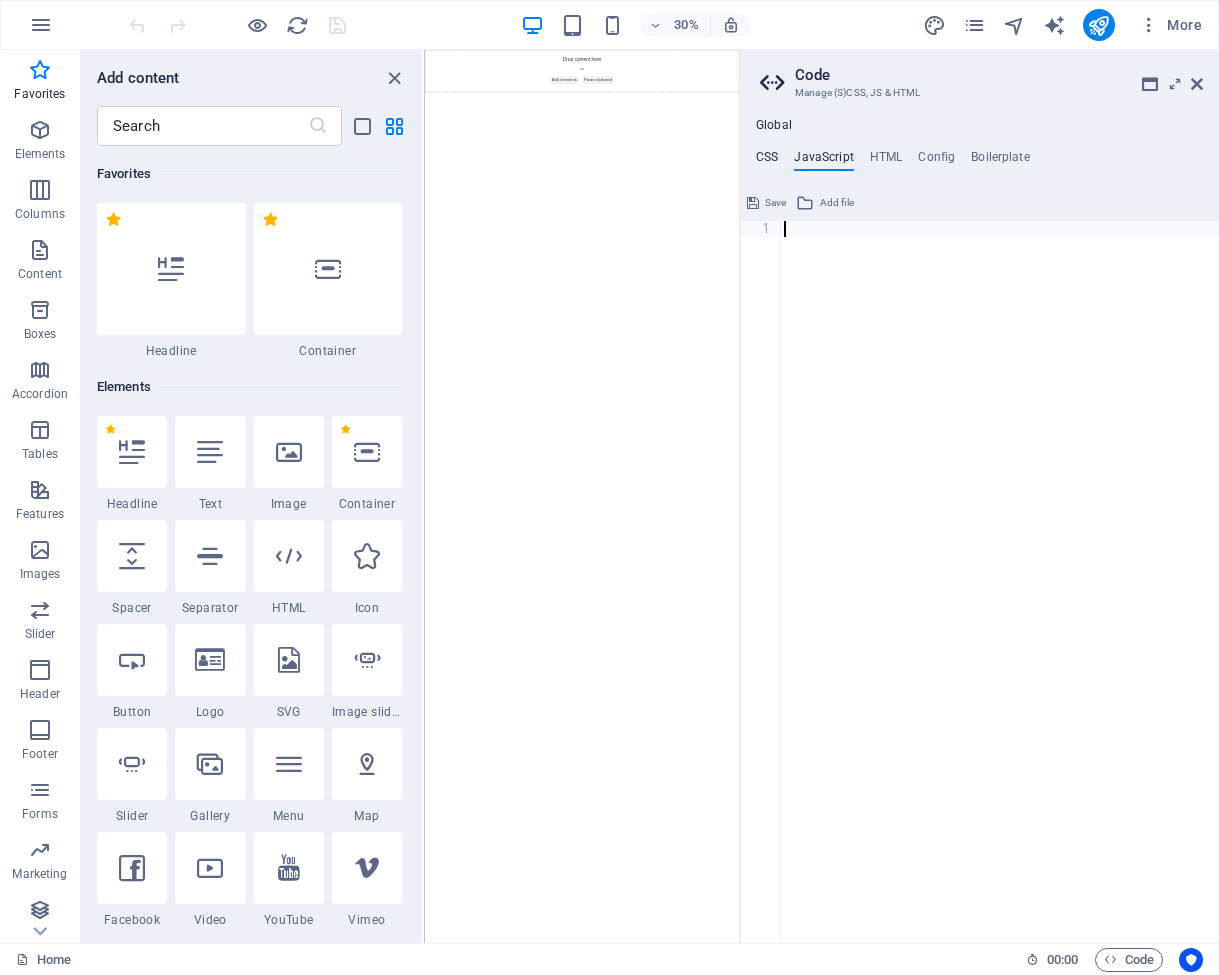 click on "CSS" at bounding box center (767, 161) 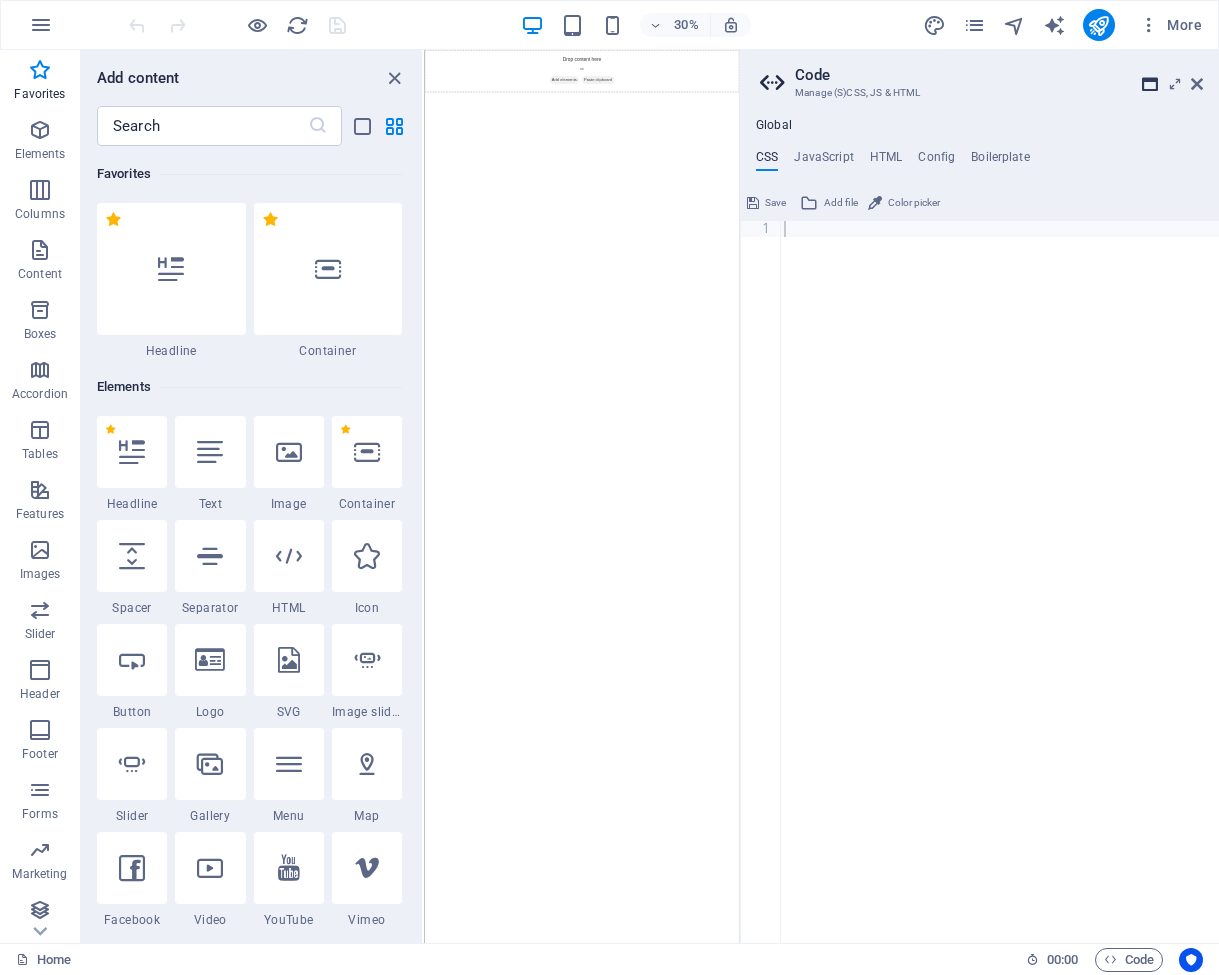 click at bounding box center [1150, 84] 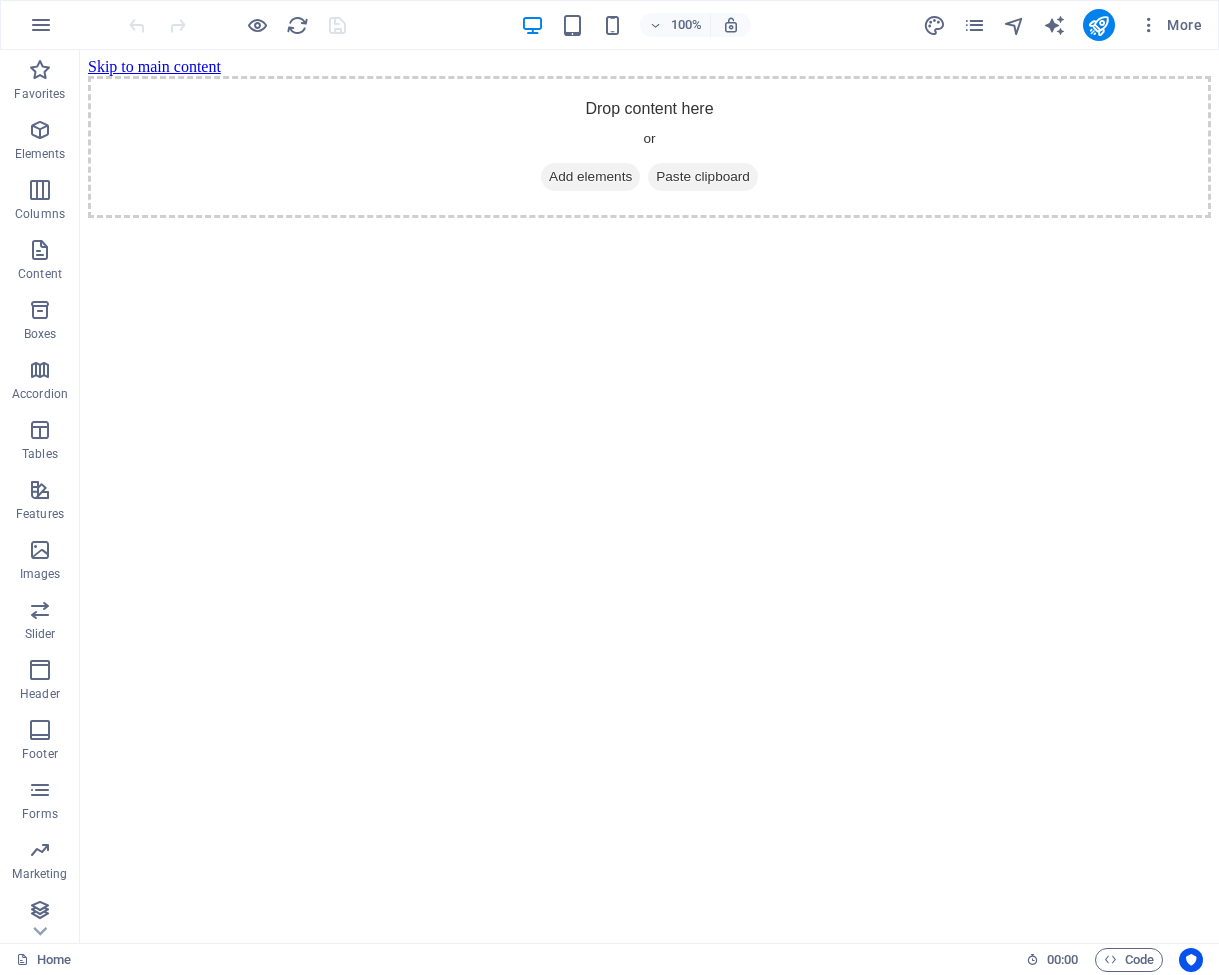 scroll, scrollTop: 0, scrollLeft: 0, axis: both 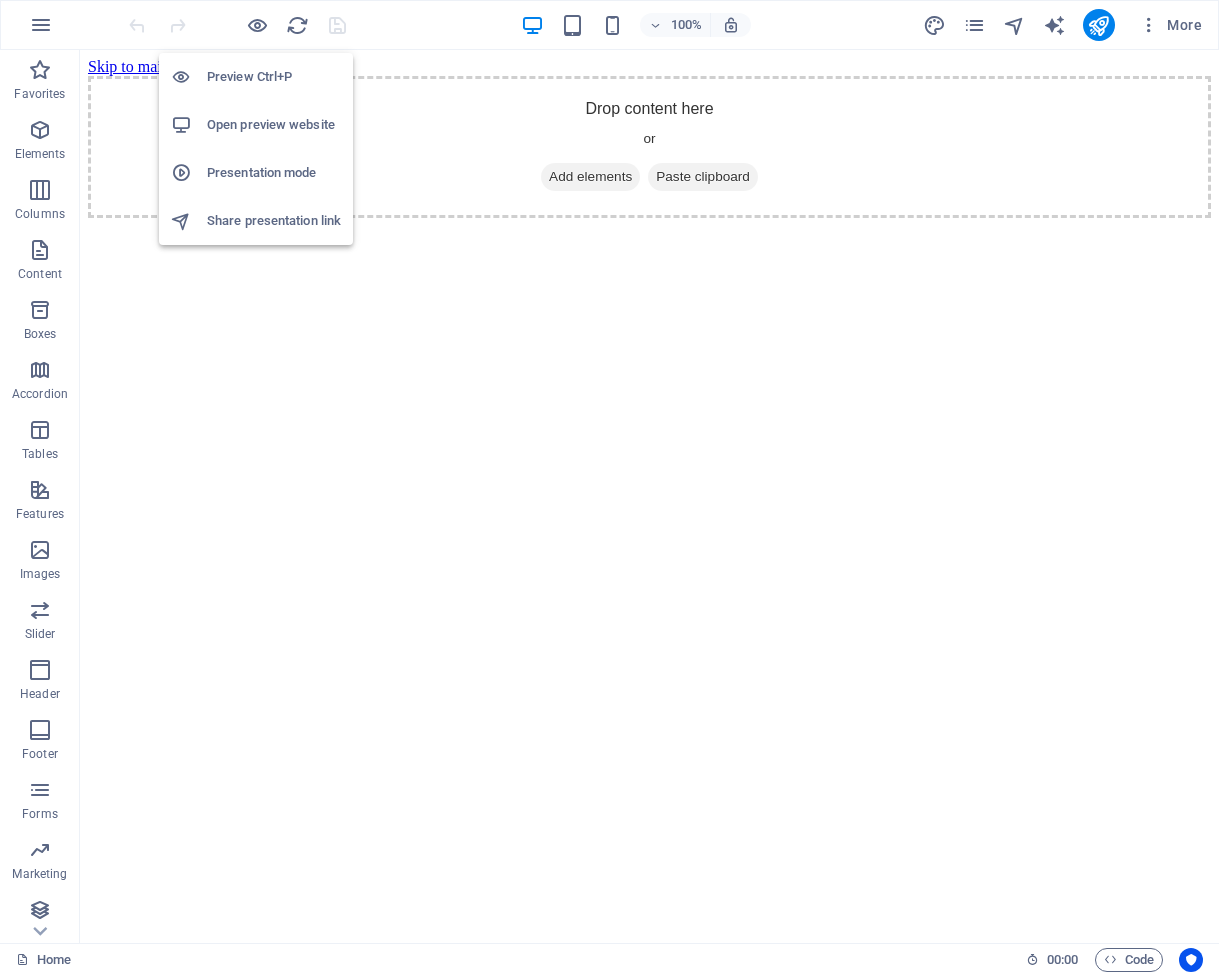 click on "Preview Ctrl+P" at bounding box center [274, 77] 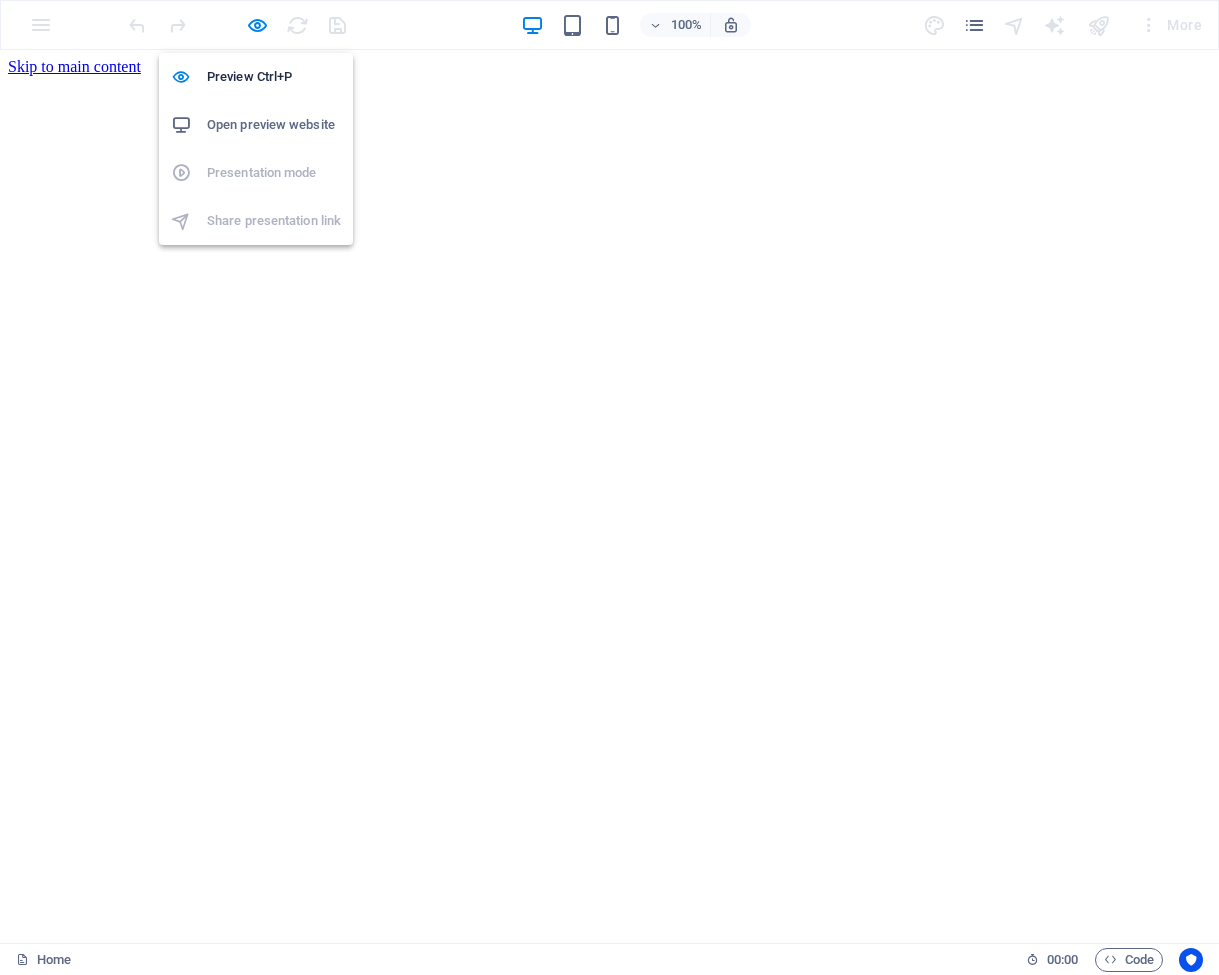 click on "Open preview website" at bounding box center (274, 125) 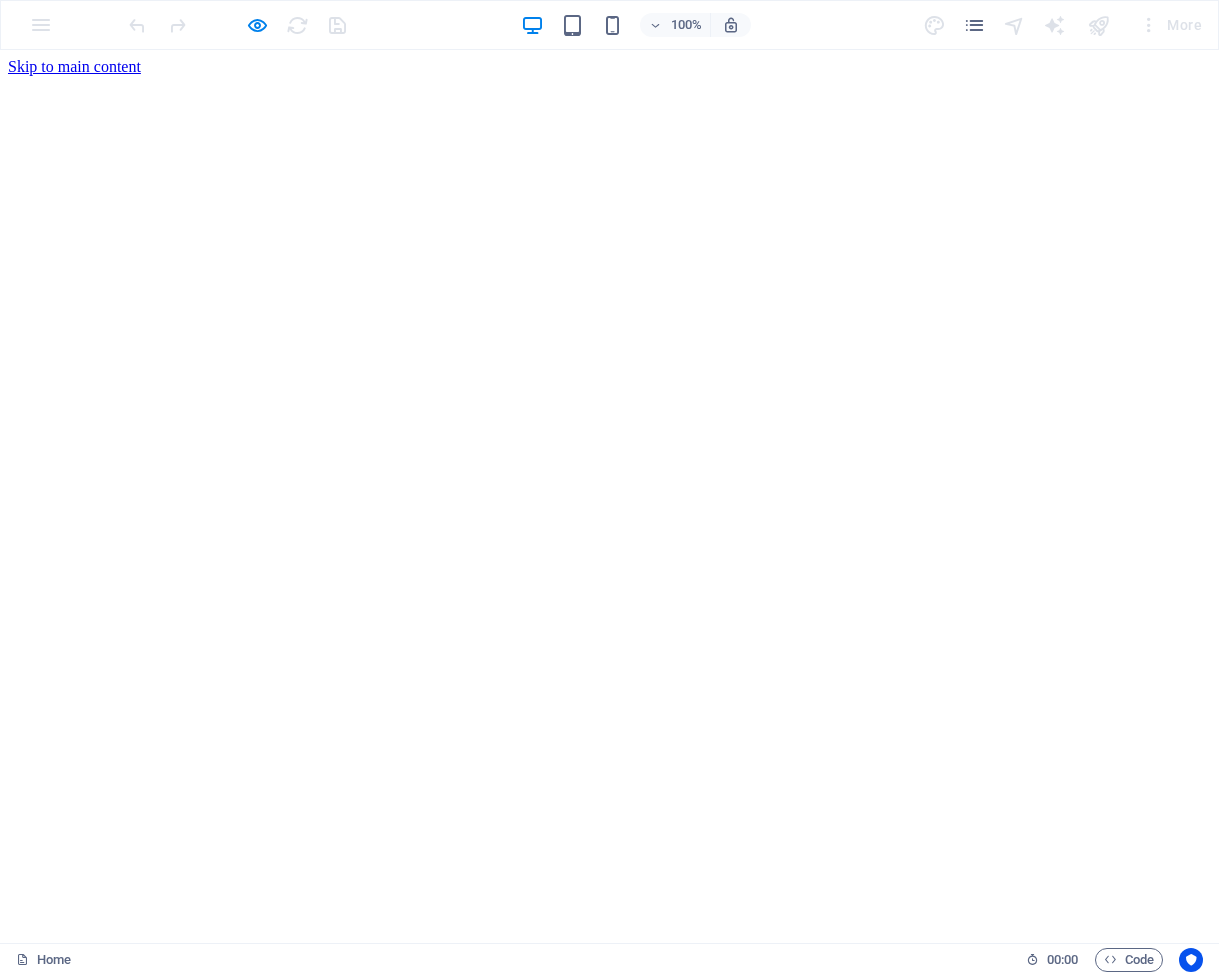 click on "Skip to main content
Drop content here or  Add elements  Paste clipboard" at bounding box center [609, 67] 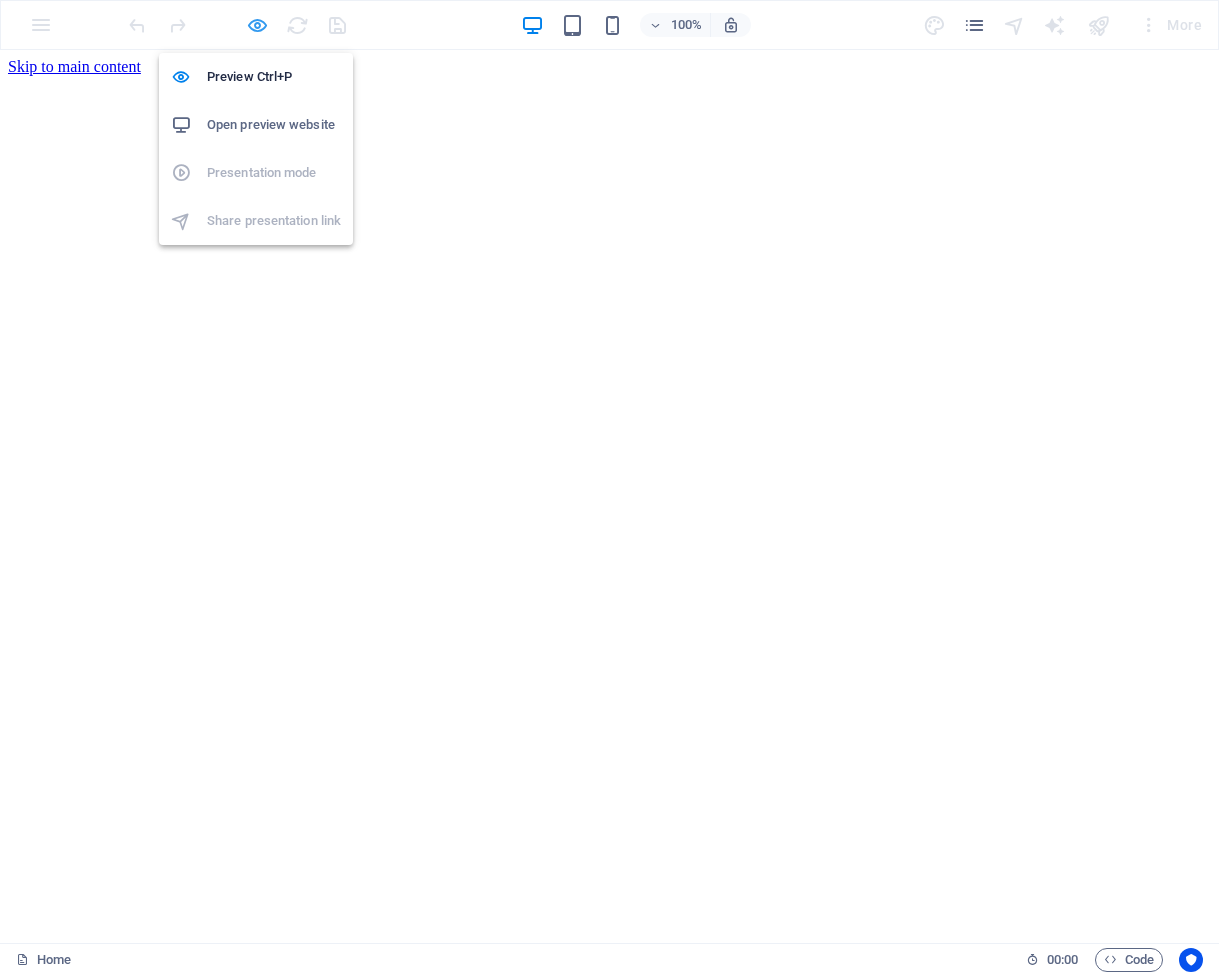 click at bounding box center (257, 25) 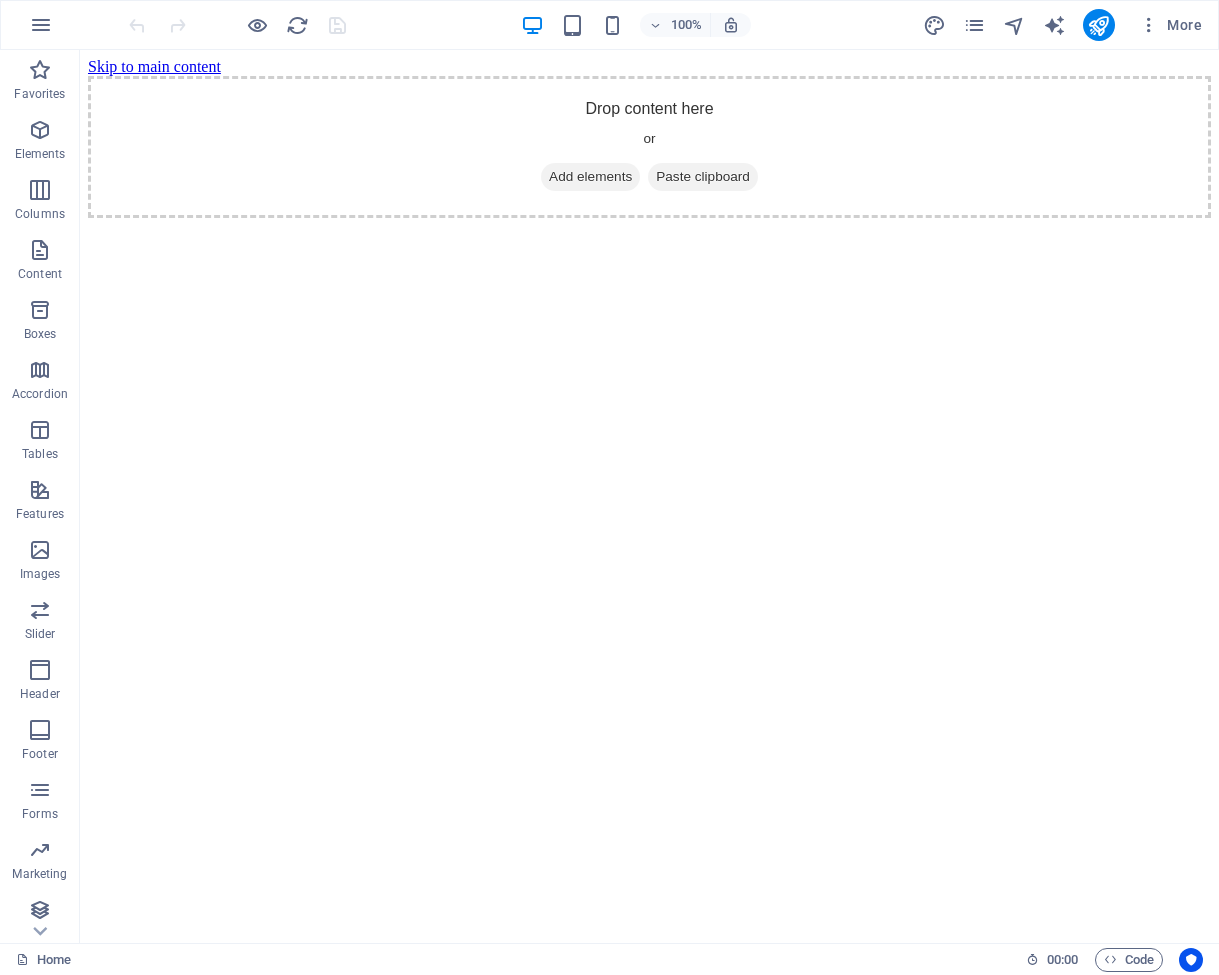 click on "Skip to main content
Drop content here or  Add elements  Paste clipboard" at bounding box center [649, 138] 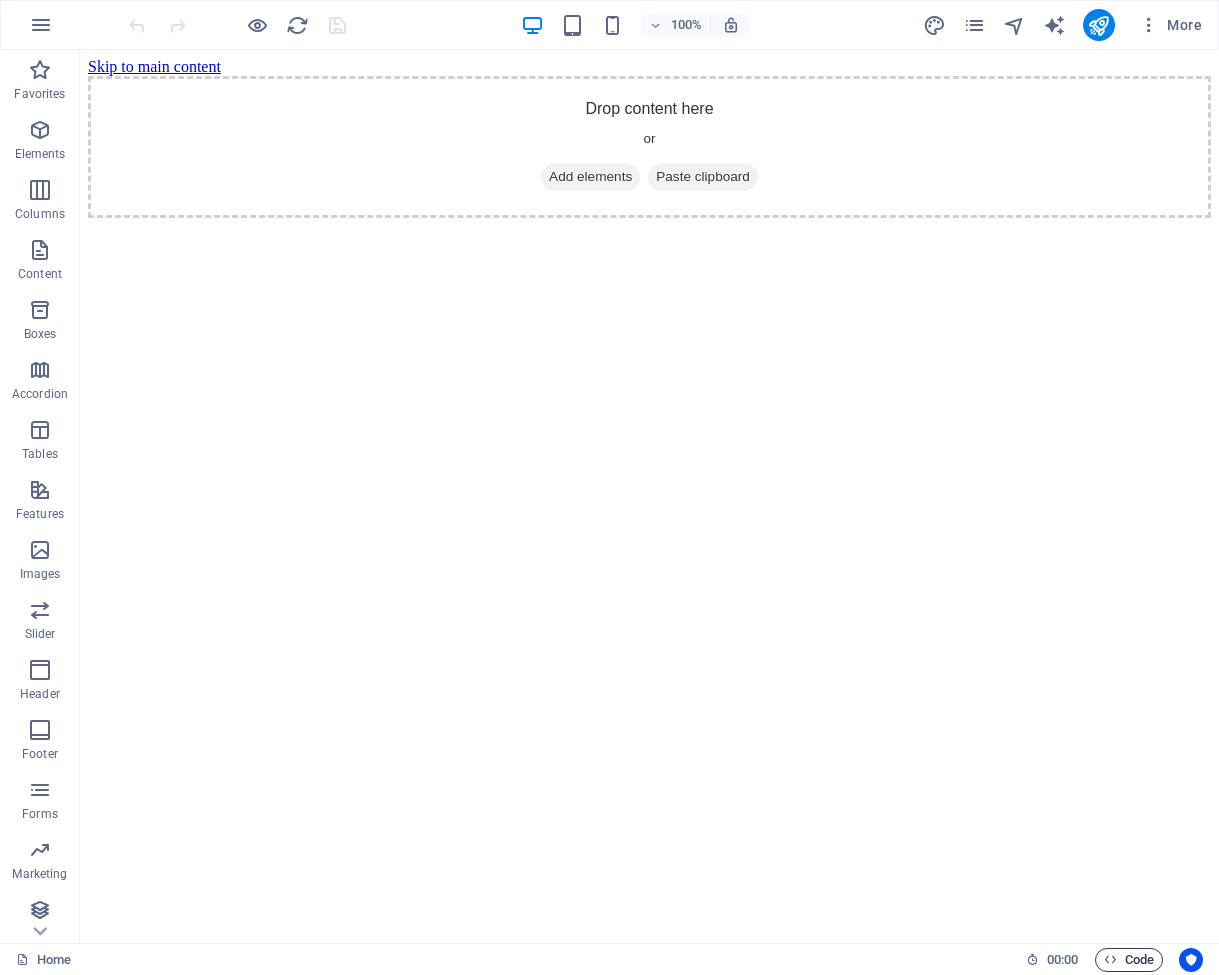 click on "Code" at bounding box center (1129, 960) 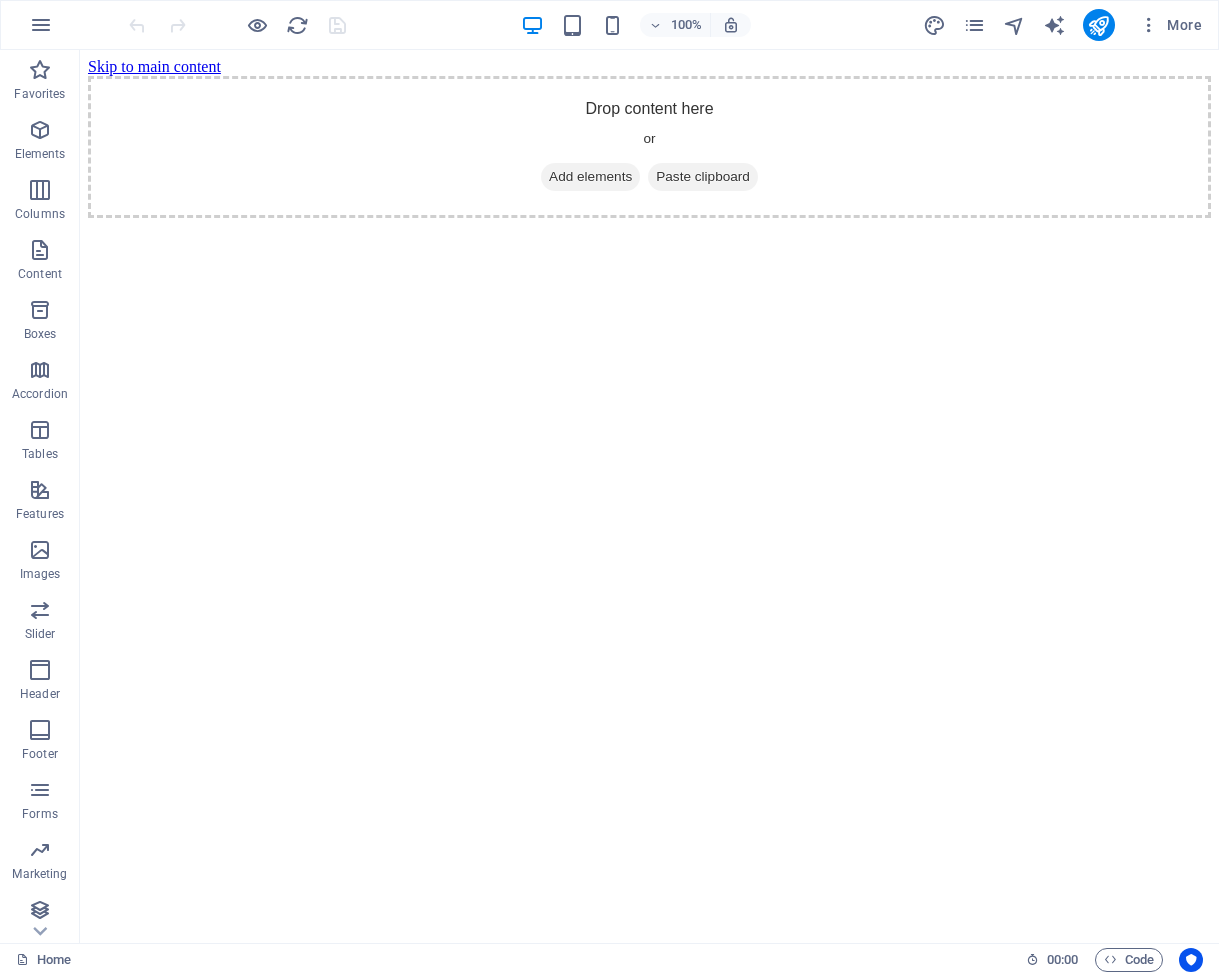 scroll, scrollTop: 0, scrollLeft: 0, axis: both 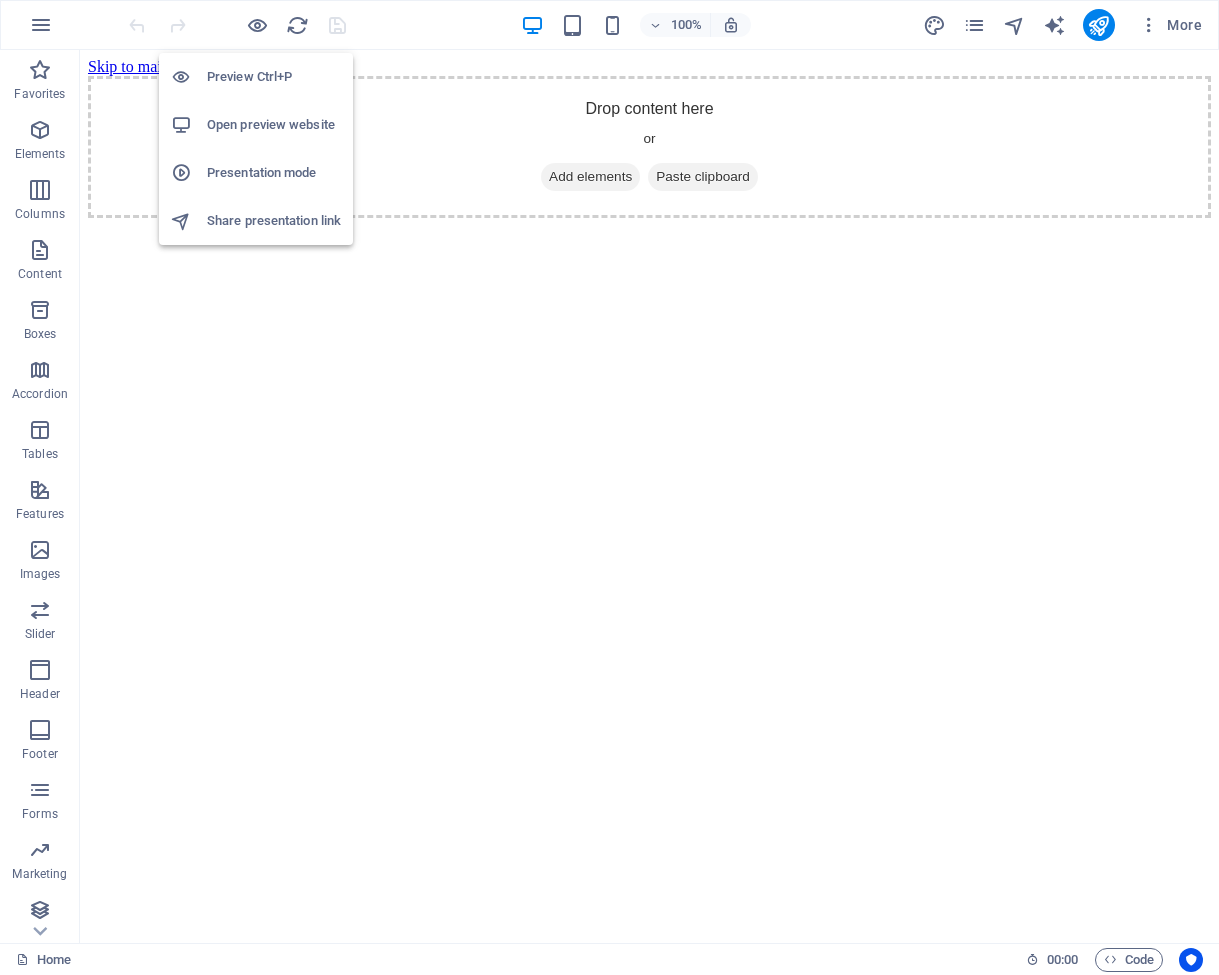 click on "Open preview website" at bounding box center [274, 125] 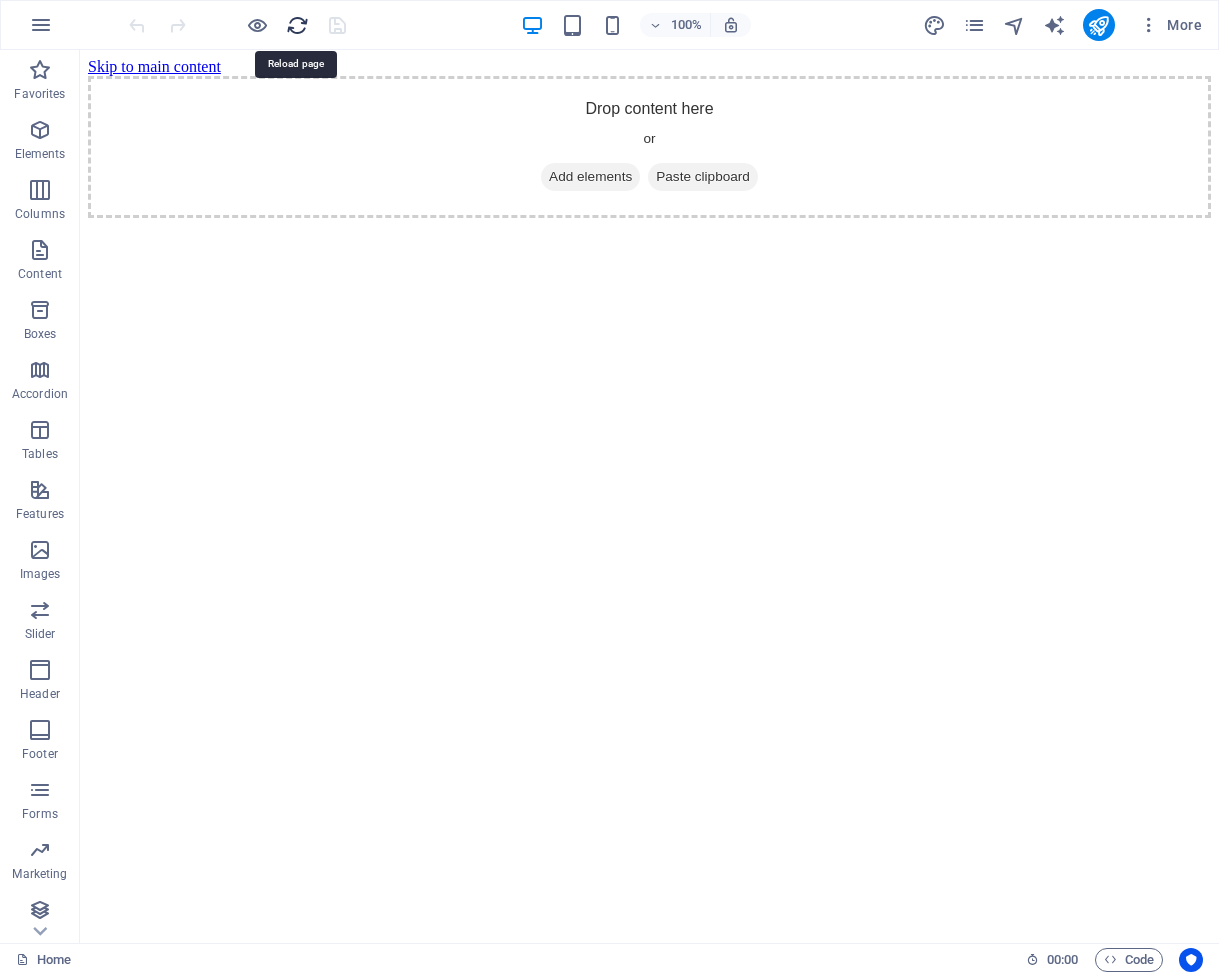 click at bounding box center (297, 25) 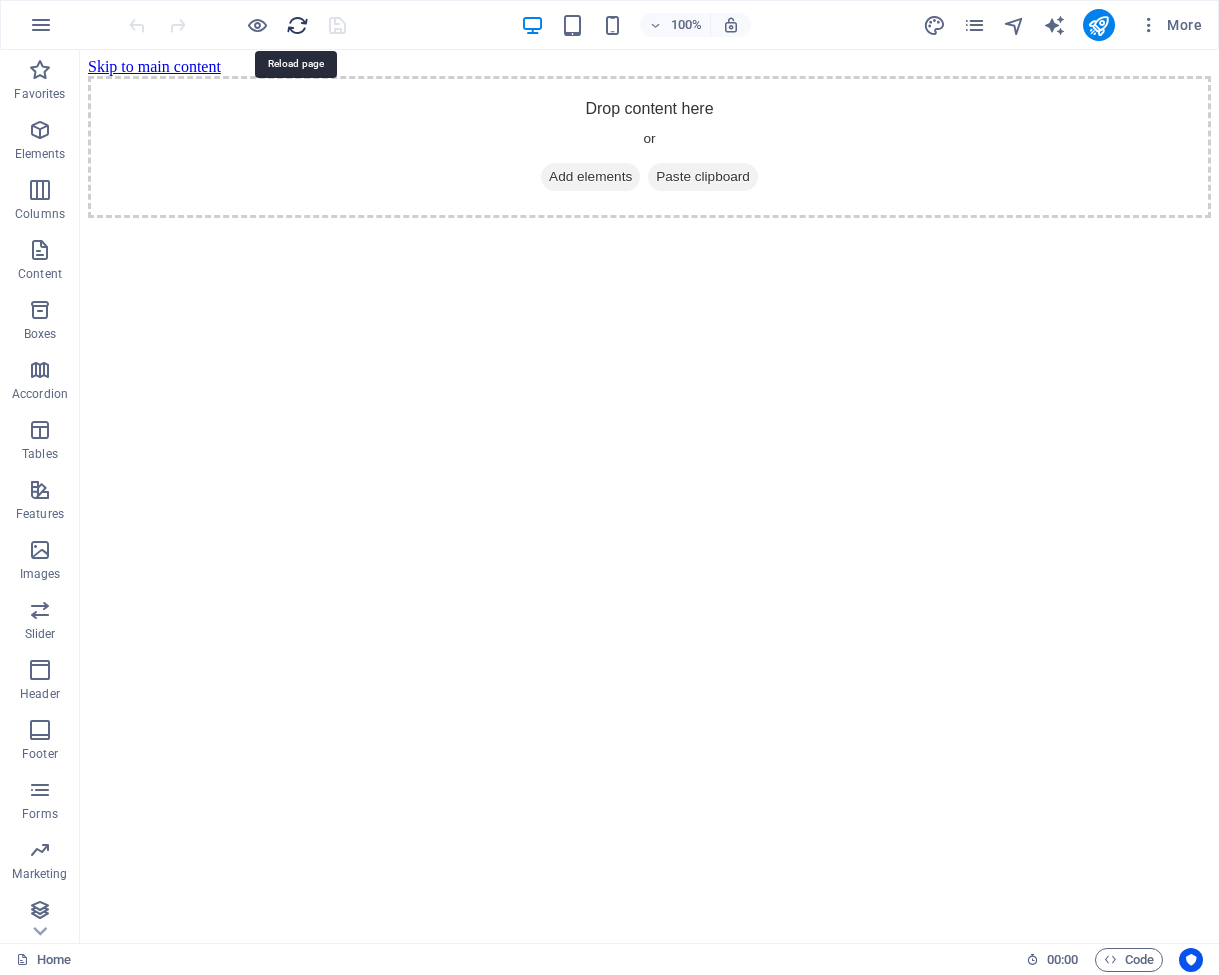 scroll, scrollTop: 0, scrollLeft: 0, axis: both 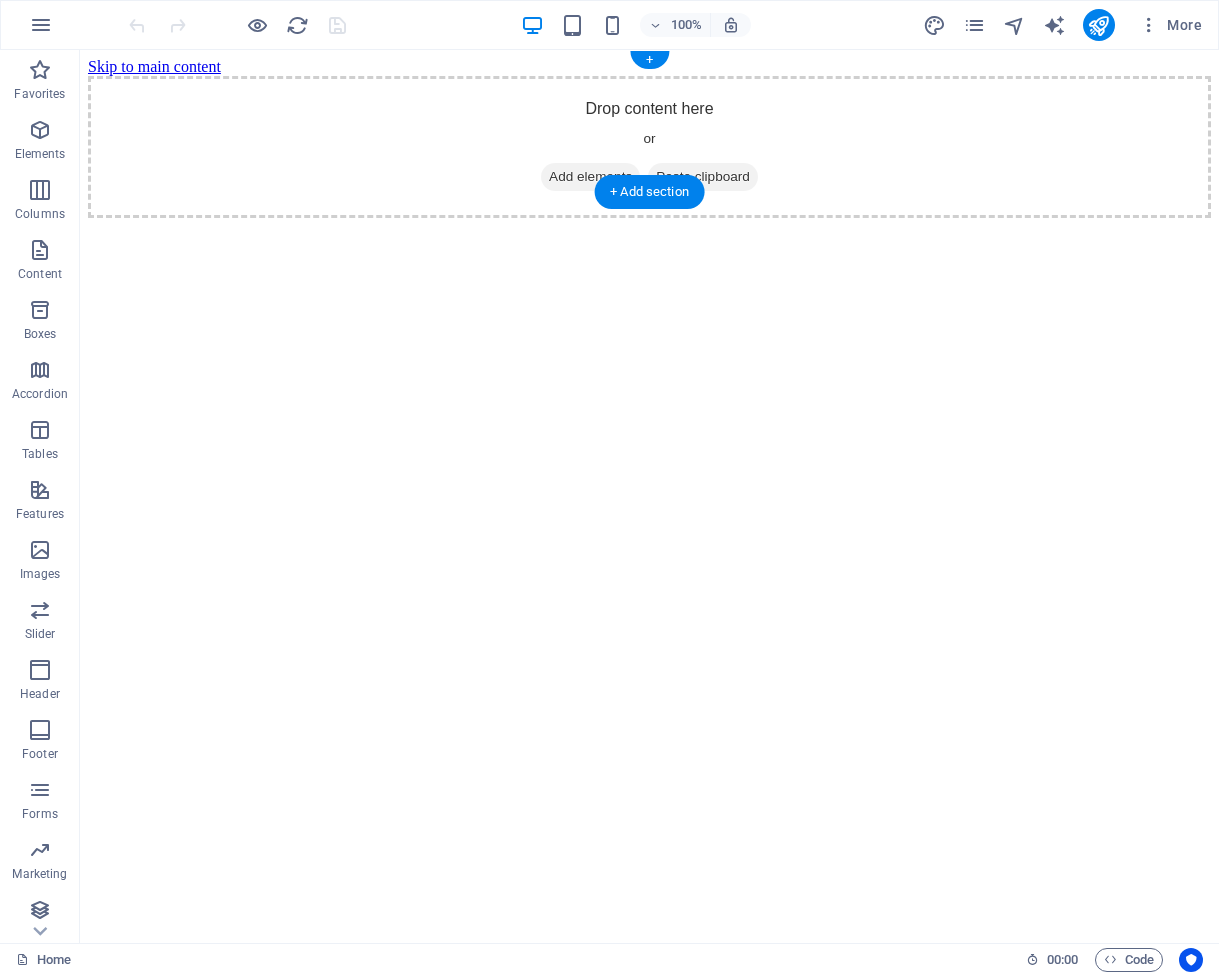 click on "Add elements" at bounding box center [590, 177] 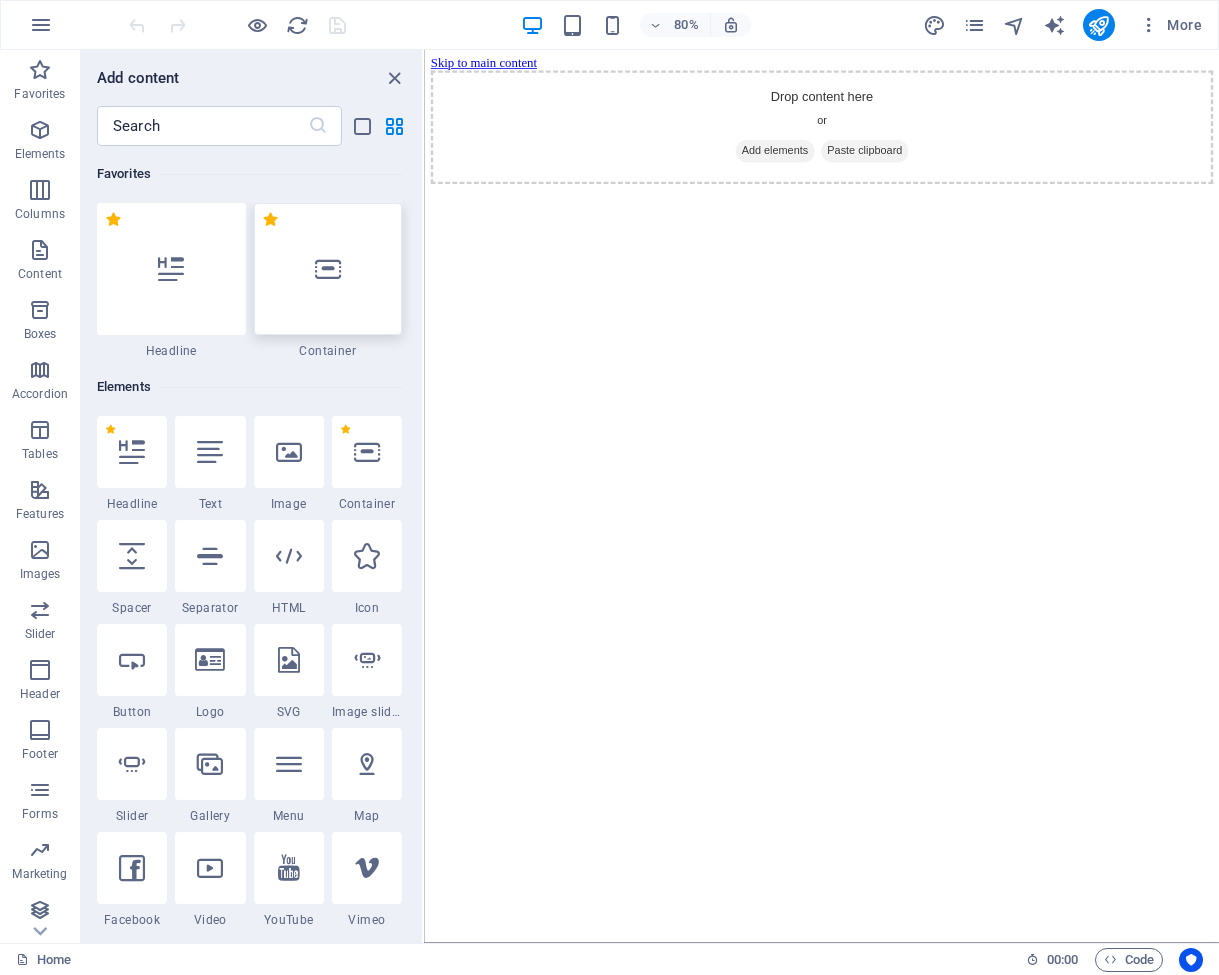 click at bounding box center (328, 269) 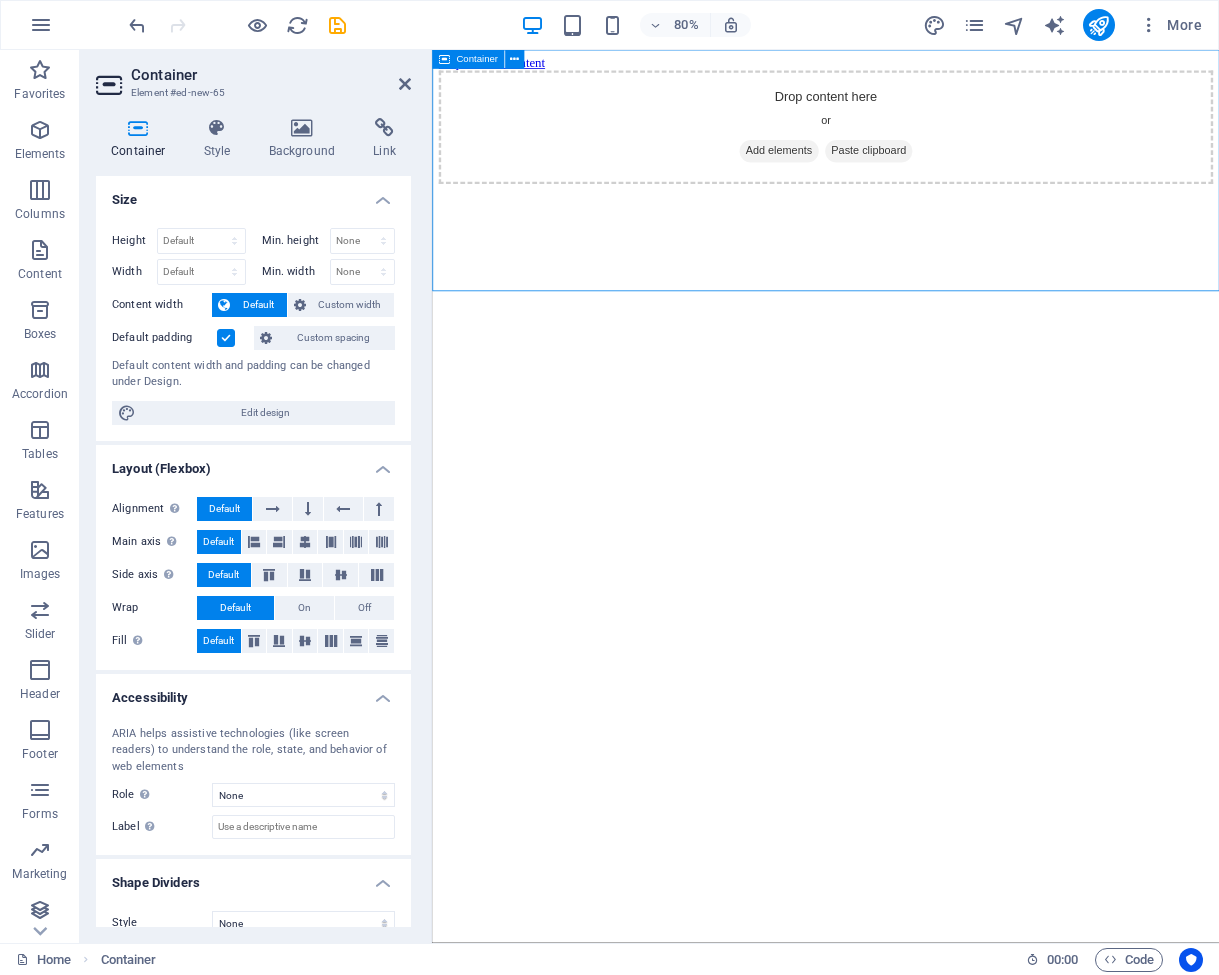 click on "Drop content here or  Add elements  Paste clipboard" at bounding box center (924, 147) 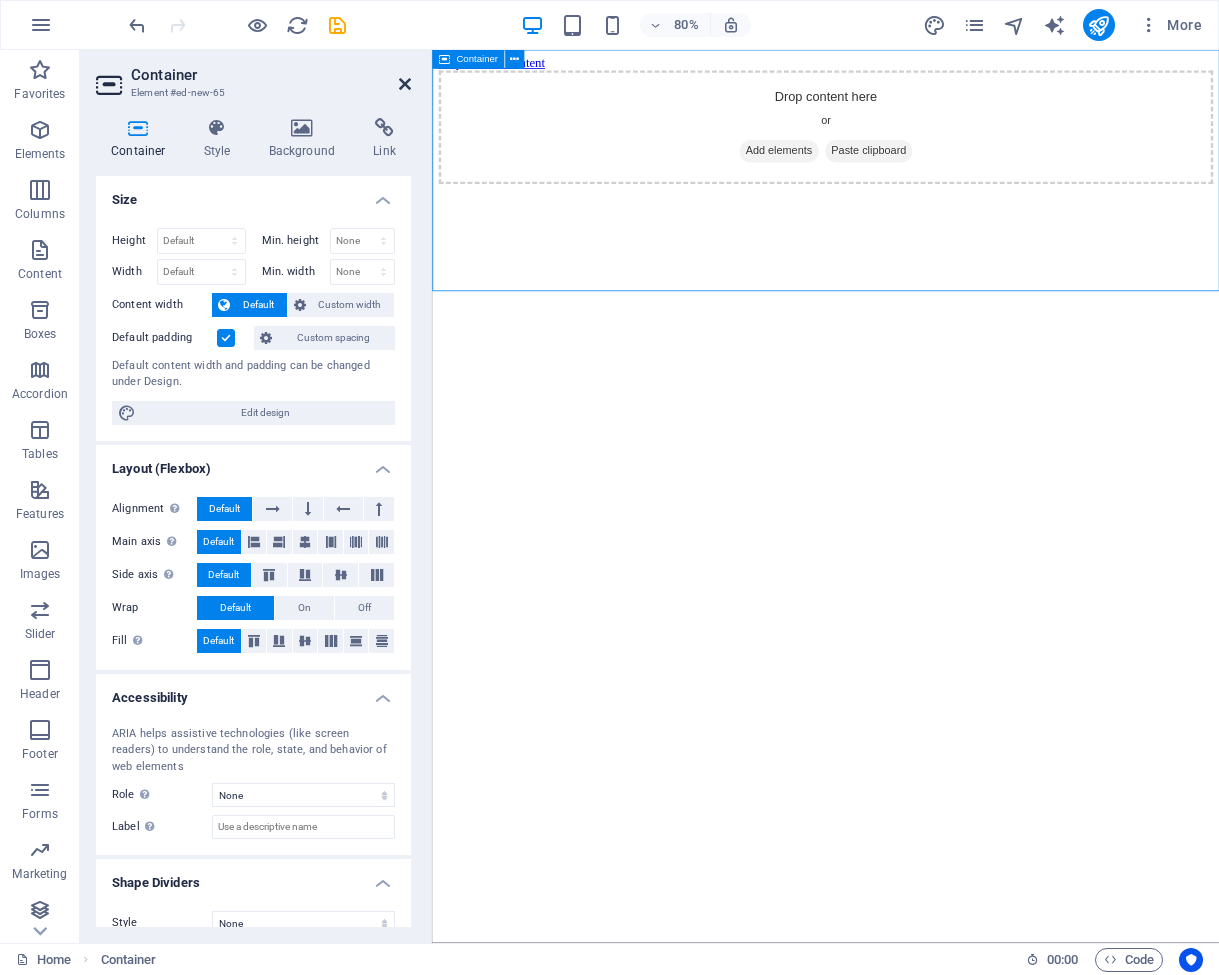click at bounding box center [405, 84] 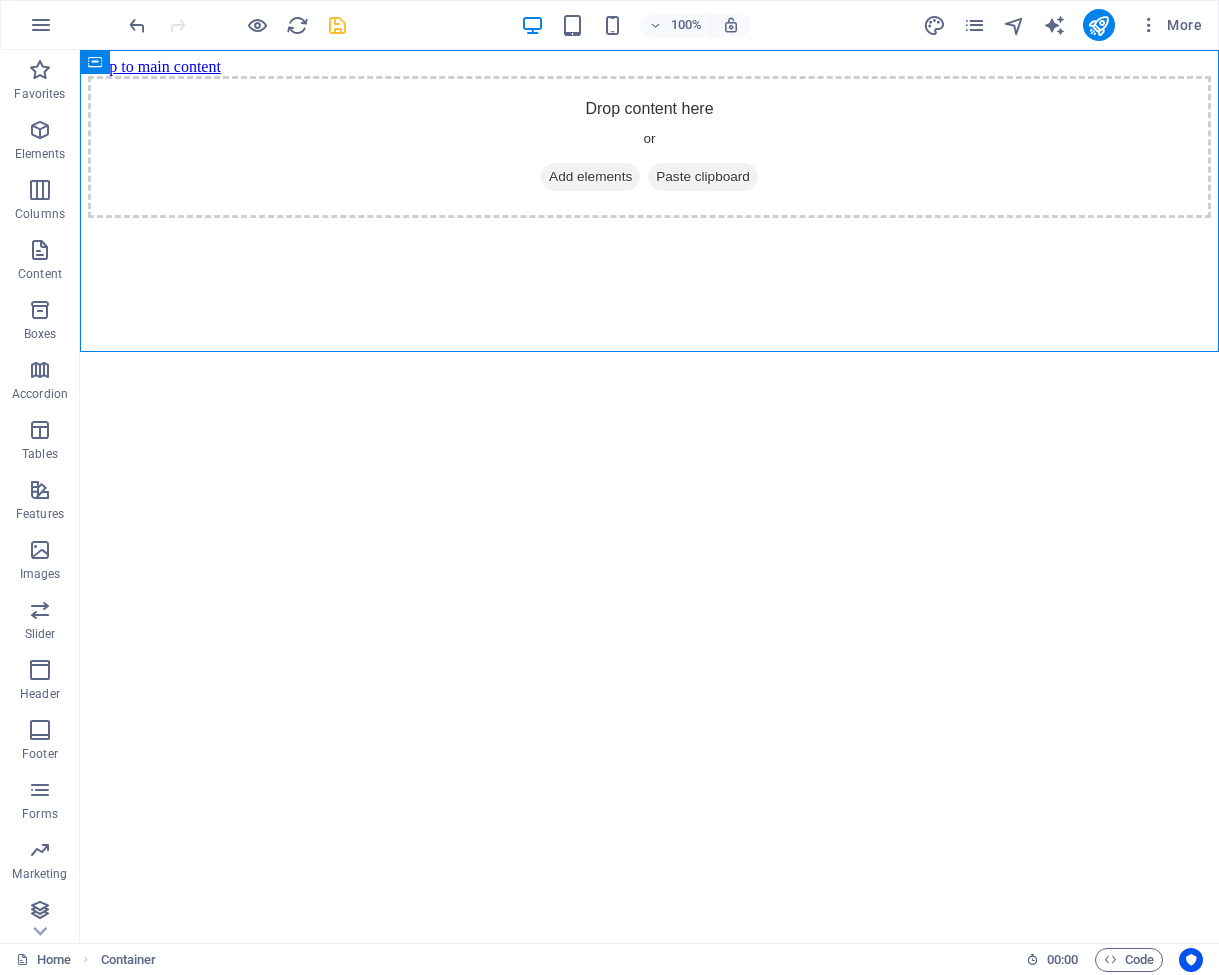 click on "100% More" at bounding box center (667, 25) 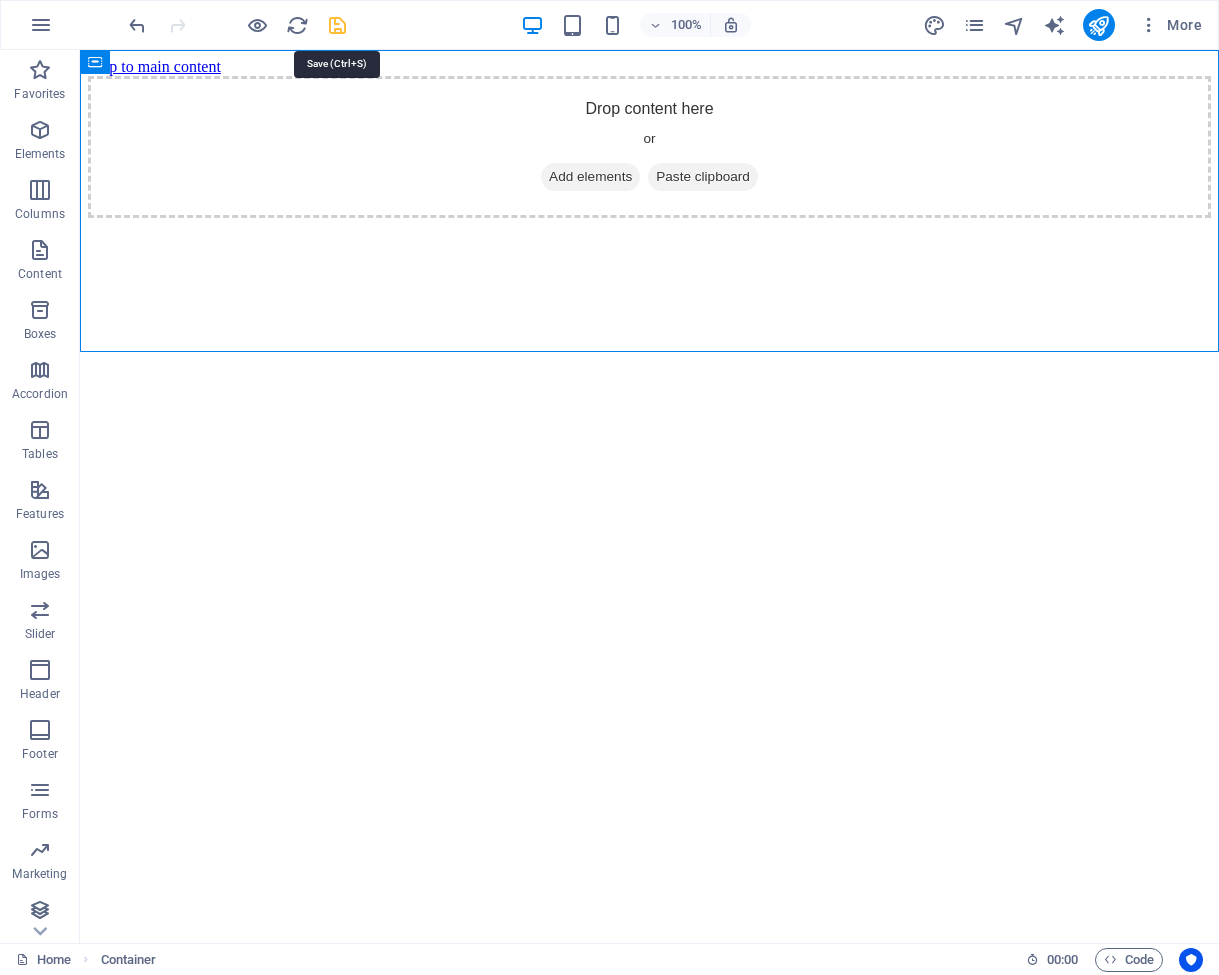 click at bounding box center [337, 25] 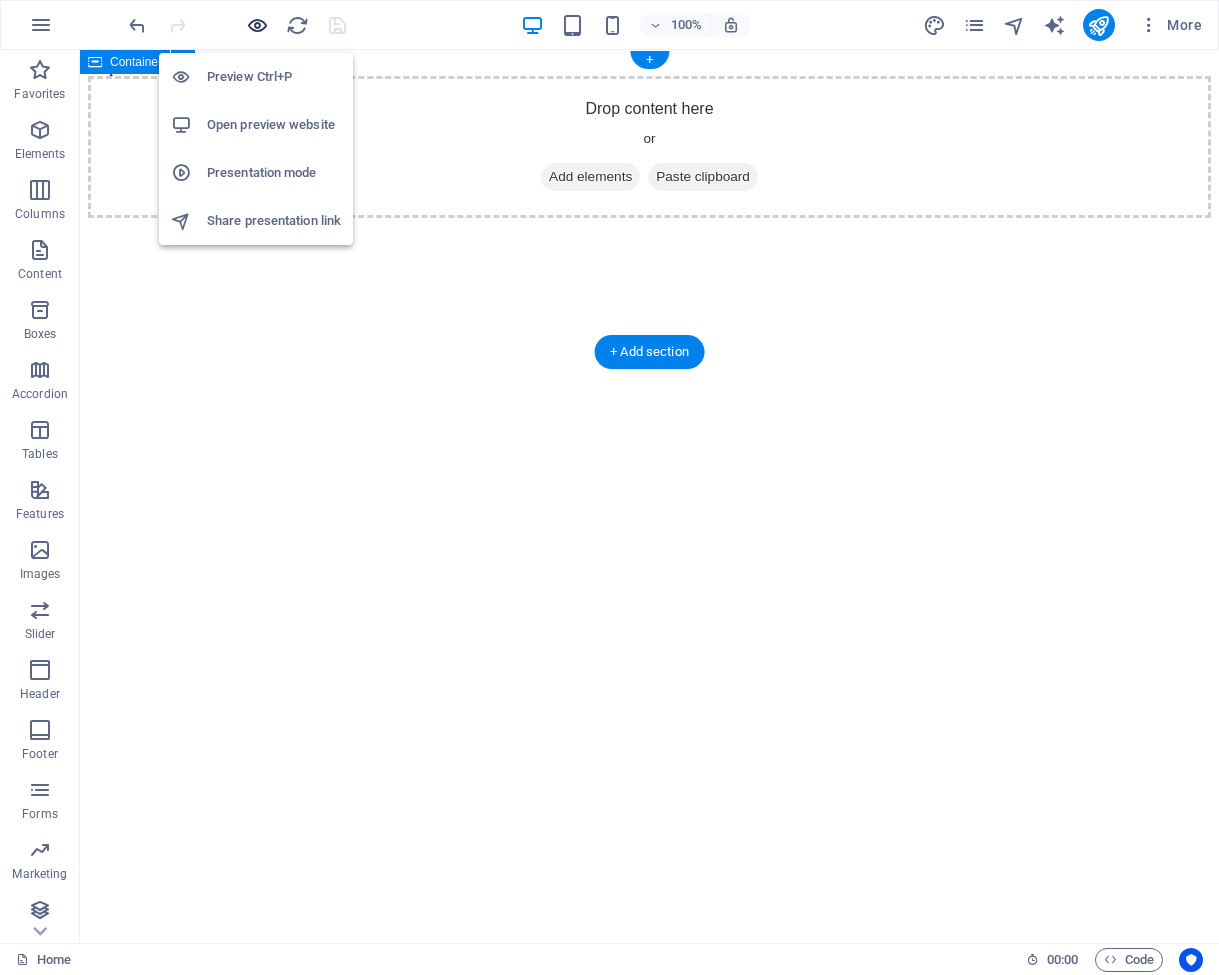 click at bounding box center [257, 25] 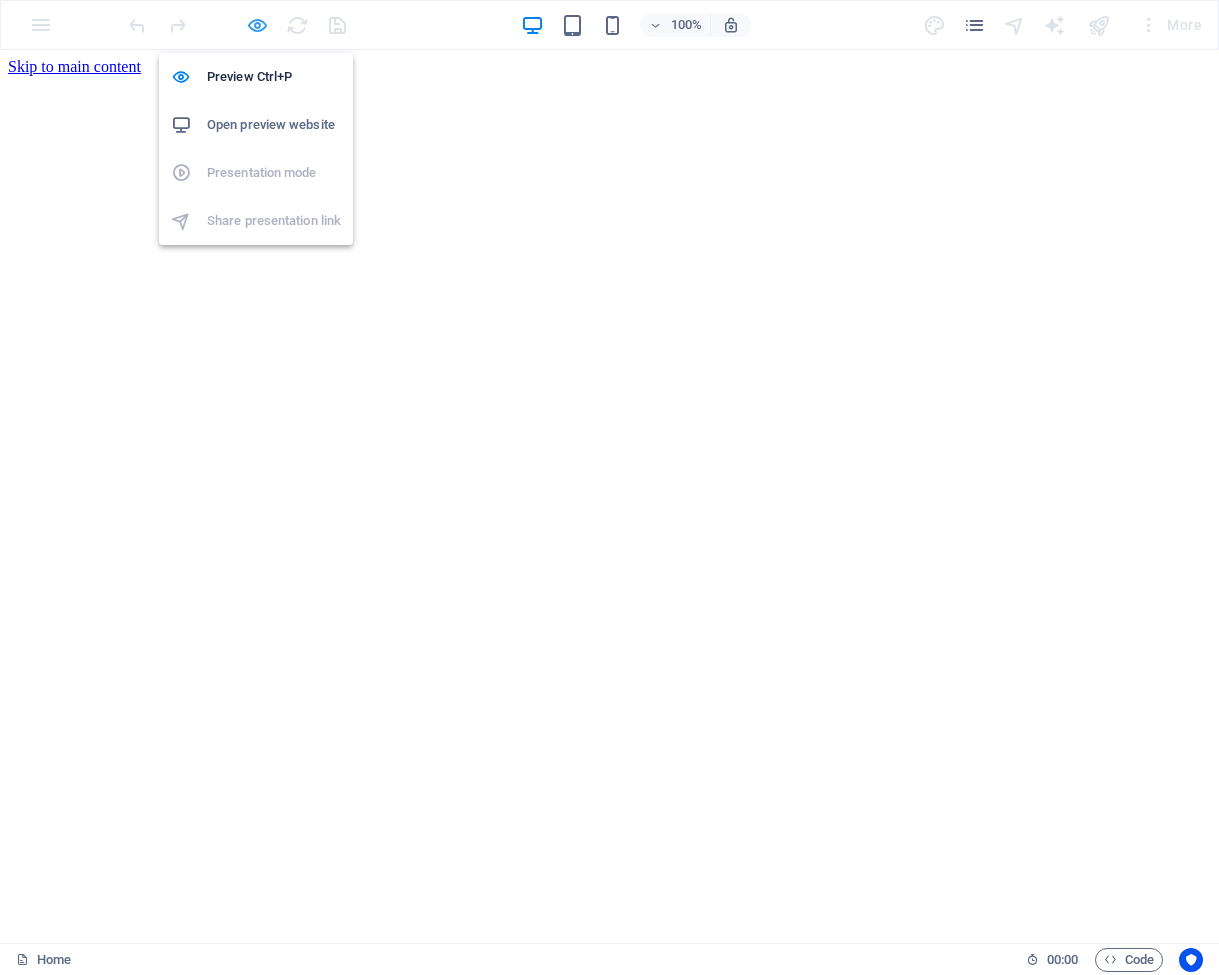 click at bounding box center (257, 25) 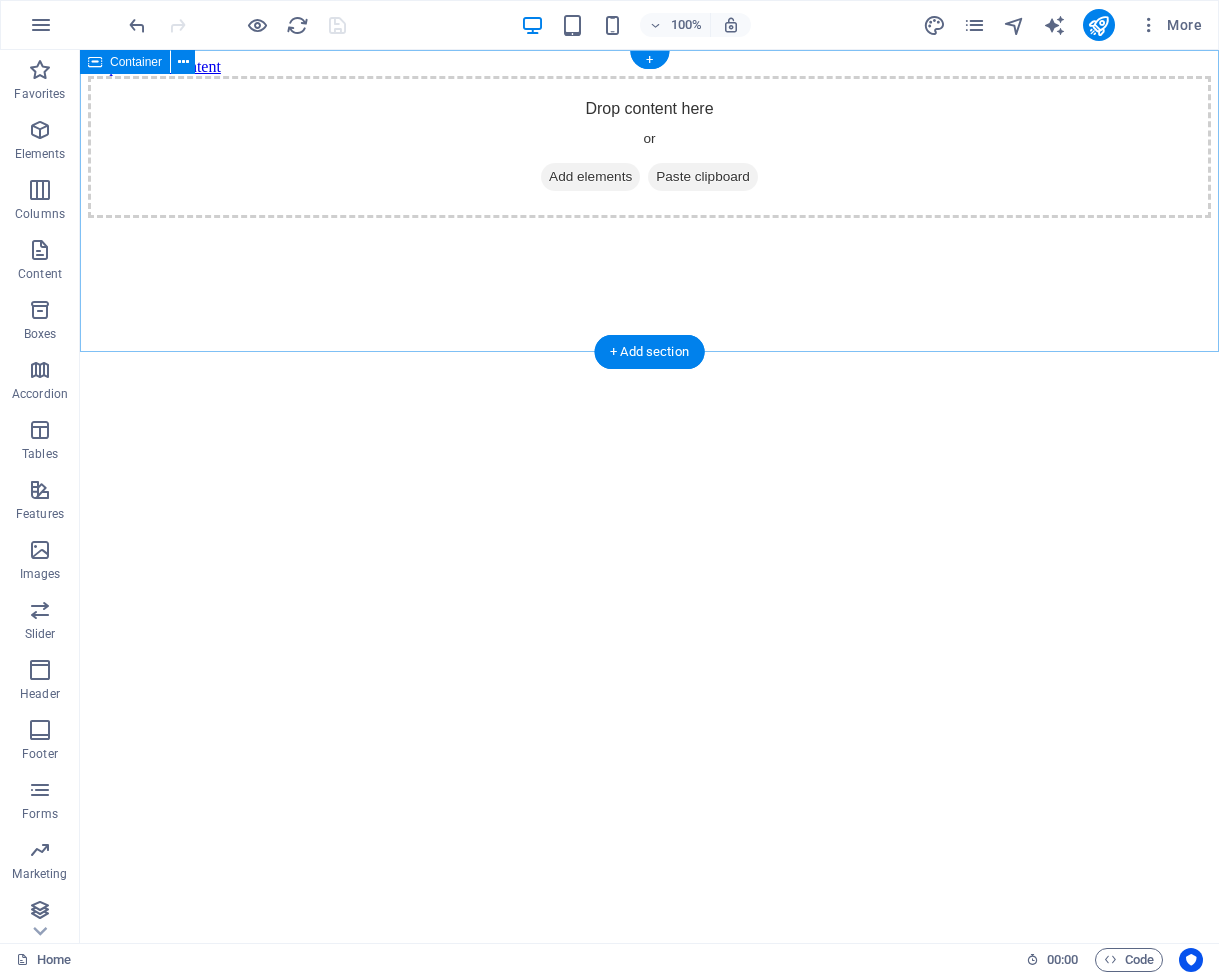 click on "Drop content here or  Add elements  Paste clipboard" at bounding box center (649, 147) 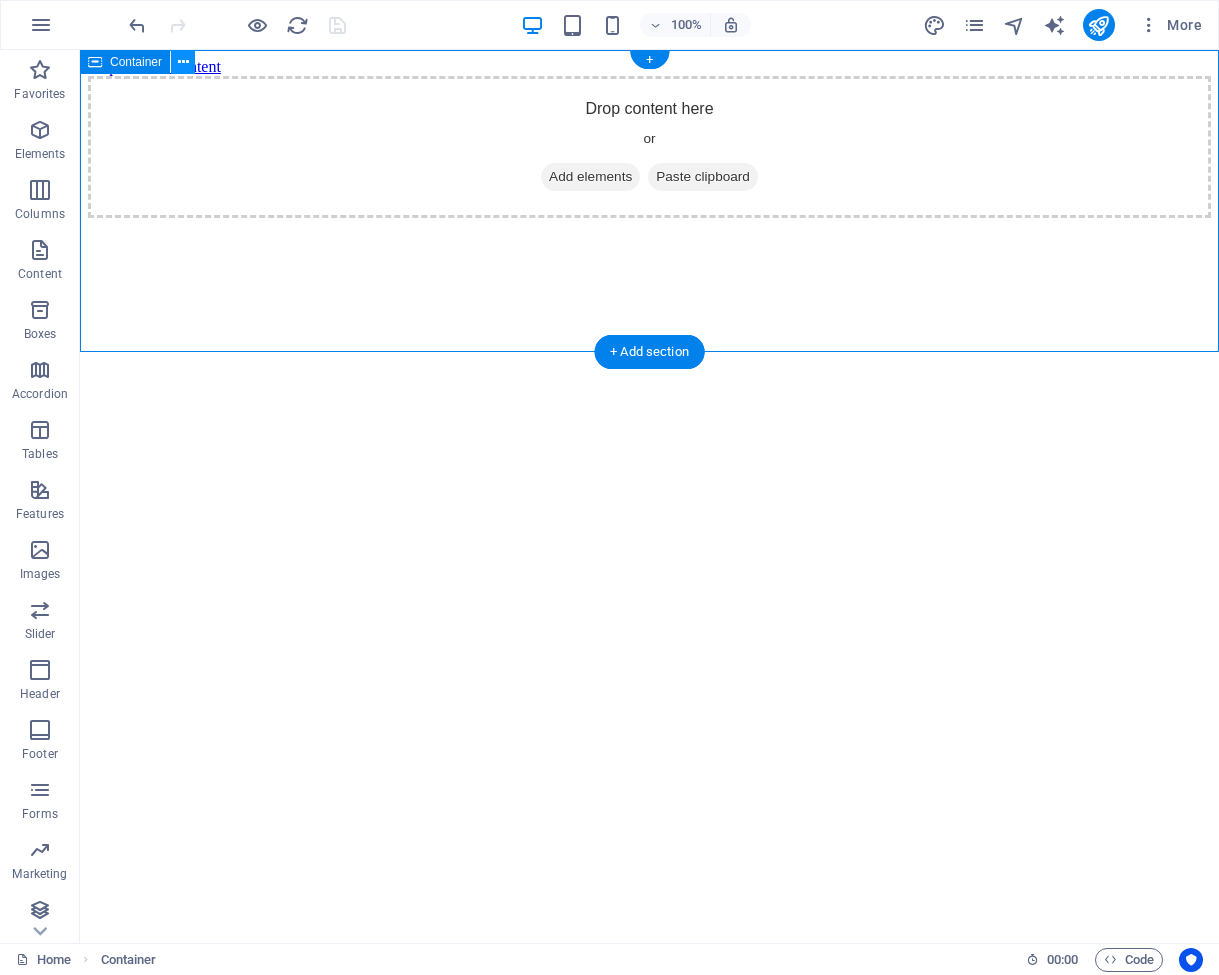 click at bounding box center (183, 62) 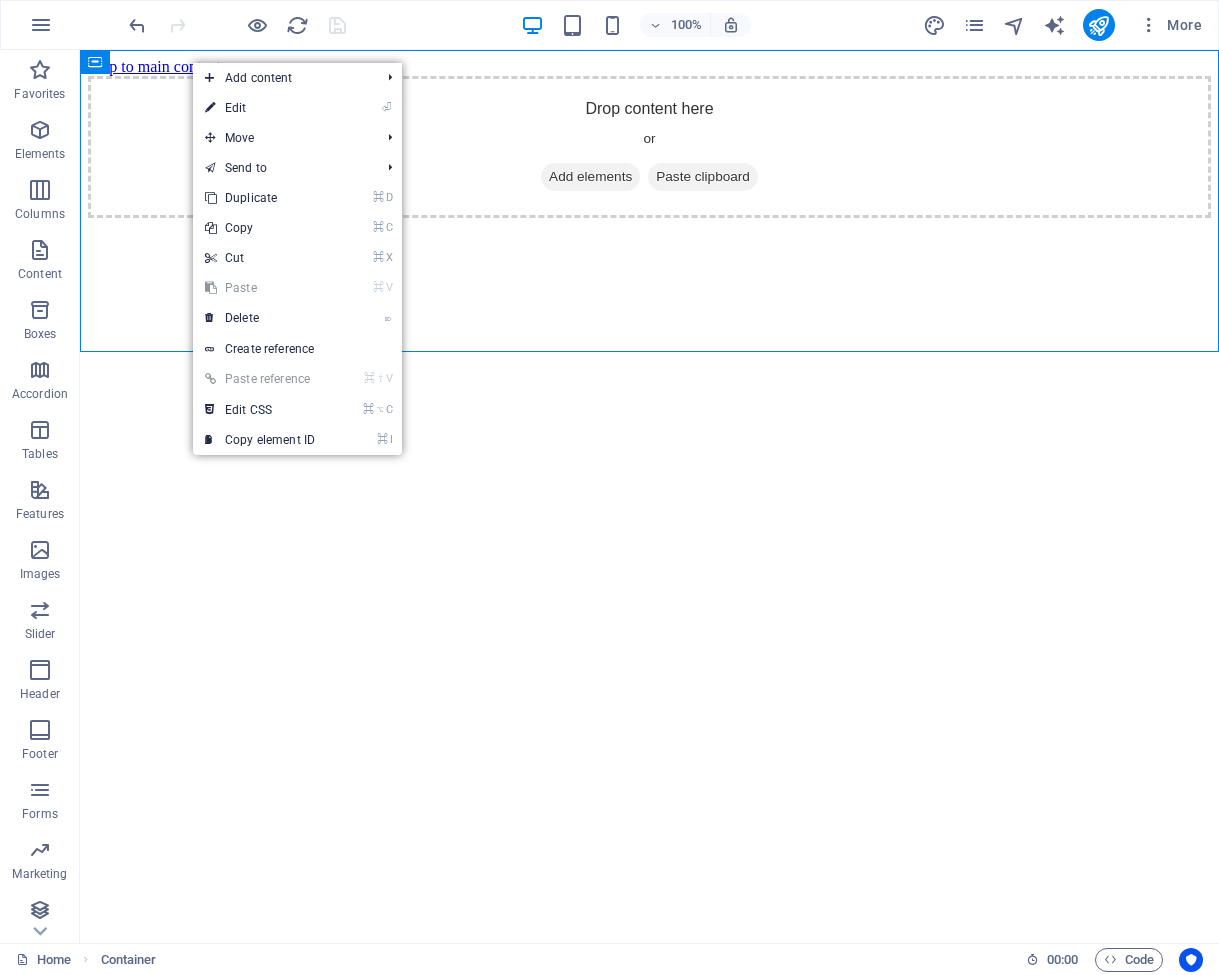 click on "Skip to main content
Drop content here or  Add elements  Paste clipboard" at bounding box center [649, 138] 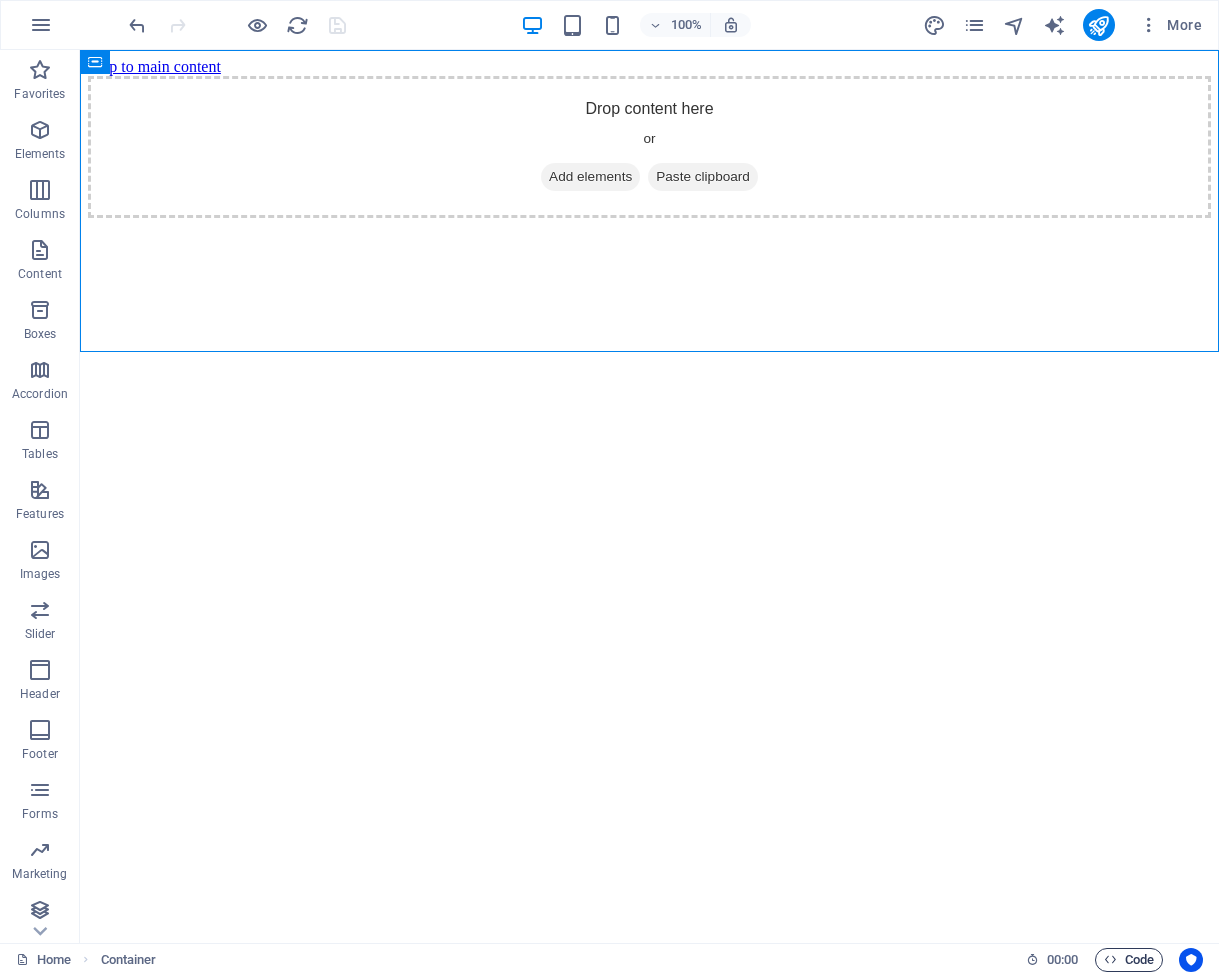 click on "Code" at bounding box center [1129, 960] 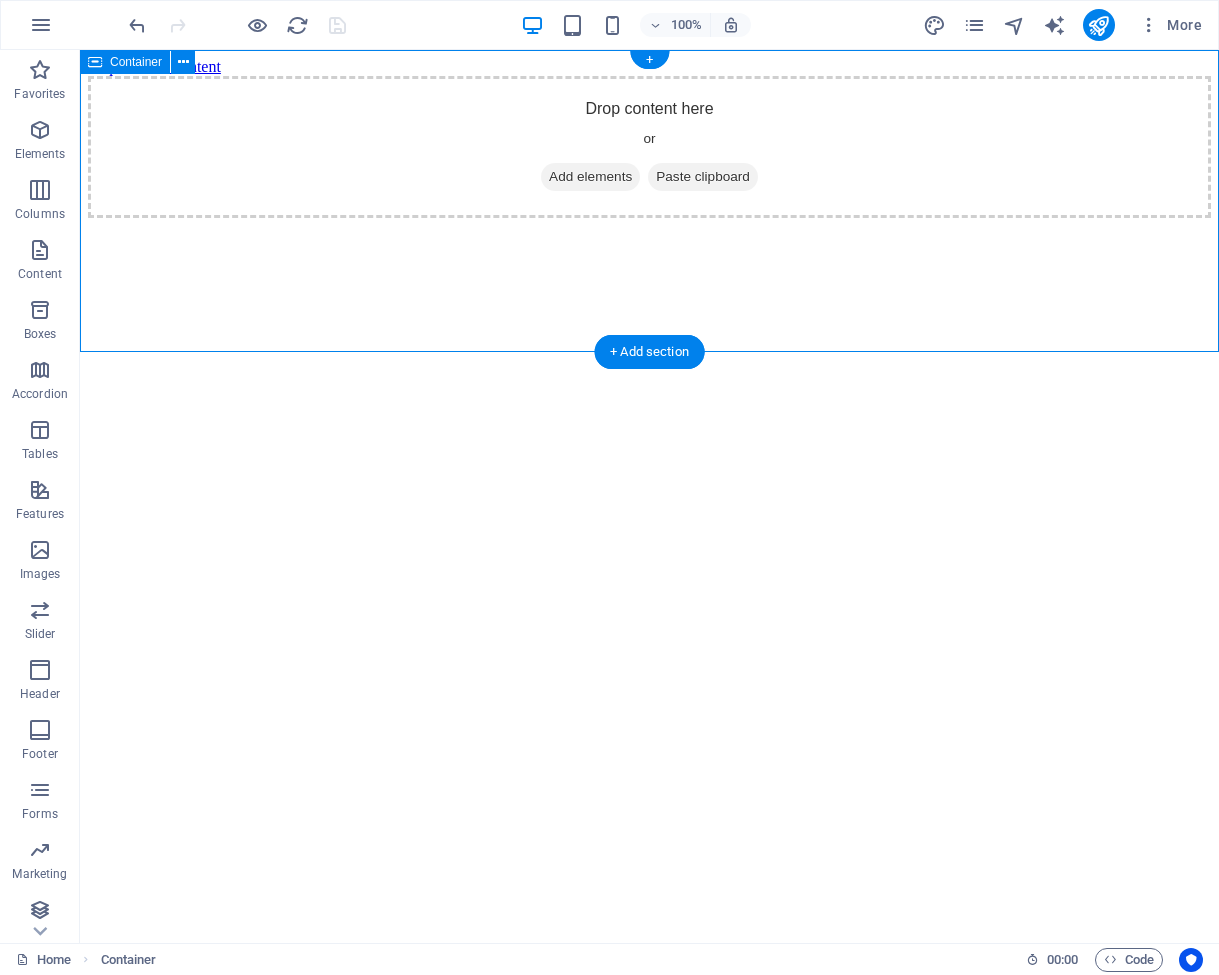 click on "Add elements" at bounding box center [590, 177] 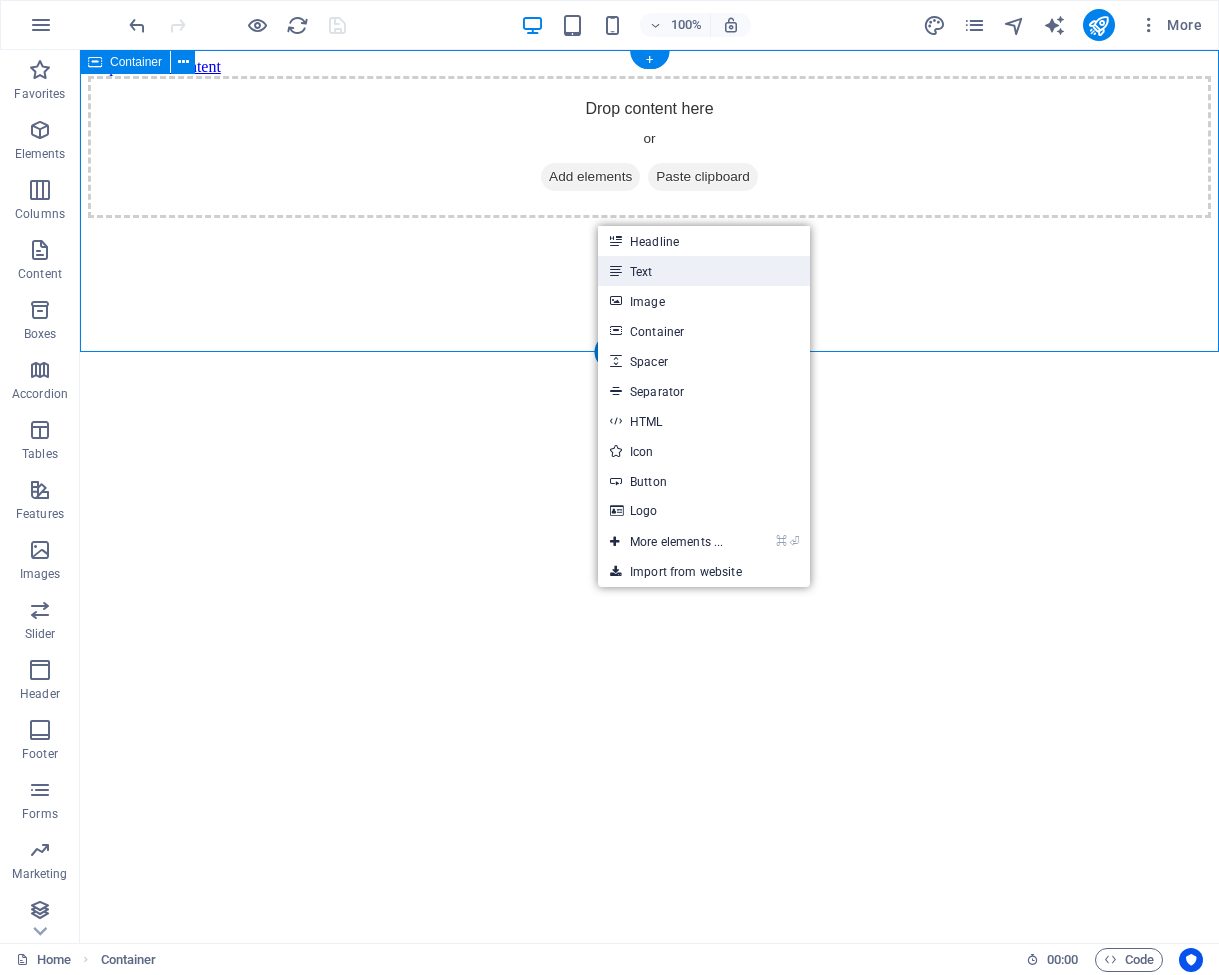 click on "Text" at bounding box center (704, 271) 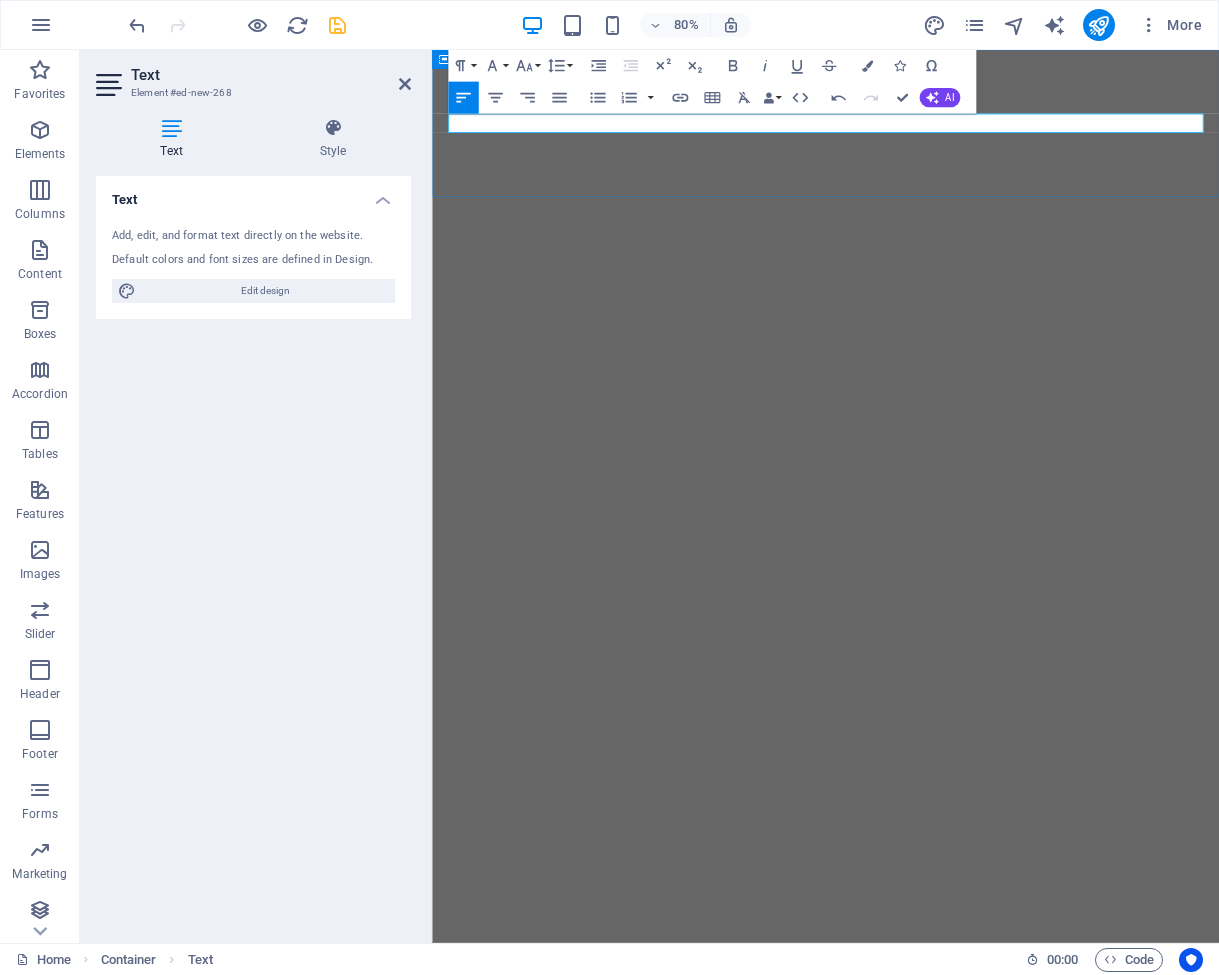 type 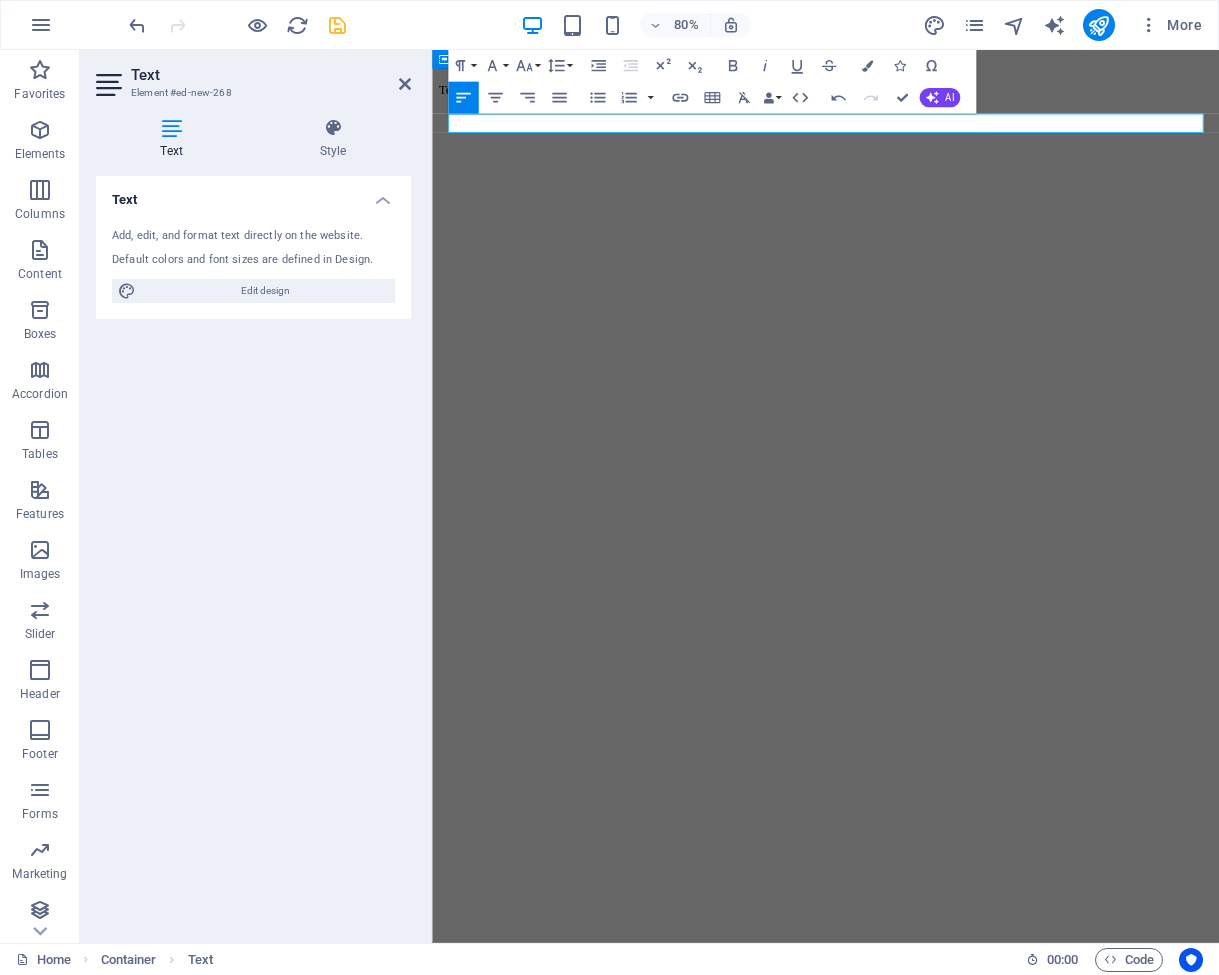 click on "Skip to main content
Test" at bounding box center (924, 88) 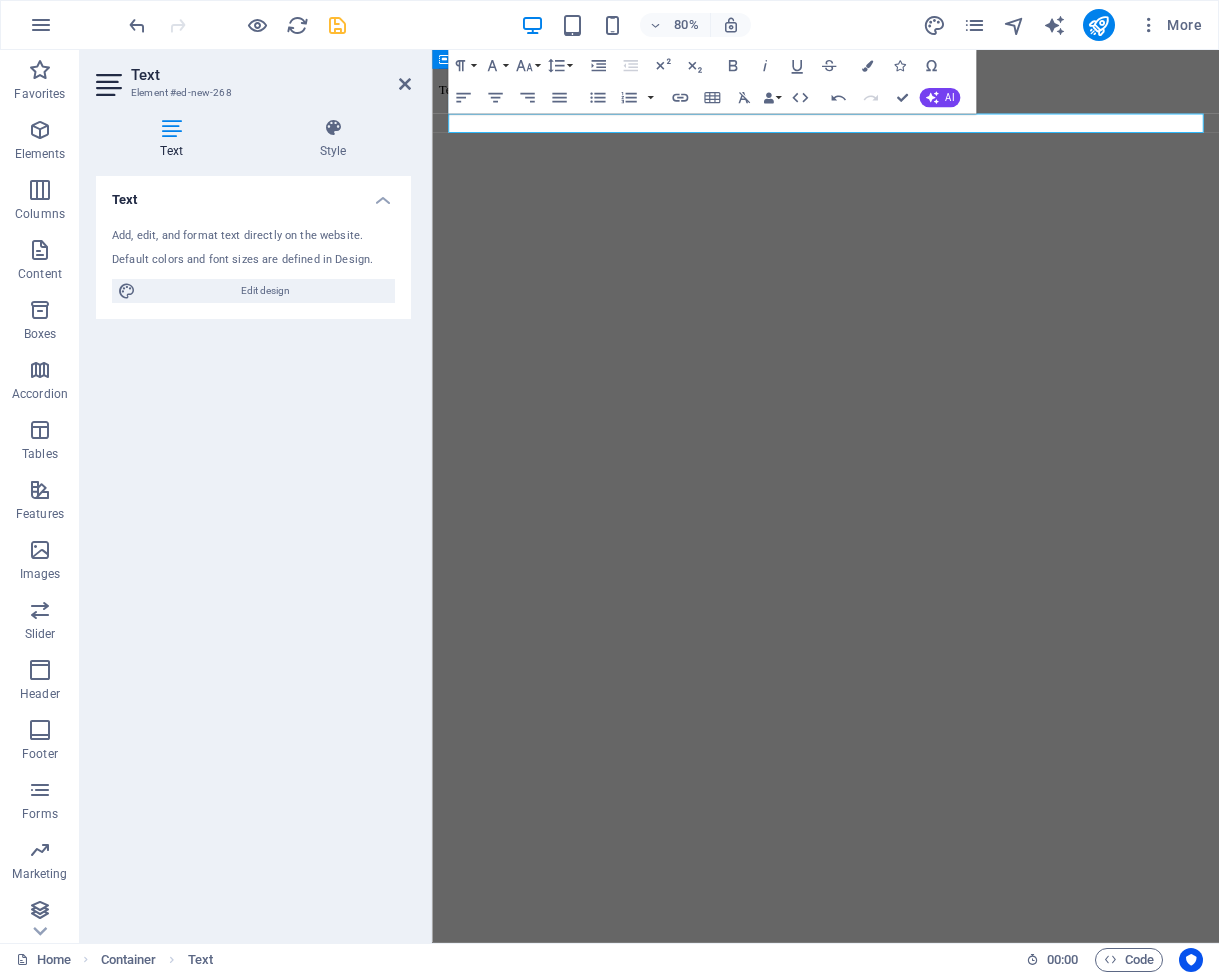 click on "Text Add, edit, and format text directly on the website. Default colors and font sizes are defined in Design. Edit design Alignment Left aligned Centered Right aligned" at bounding box center [253, 551] 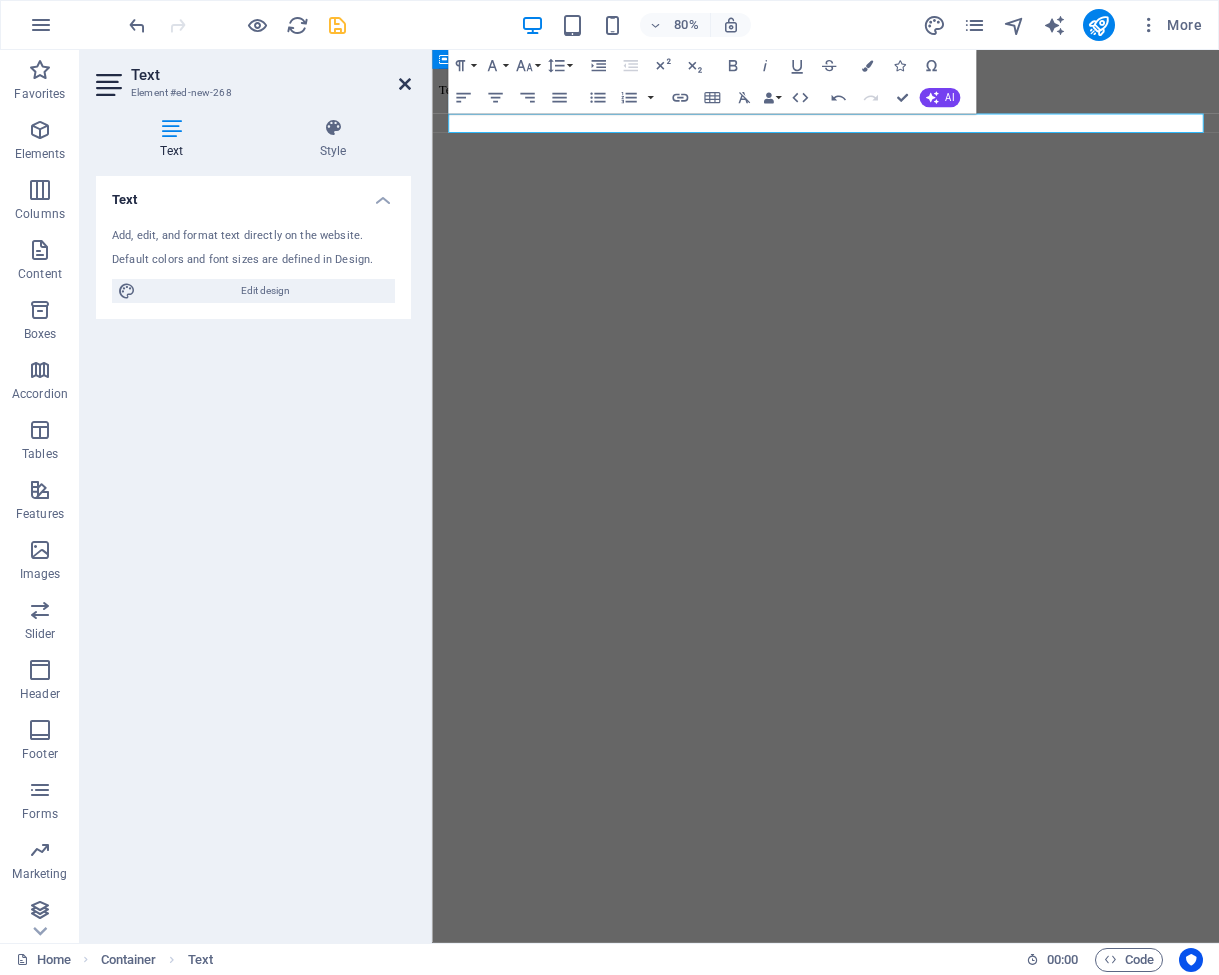 click at bounding box center [405, 84] 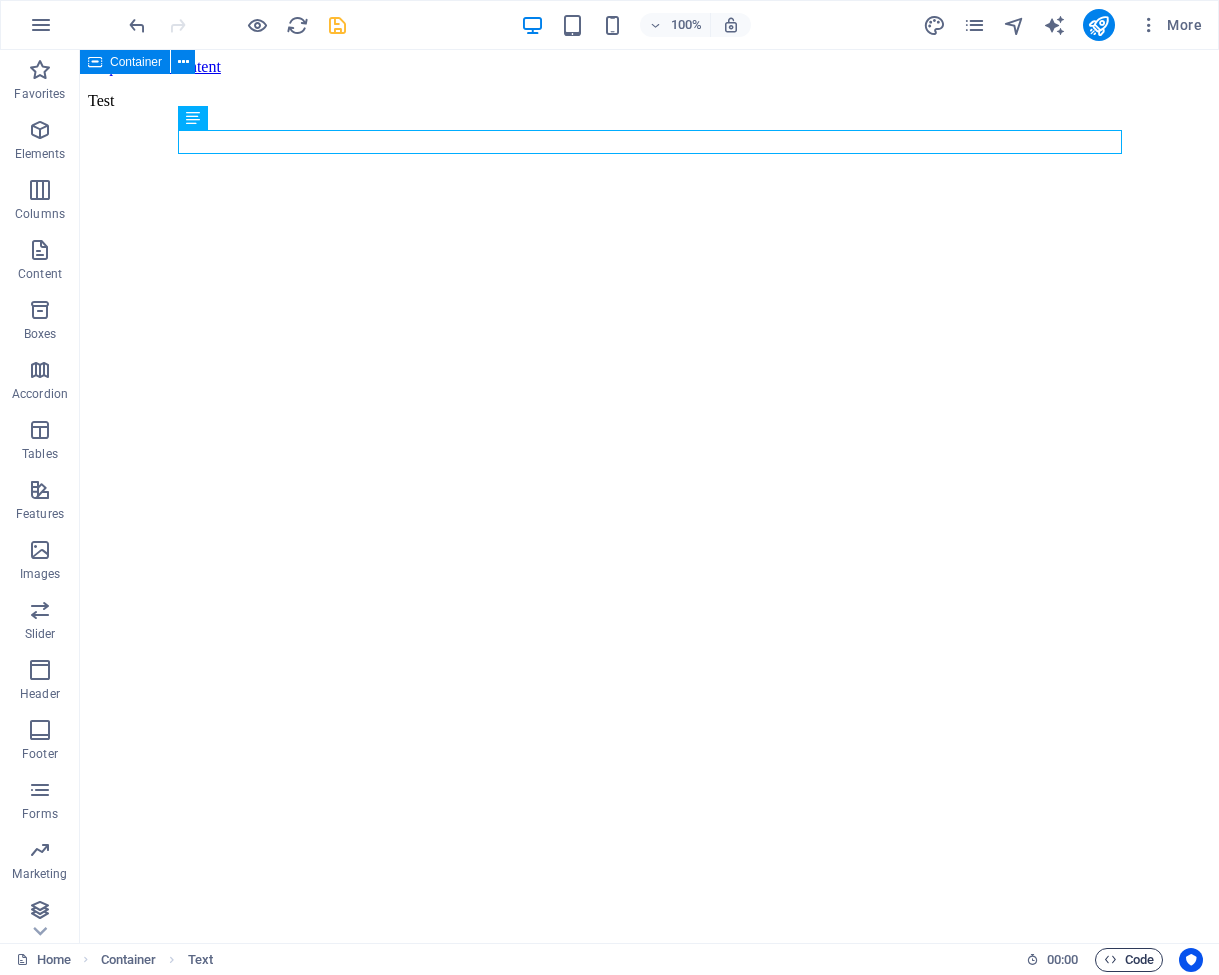 click at bounding box center [1110, 959] 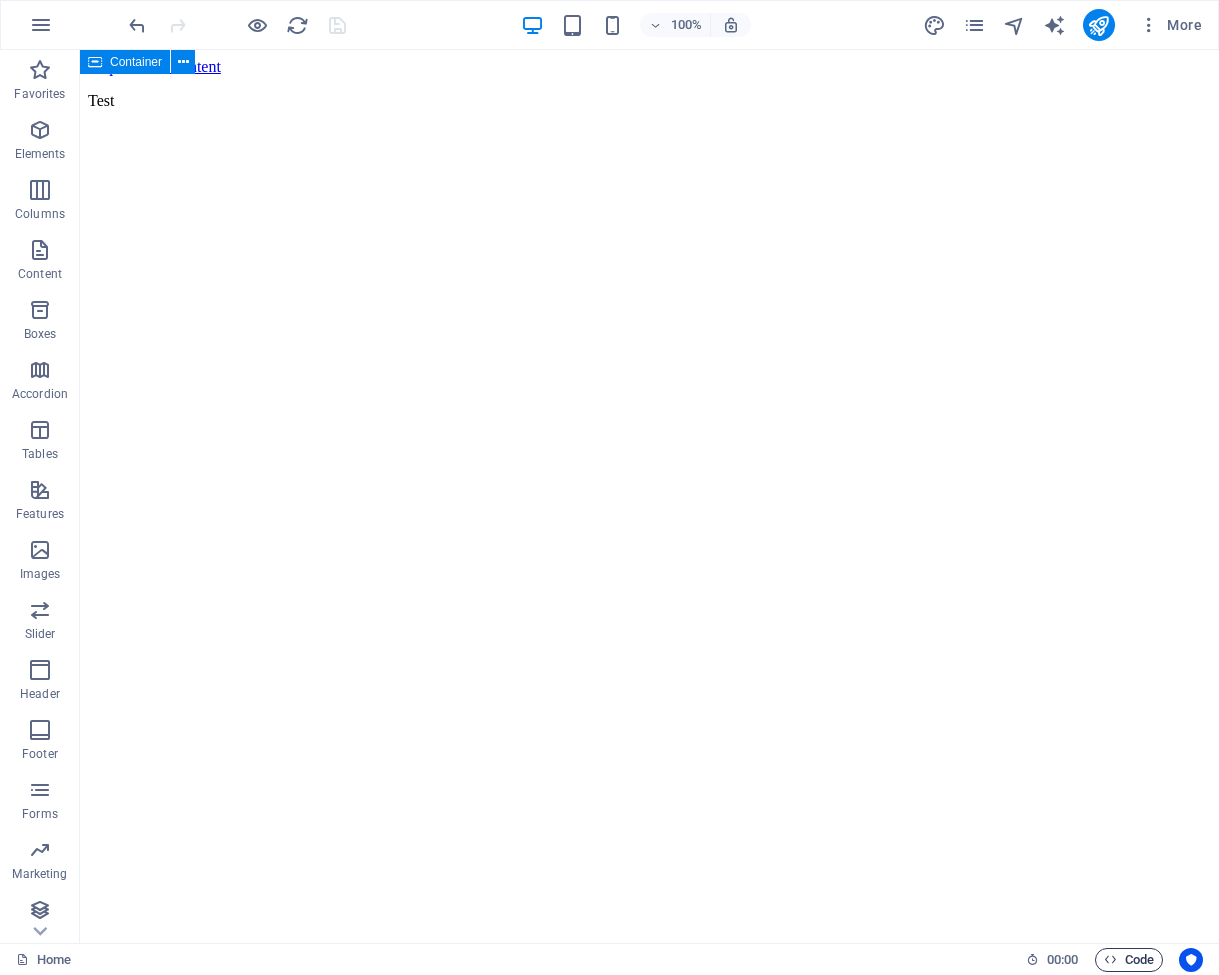 scroll, scrollTop: 0, scrollLeft: 0, axis: both 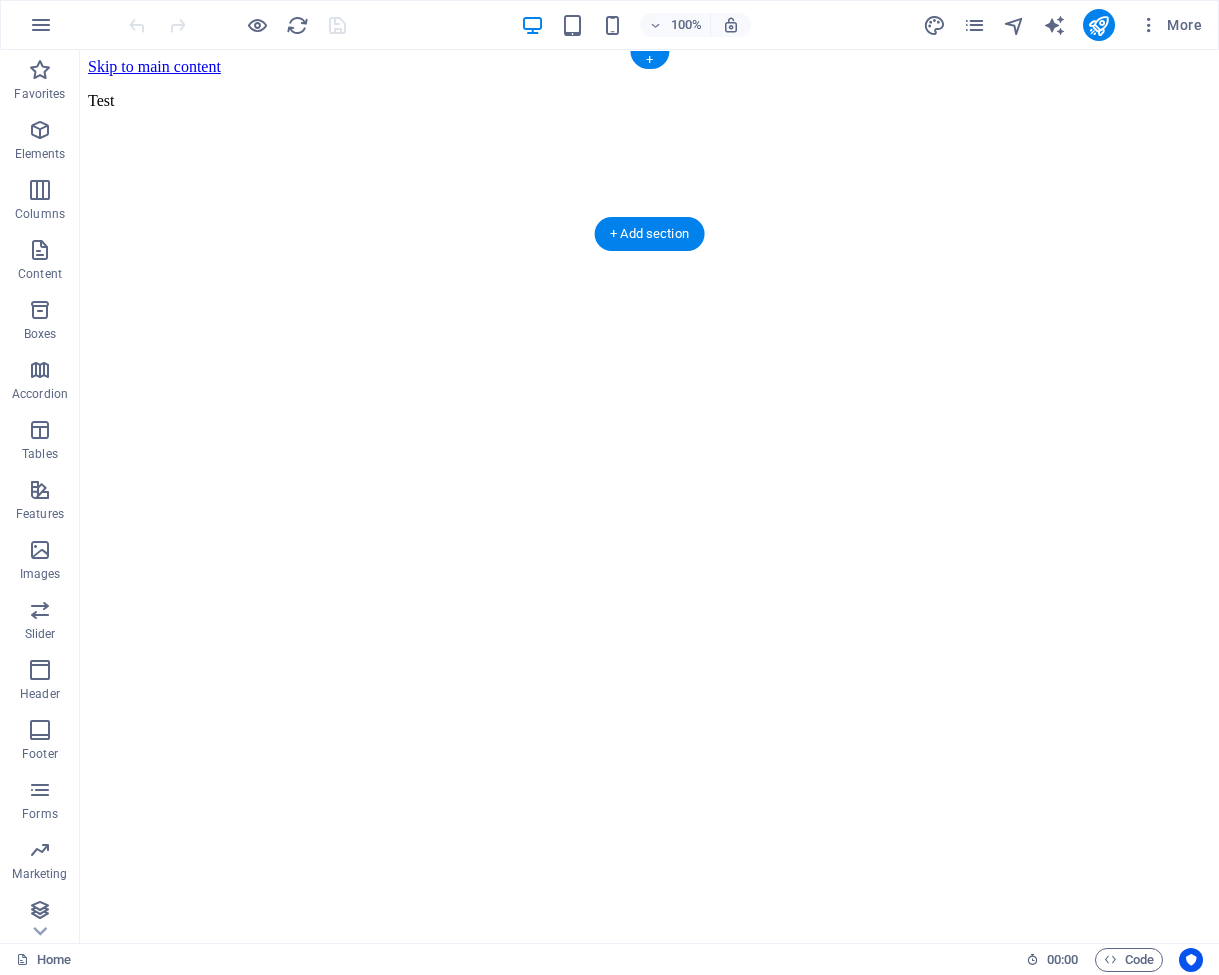 click on "Test" at bounding box center [649, 101] 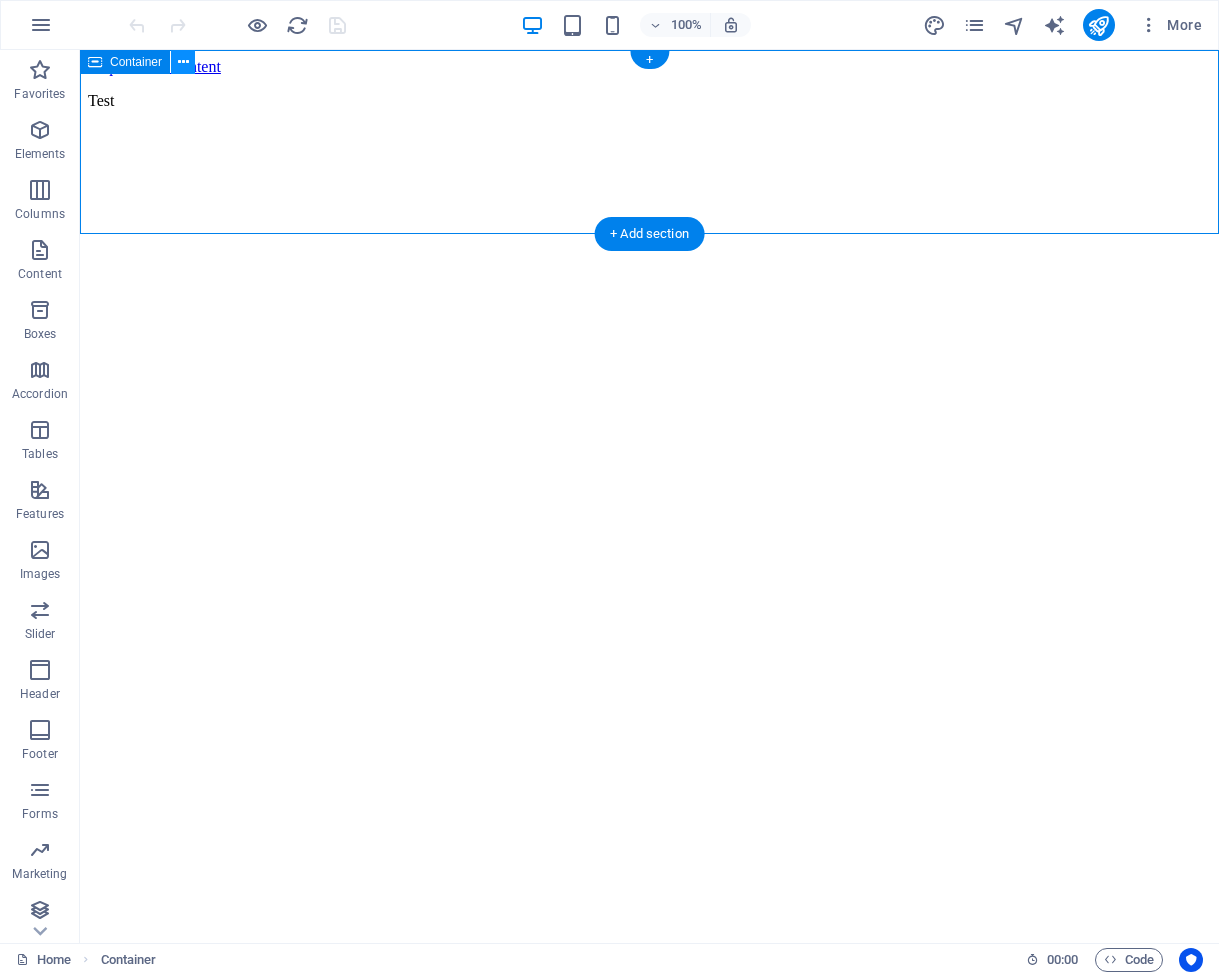 click at bounding box center [183, 62] 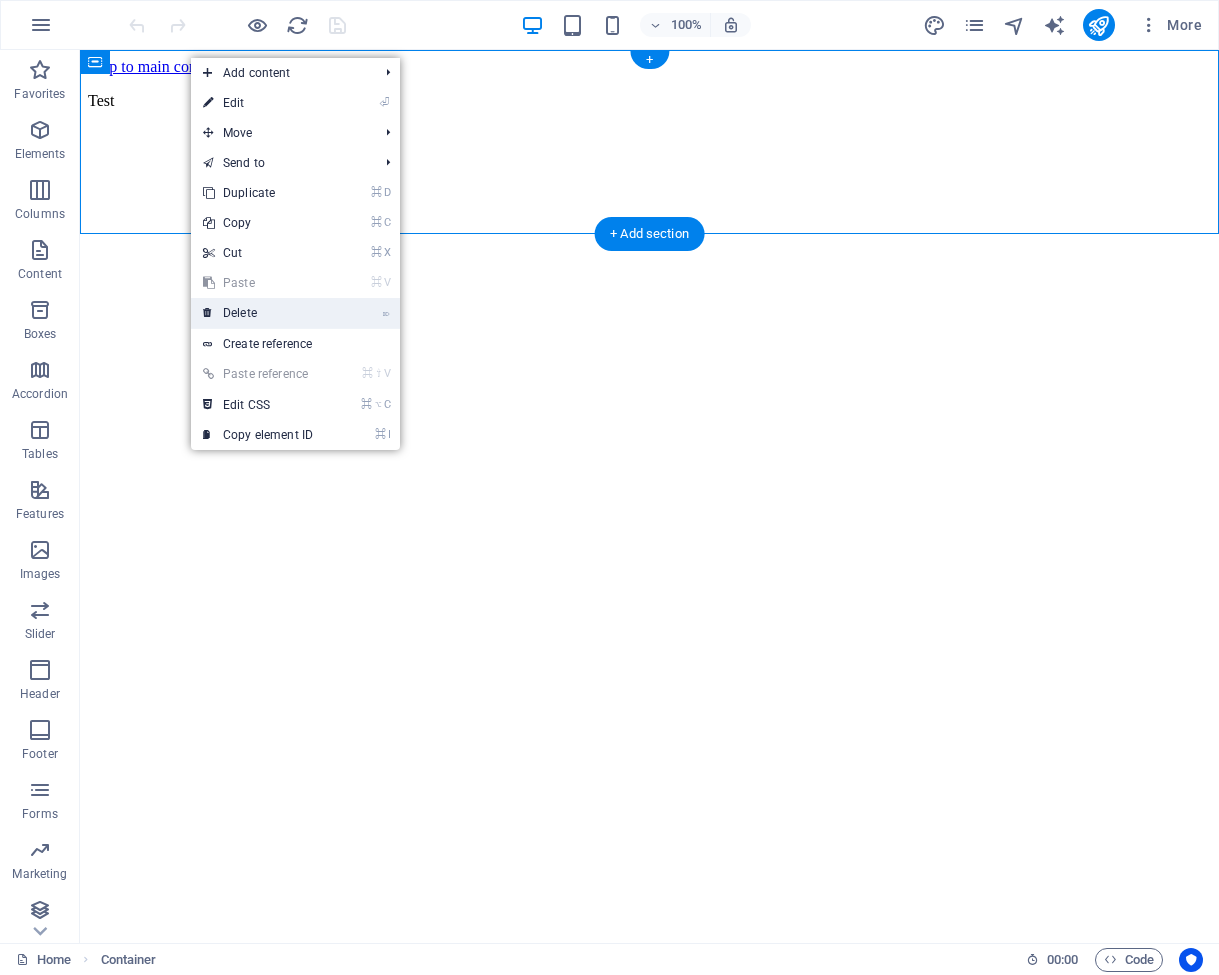 click on "⌦  Delete" at bounding box center [258, 313] 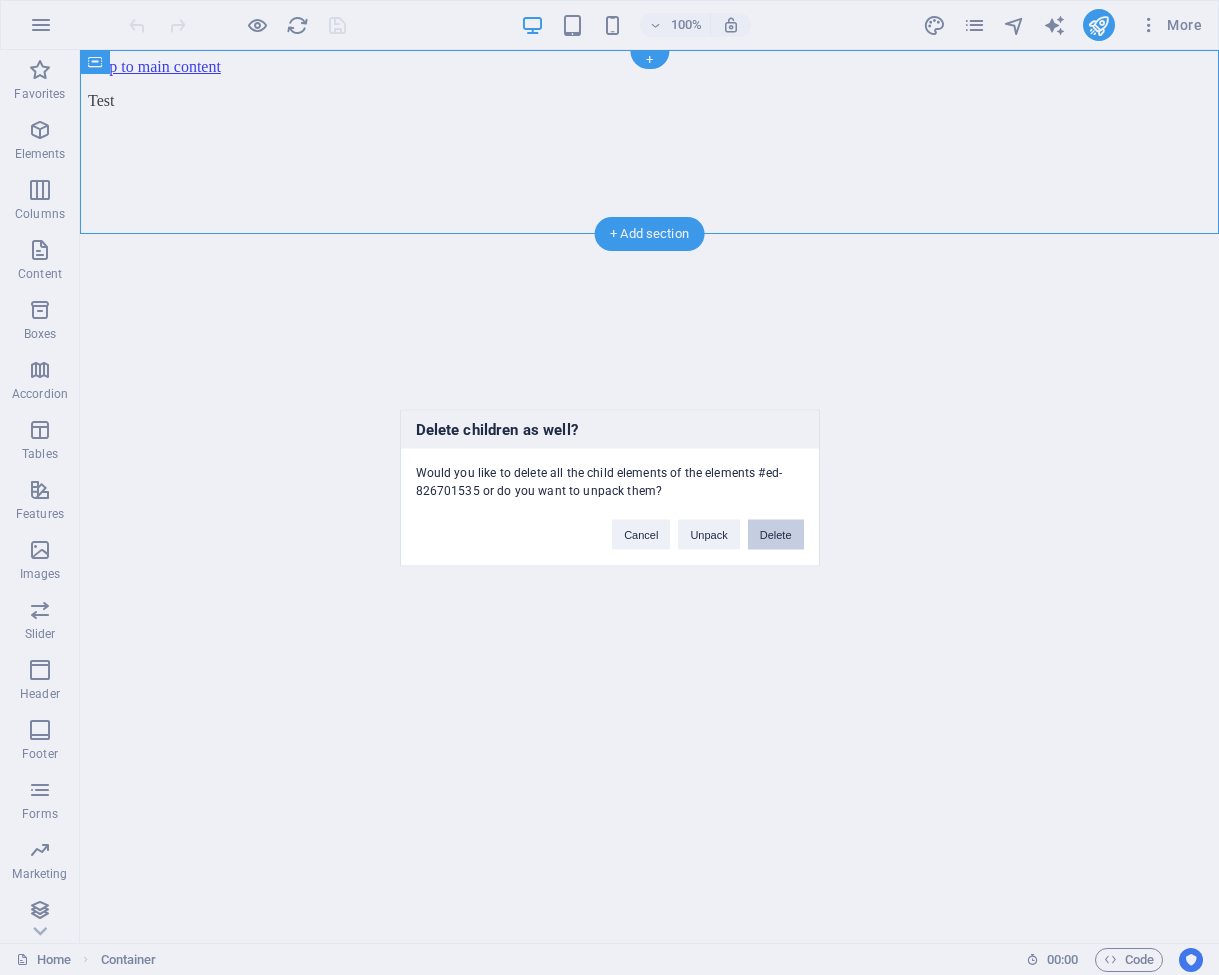 click on "Delete" at bounding box center [776, 534] 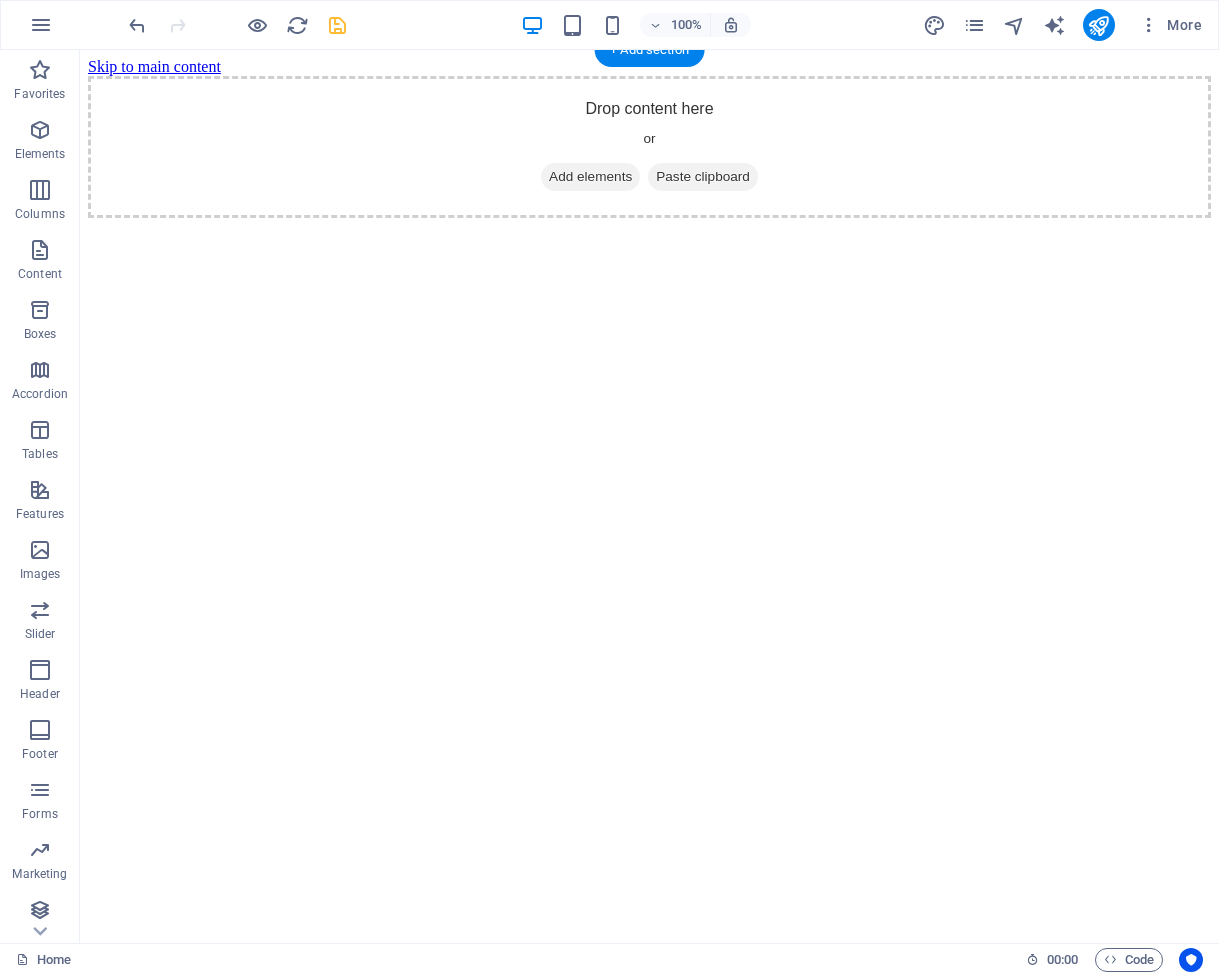 click on "Skip to main content
Drop content here or  Add elements  Paste clipboard" at bounding box center [649, 138] 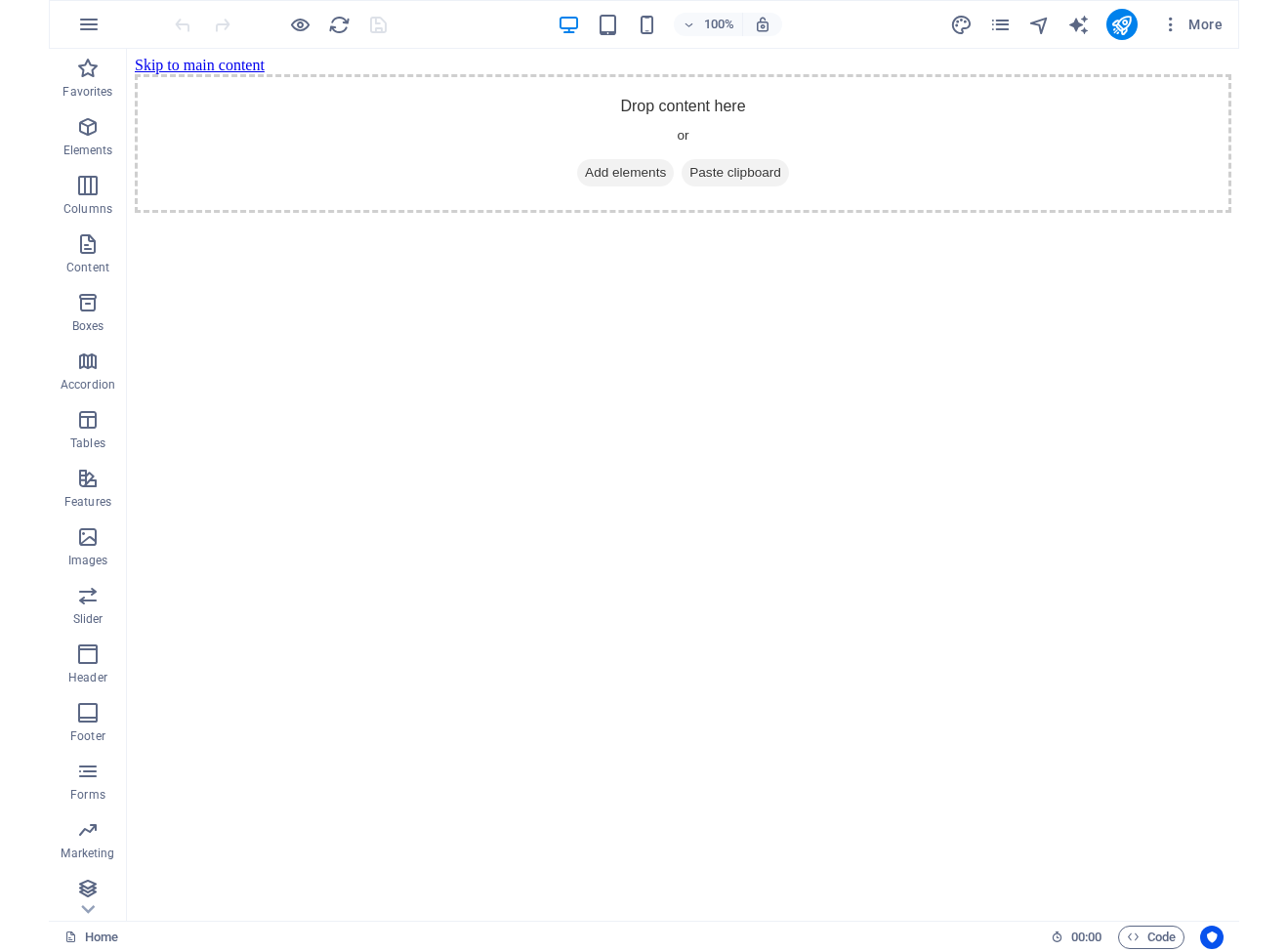 scroll, scrollTop: 0, scrollLeft: 0, axis: both 